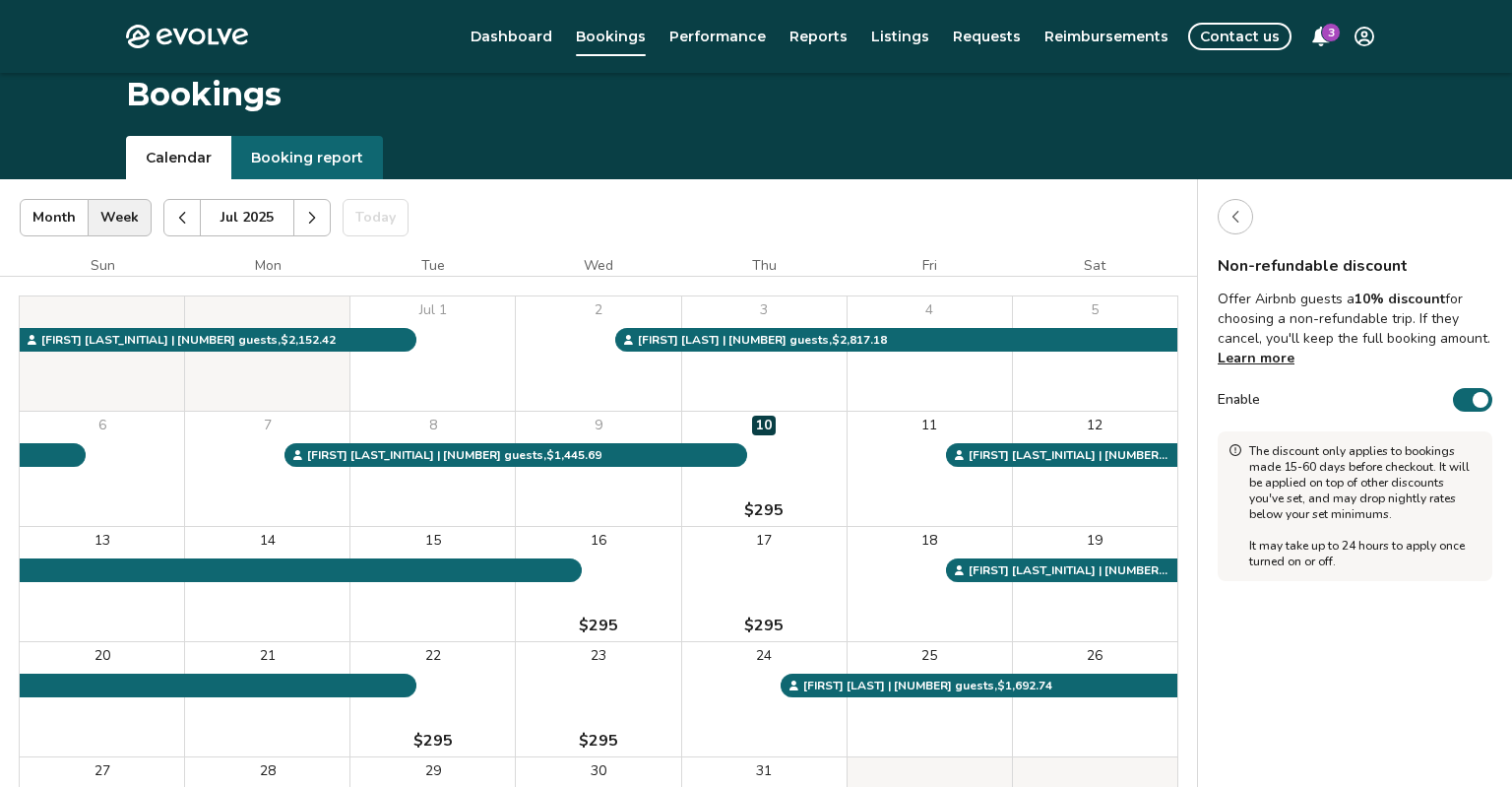 scroll, scrollTop: 50, scrollLeft: 0, axis: vertical 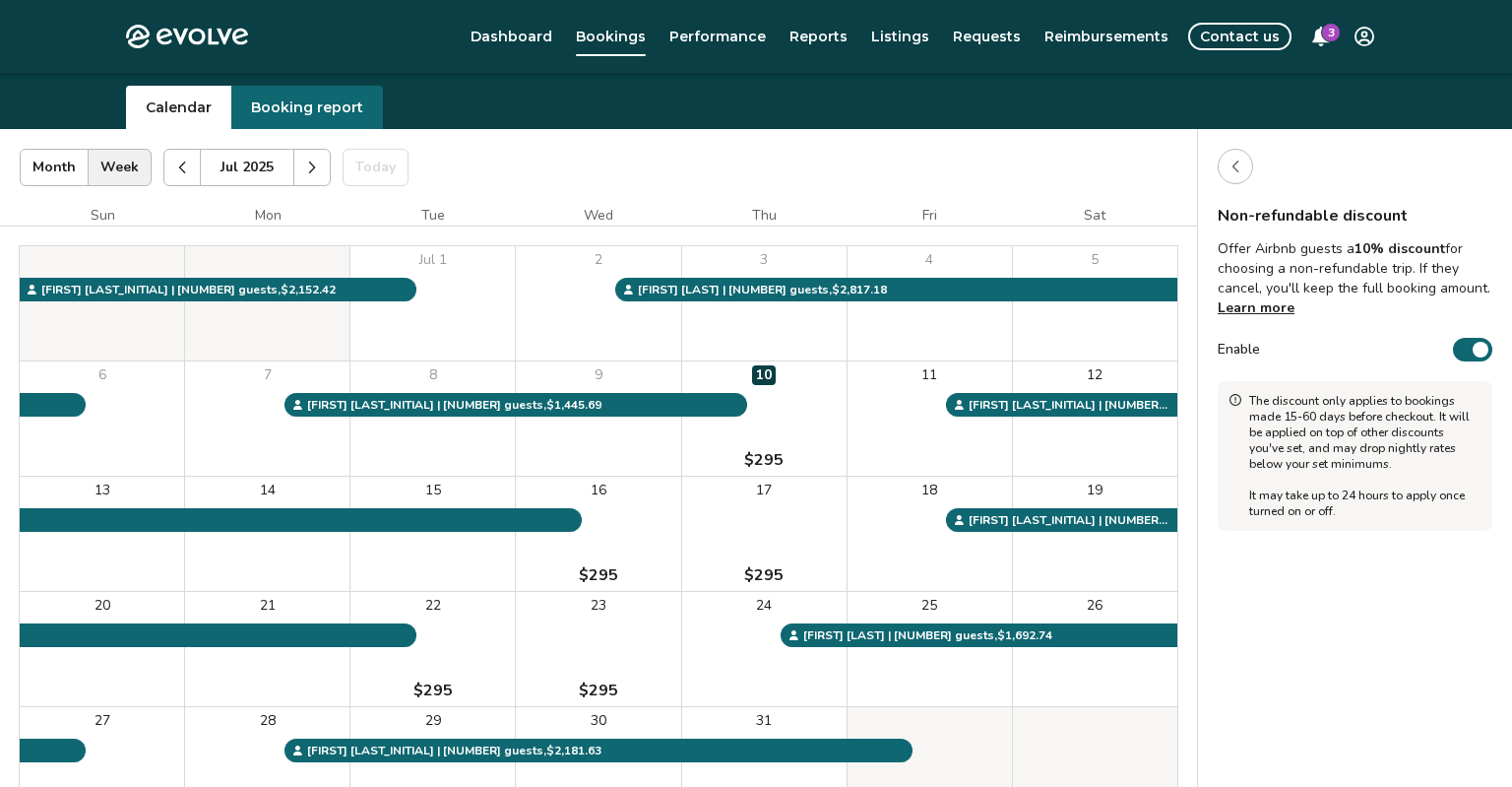 click 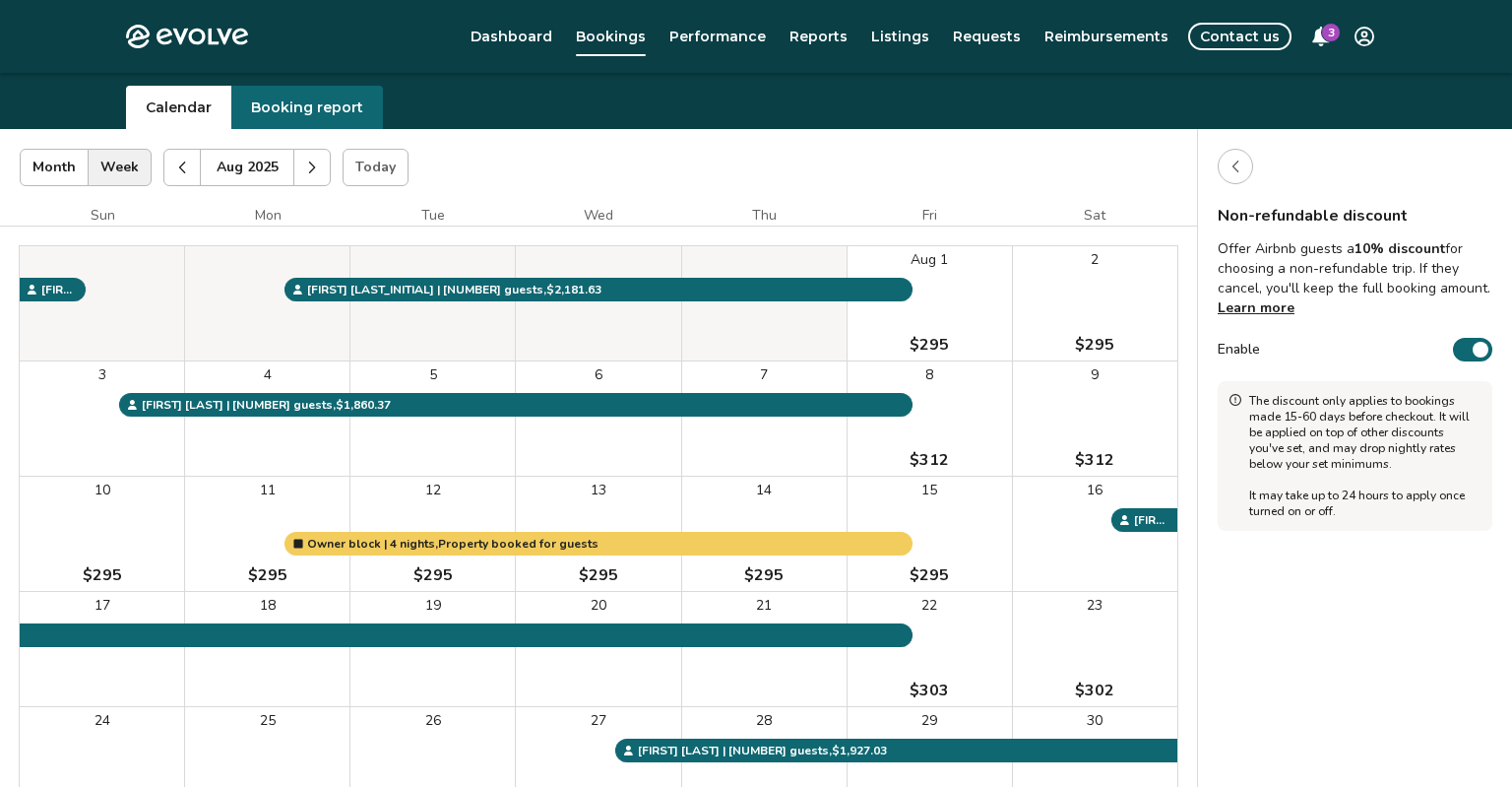 click 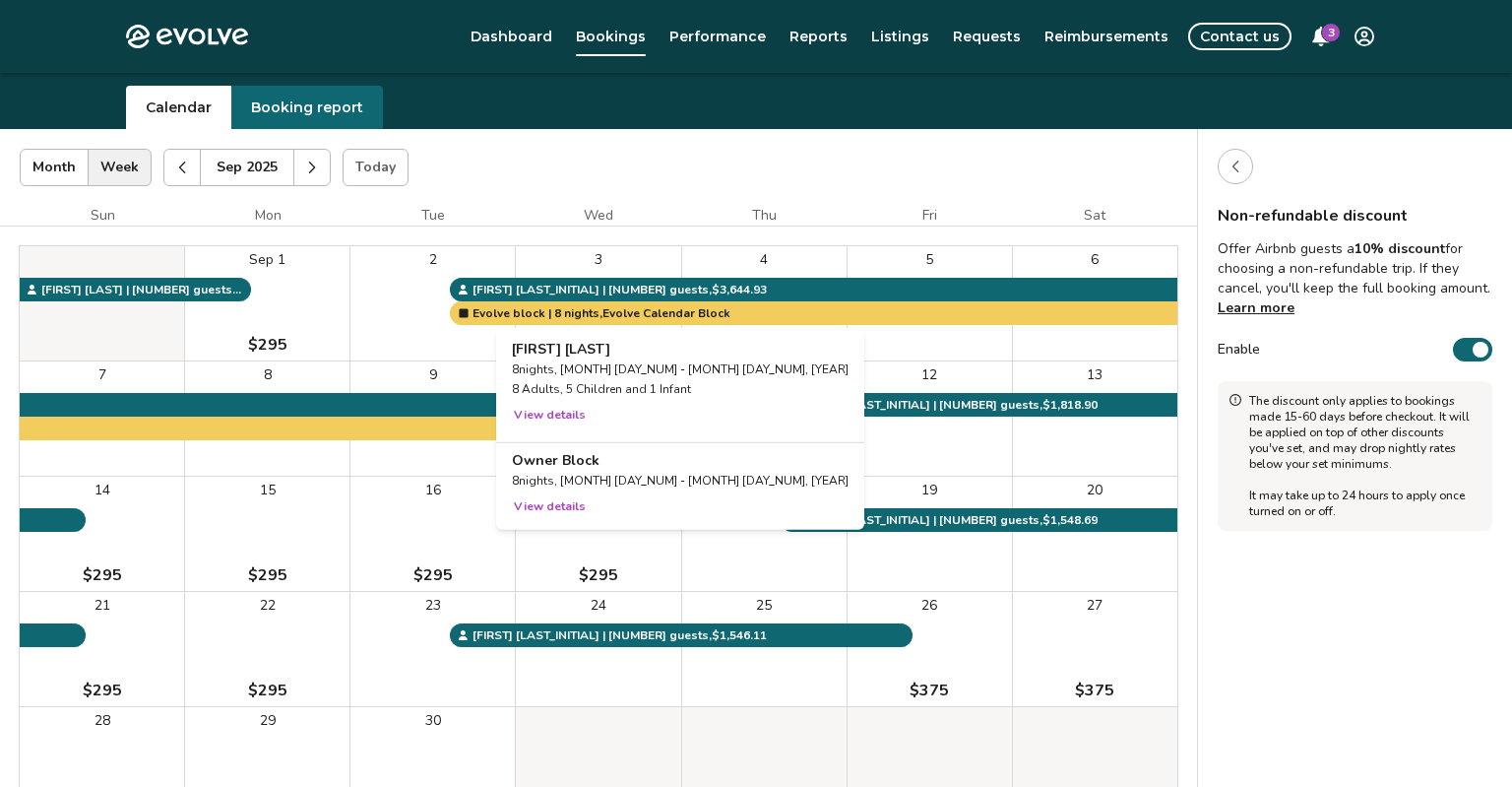 click on "View details" at bounding box center [549, 506] 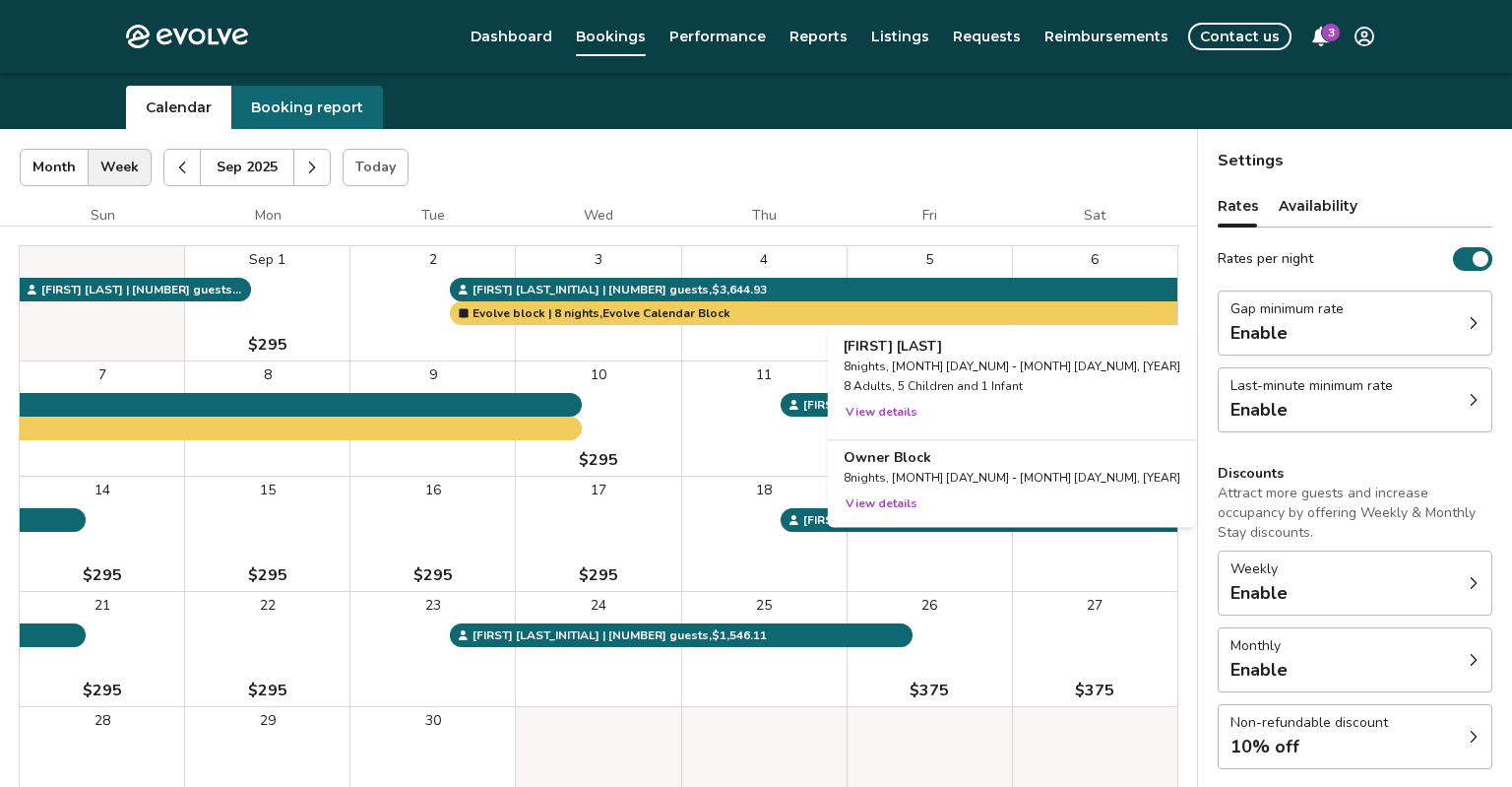 scroll, scrollTop: 28, scrollLeft: 0, axis: vertical 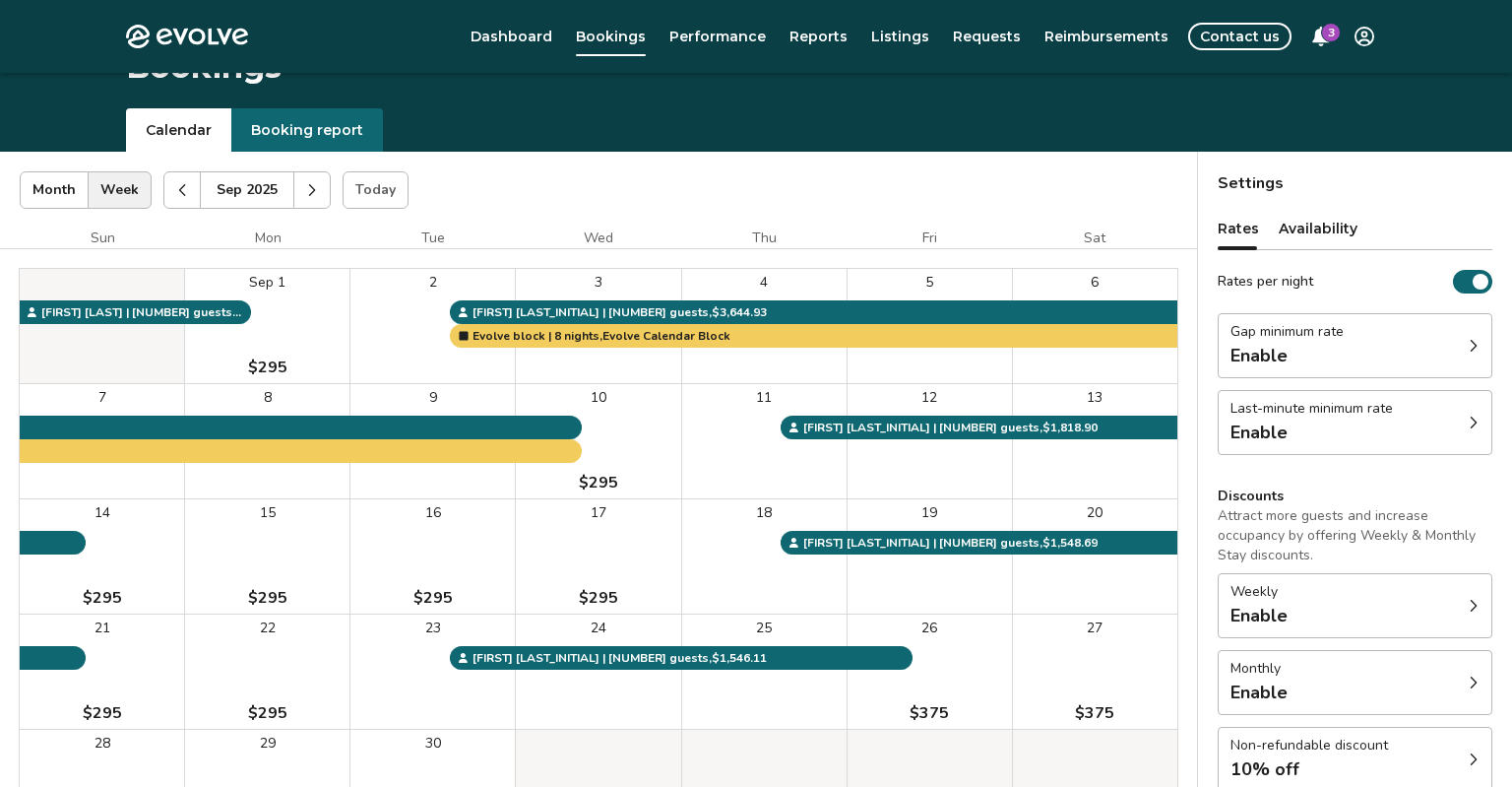 click 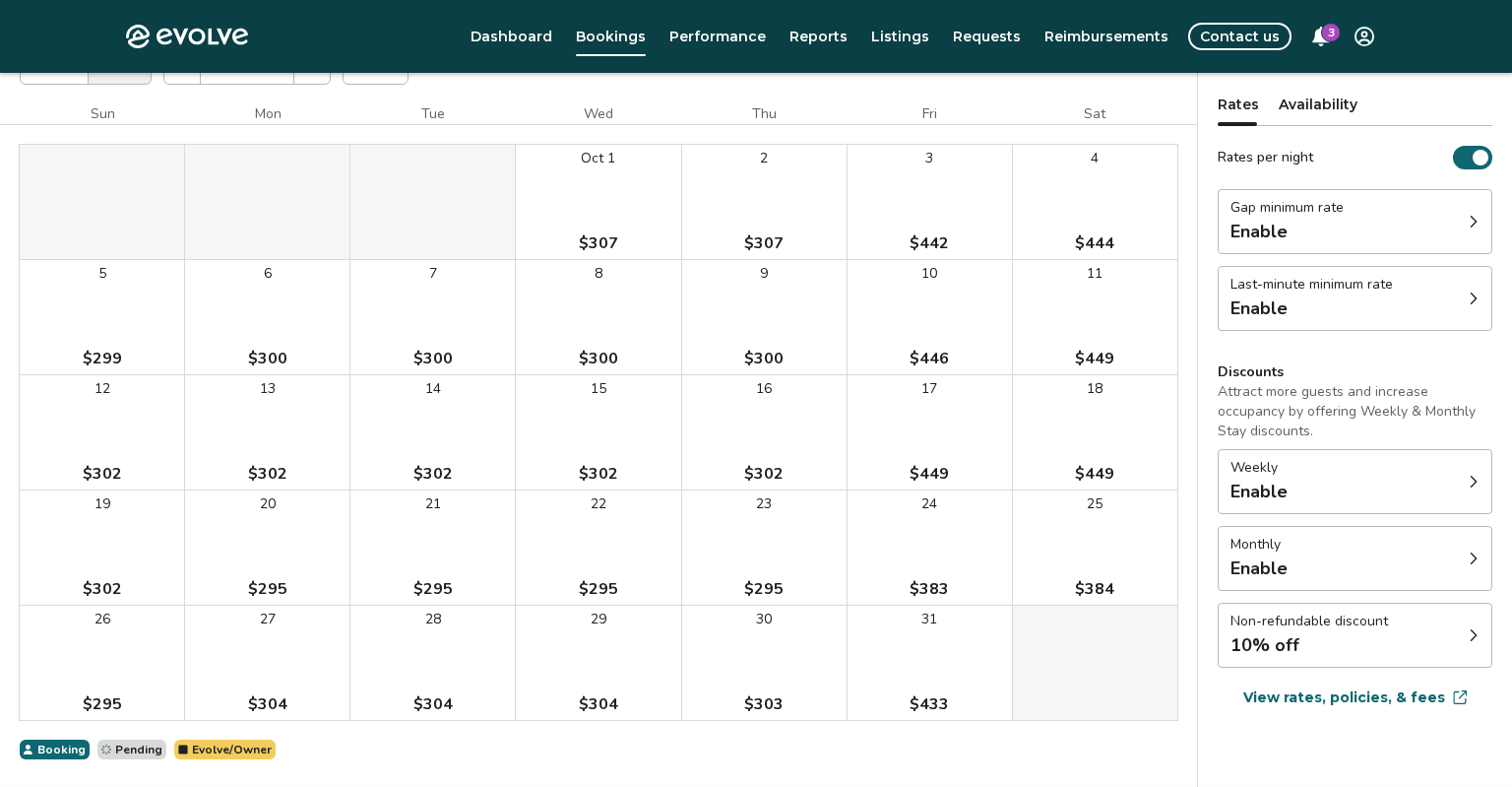 scroll, scrollTop: 113, scrollLeft: 0, axis: vertical 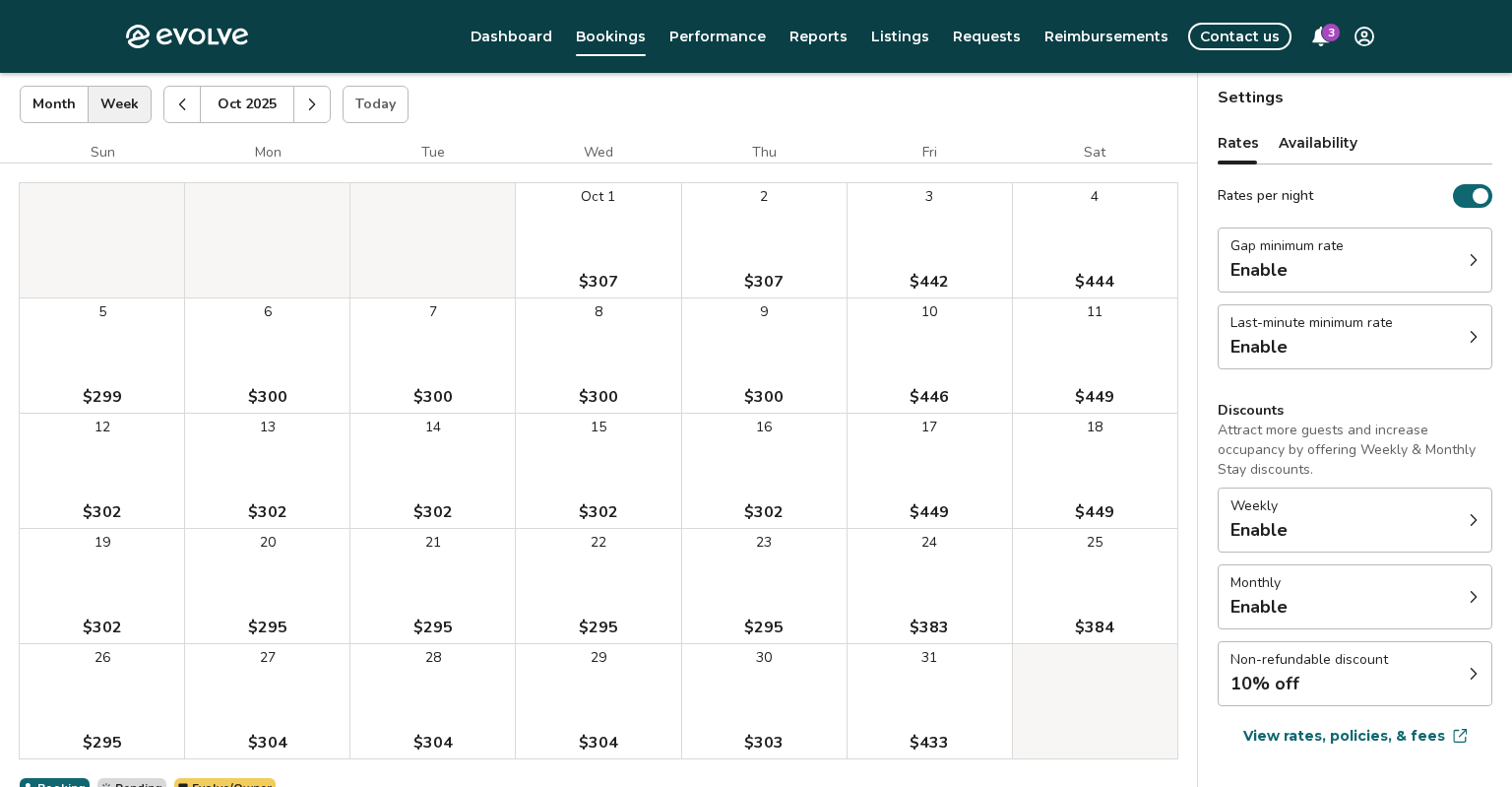 click at bounding box center [312, 104] 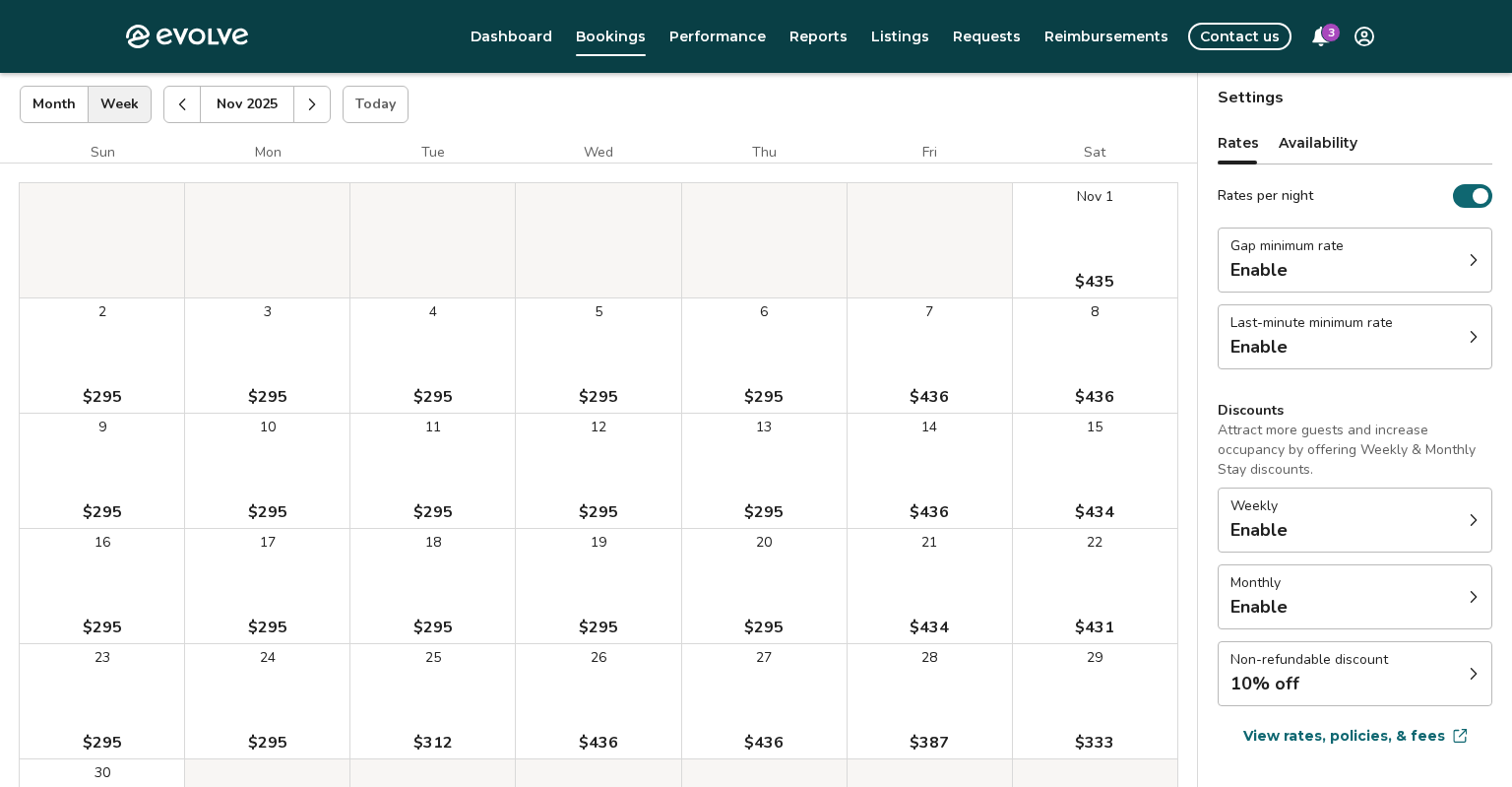 click 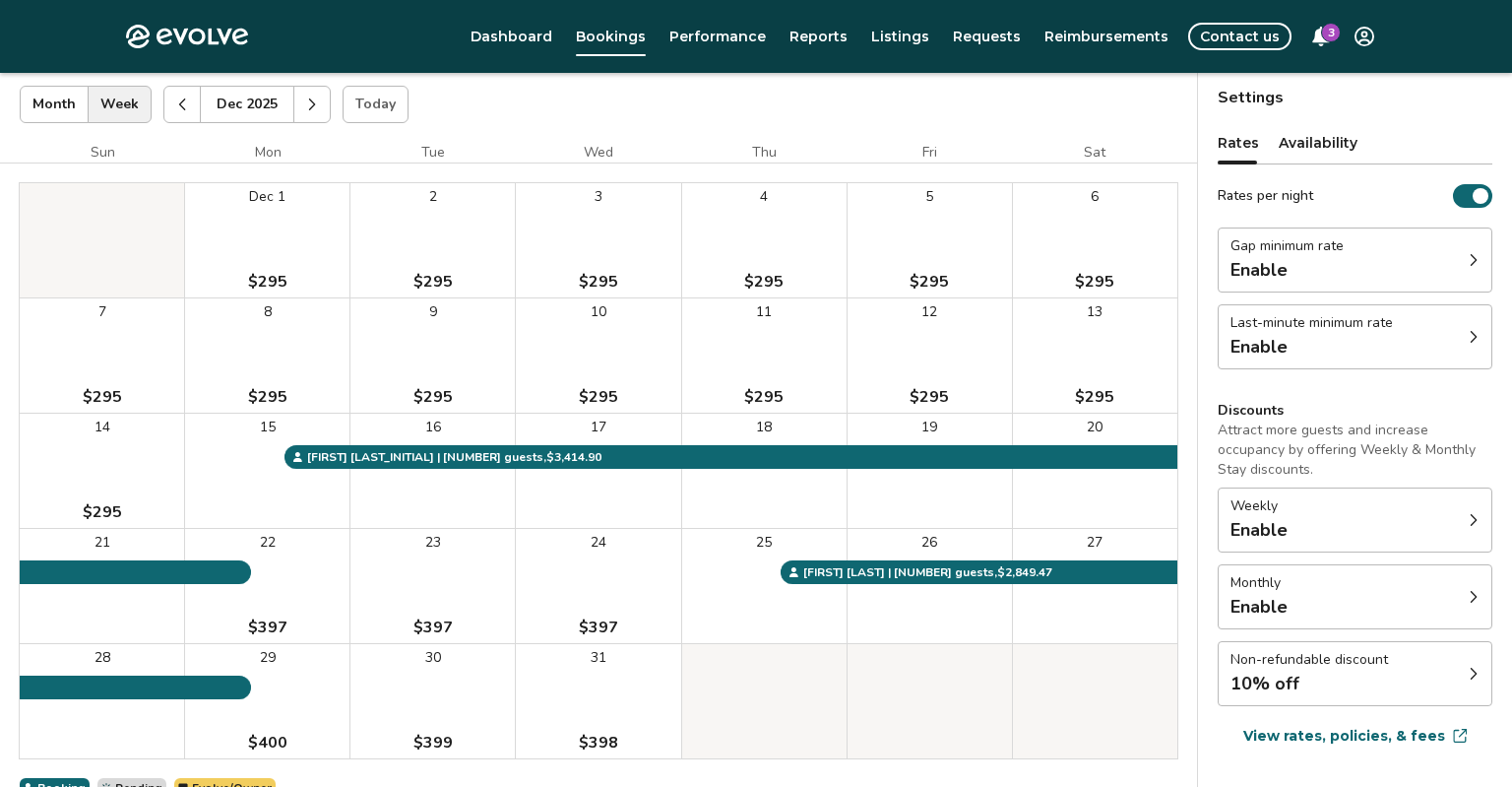 click 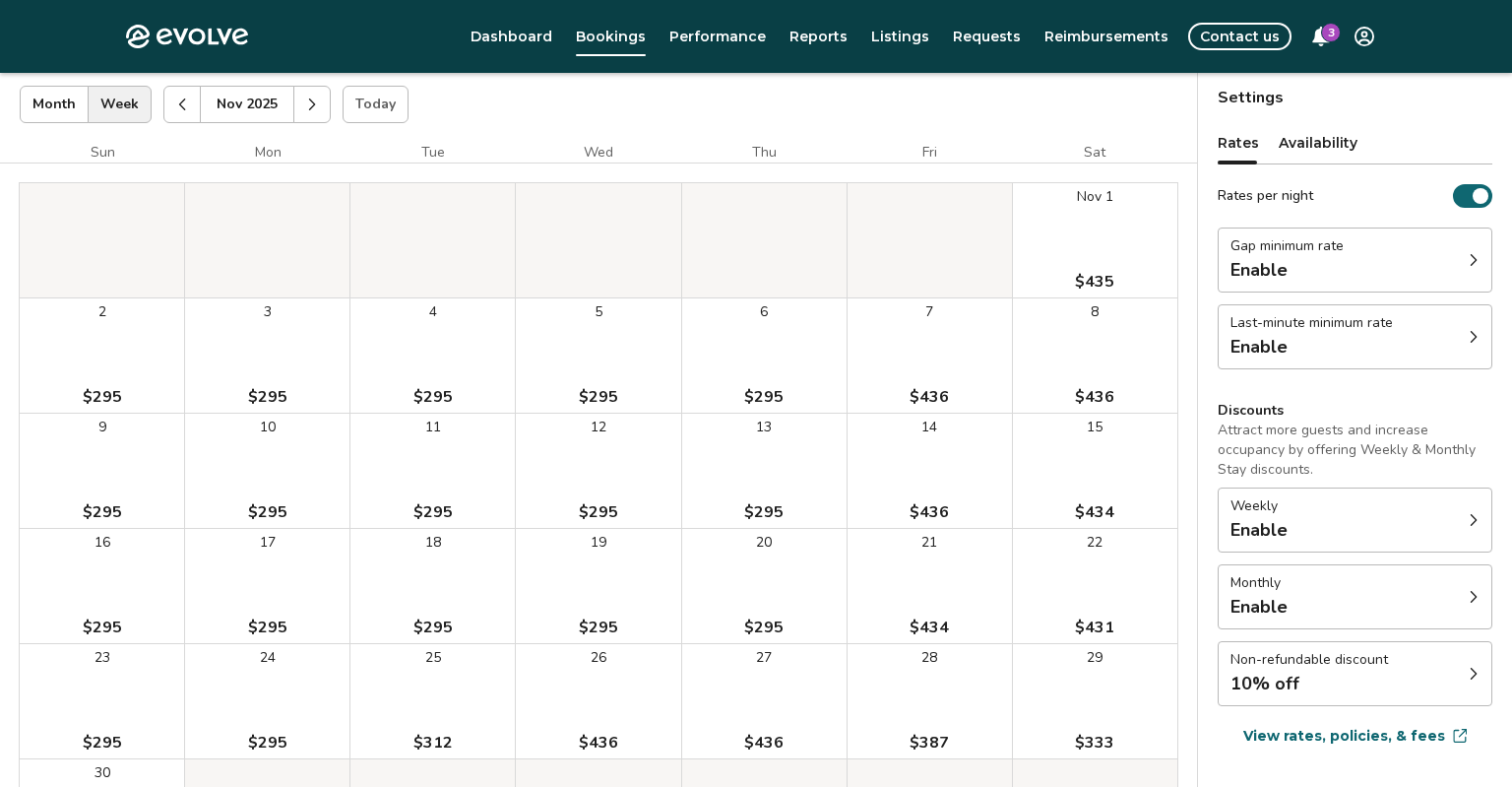 click 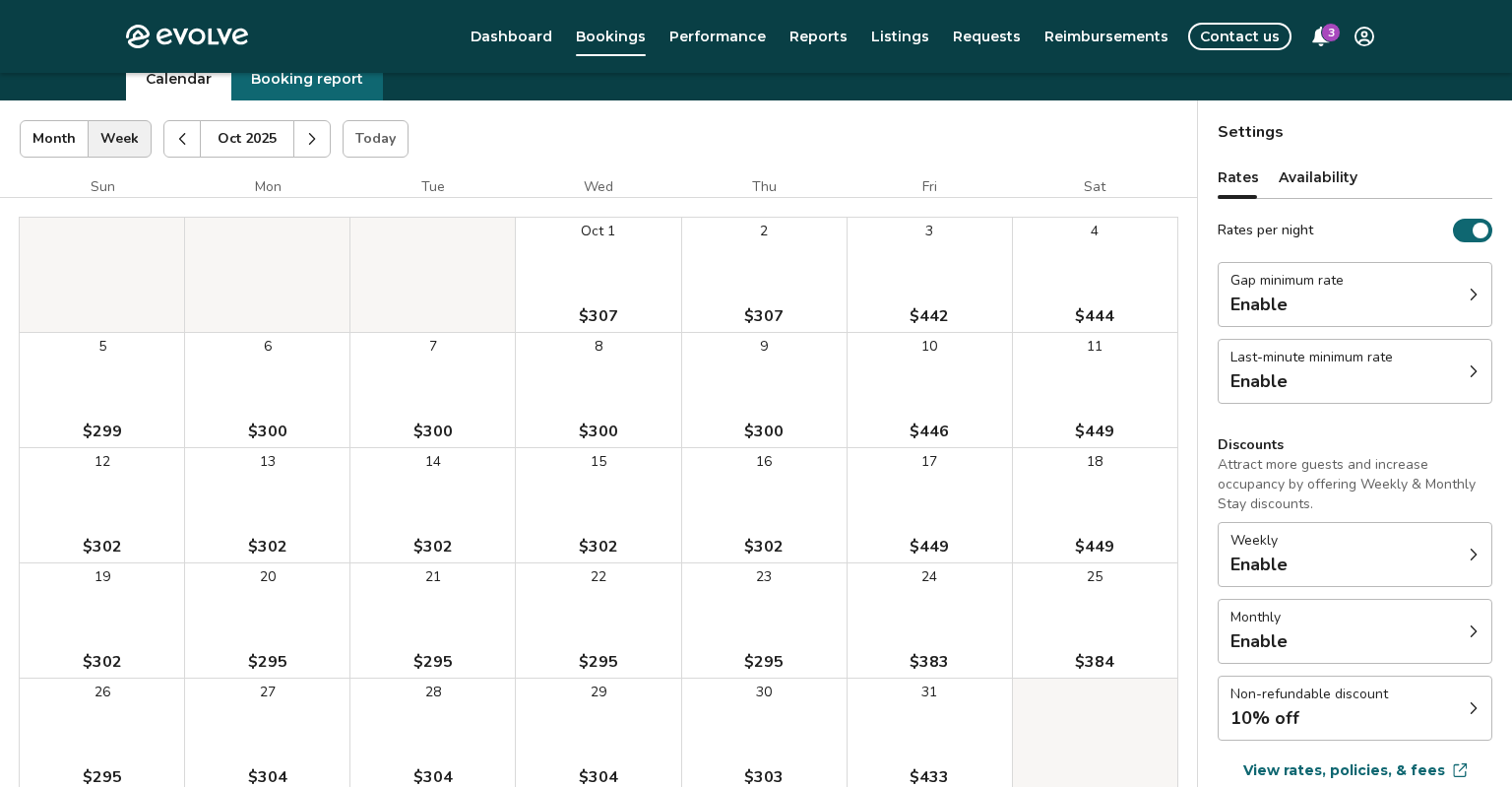 scroll, scrollTop: 91, scrollLeft: 0, axis: vertical 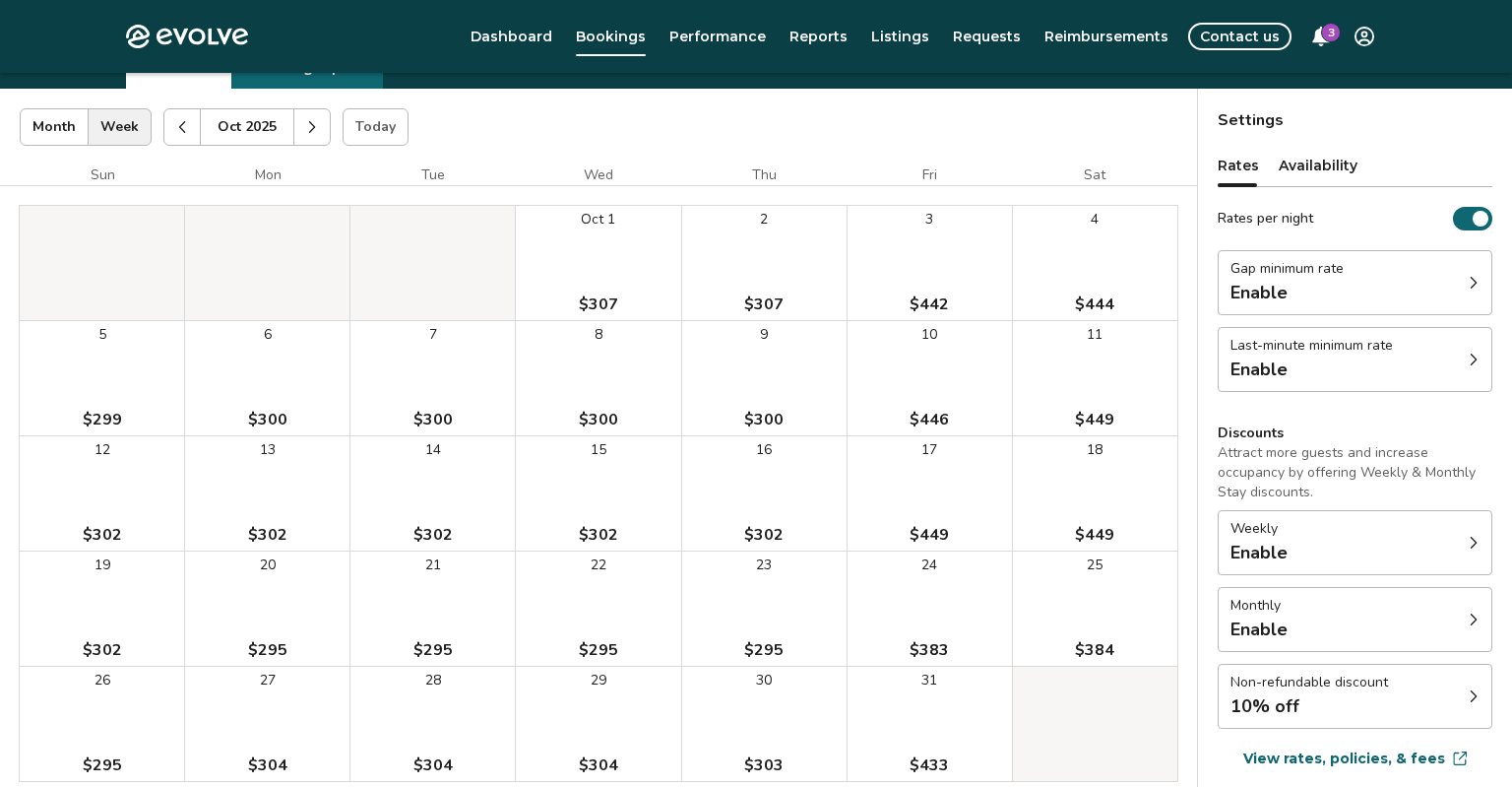 click 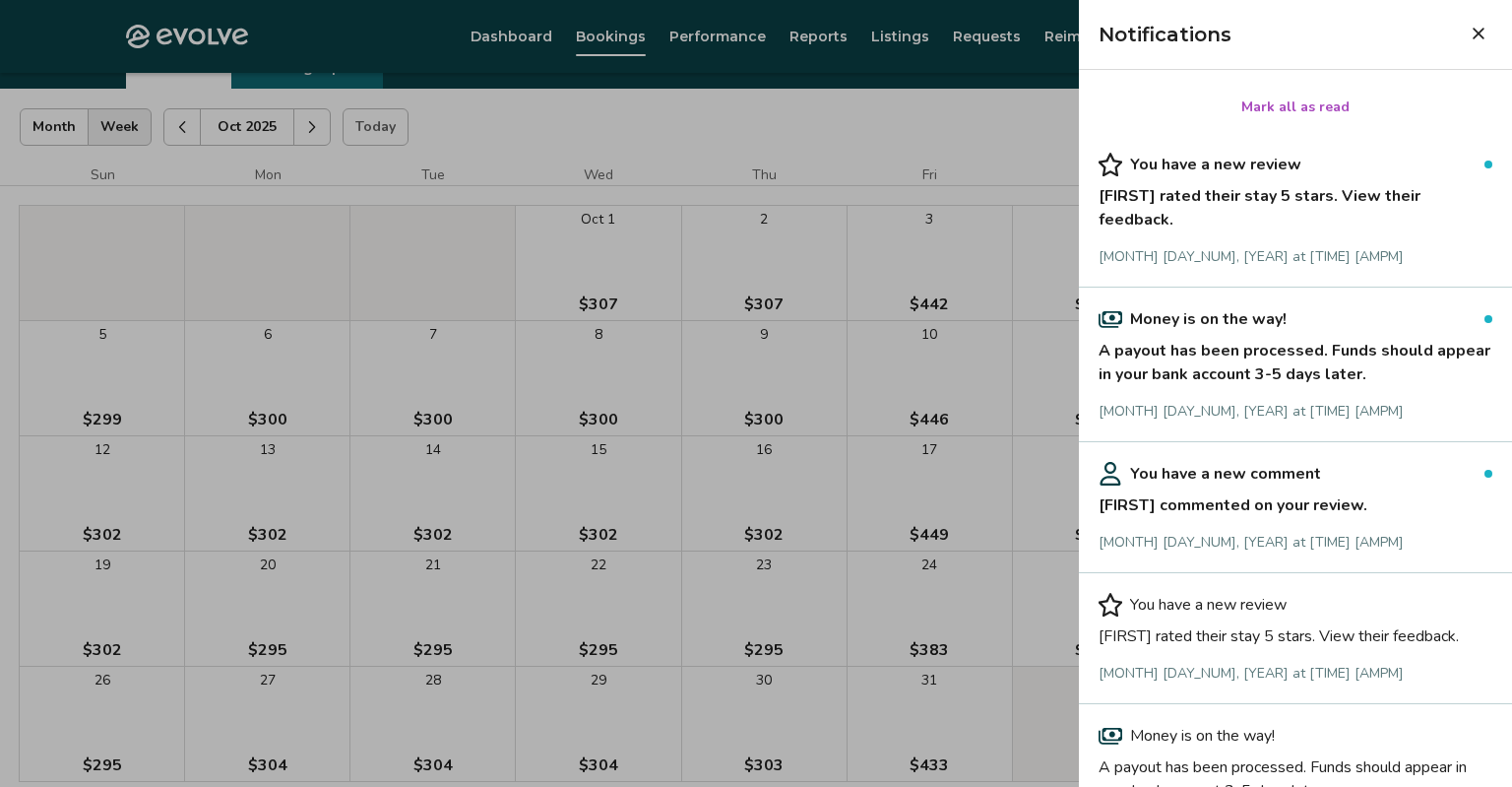 click on "[FIRST] rated their stay 5 stars. View their feedback." at bounding box center (1295, 204) 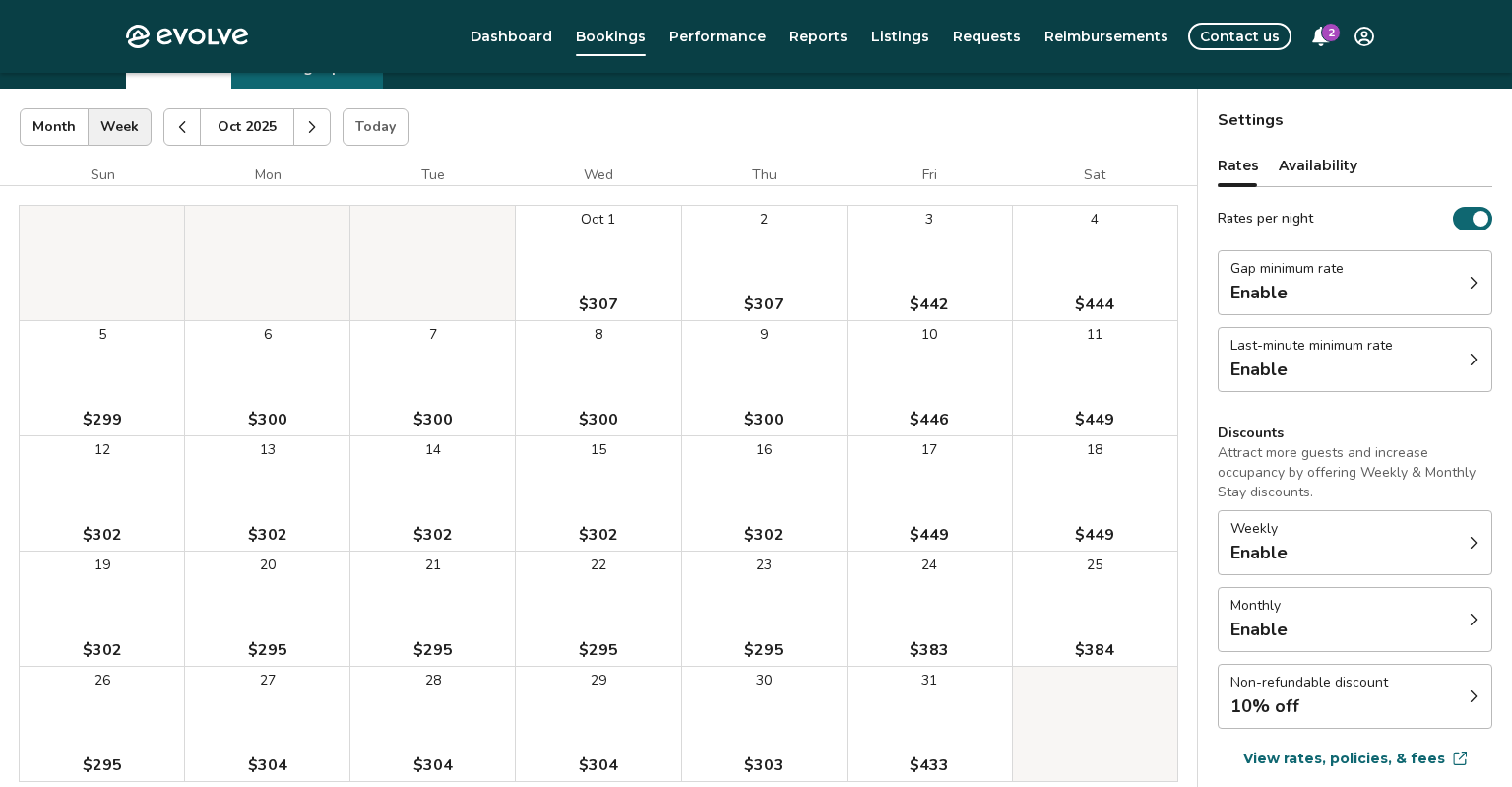 scroll, scrollTop: 0, scrollLeft: 0, axis: both 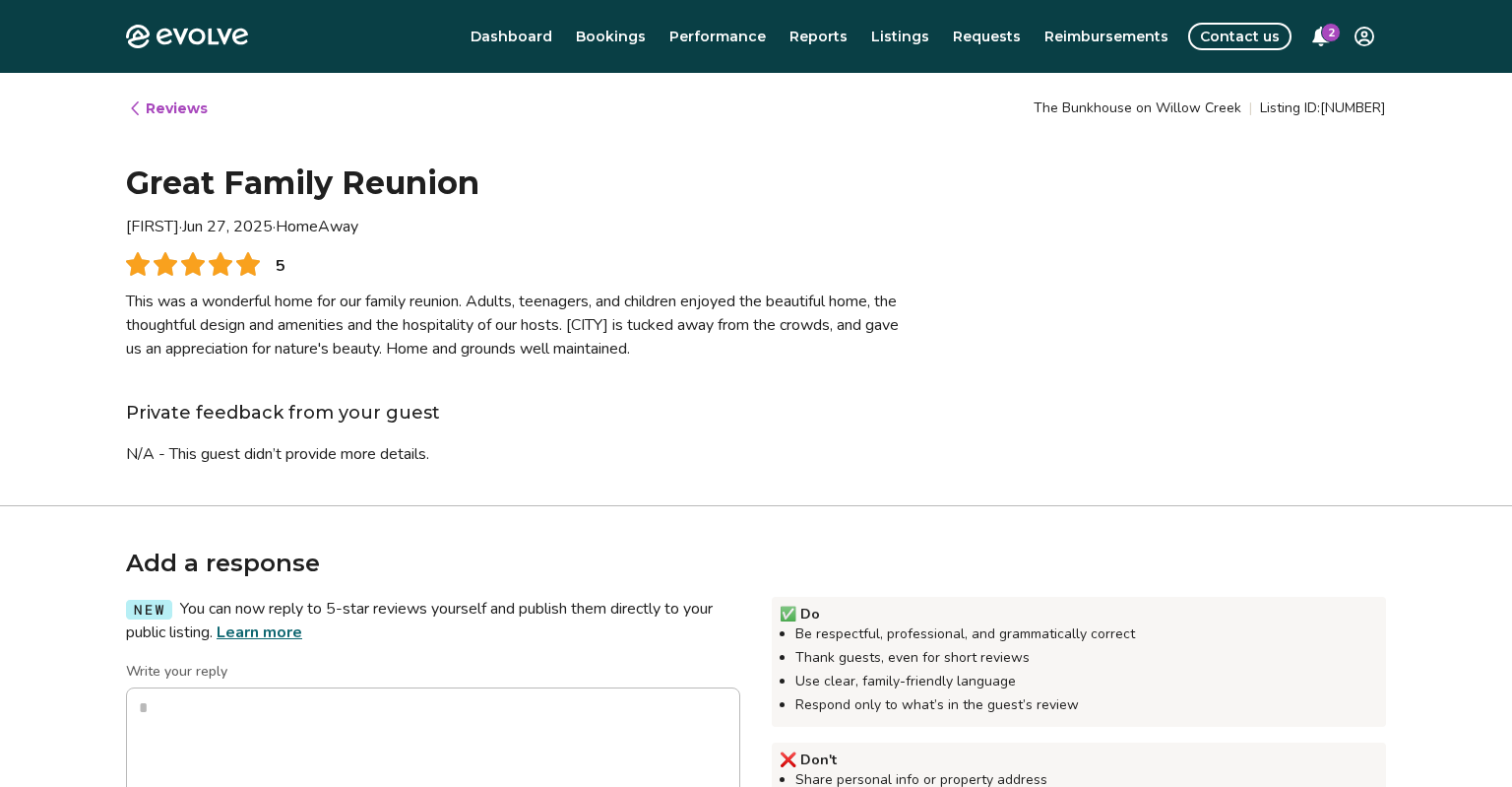 click on "Add a response You can now reply to 5-star reviews yourself and publish them directly to your public listing. Learn more ✅ Do Be respectful, professional, and grammatically correct Thank guests, even for short reviews Use clear, family-friendly language Respond only to what’s in the guest’s review ❌ Don't Share personal info or property address Use threatening, discriminatory, or explicit language that’s defensive or dismissive Include slang or emojis Mention private feedback or offline chats Promote pricing, offers, links to other sites, or review incentives Write your reply   Character count: 0 of 1,000 Make sure you follow these guidelines since your reply can’t be edited (and may be rejected) after you publish. It can take a few days to go live. Yes, my response meets the requirements Submit reply ✅ Do Be respectful, professional, and grammatically correct Thank guests, even for short reviews Use clear, family-friendly language Respond only to what’s in the guest’s review ❌ Don't" at bounding box center (756, 851) 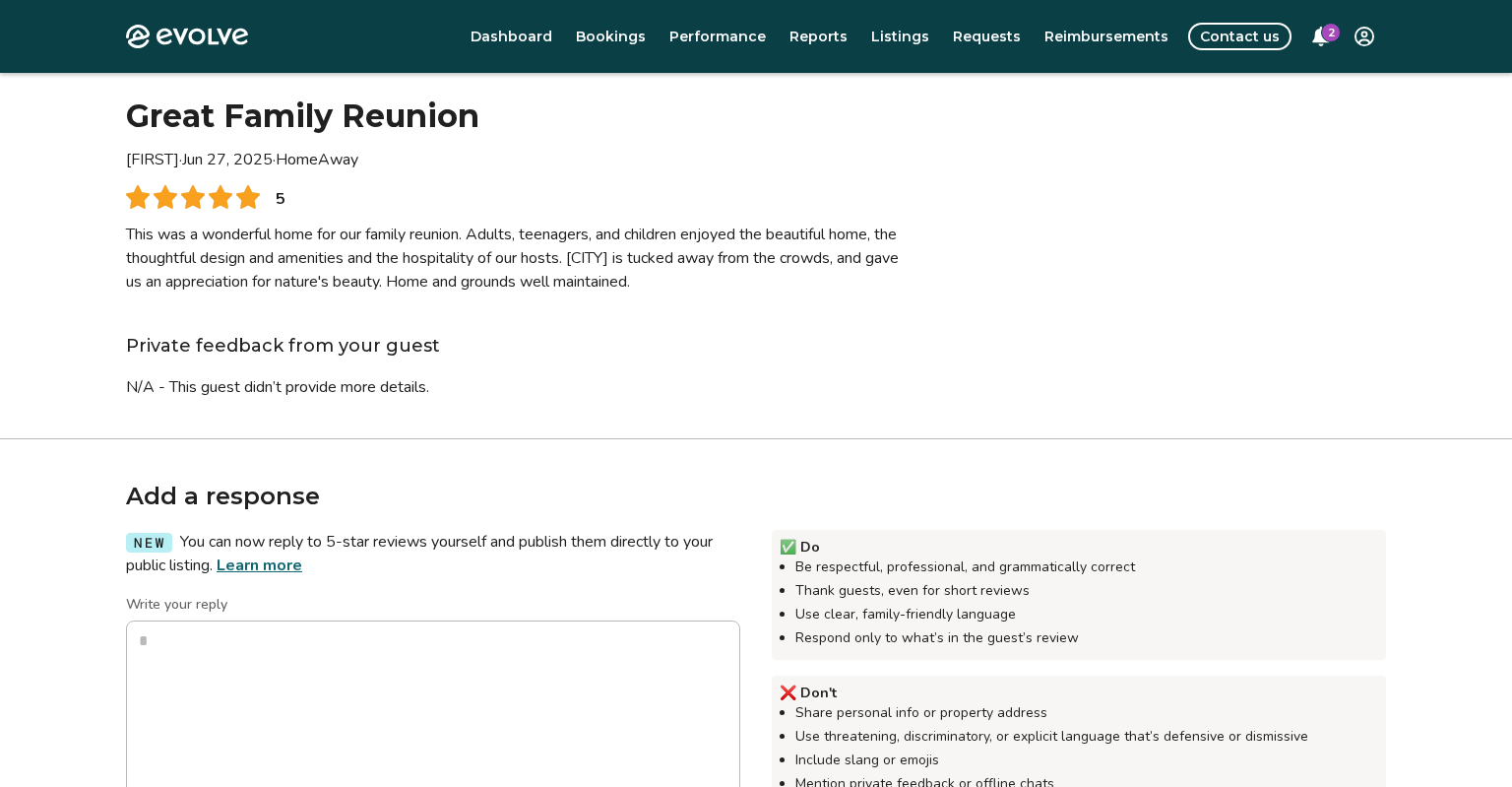 scroll, scrollTop: 66, scrollLeft: 0, axis: vertical 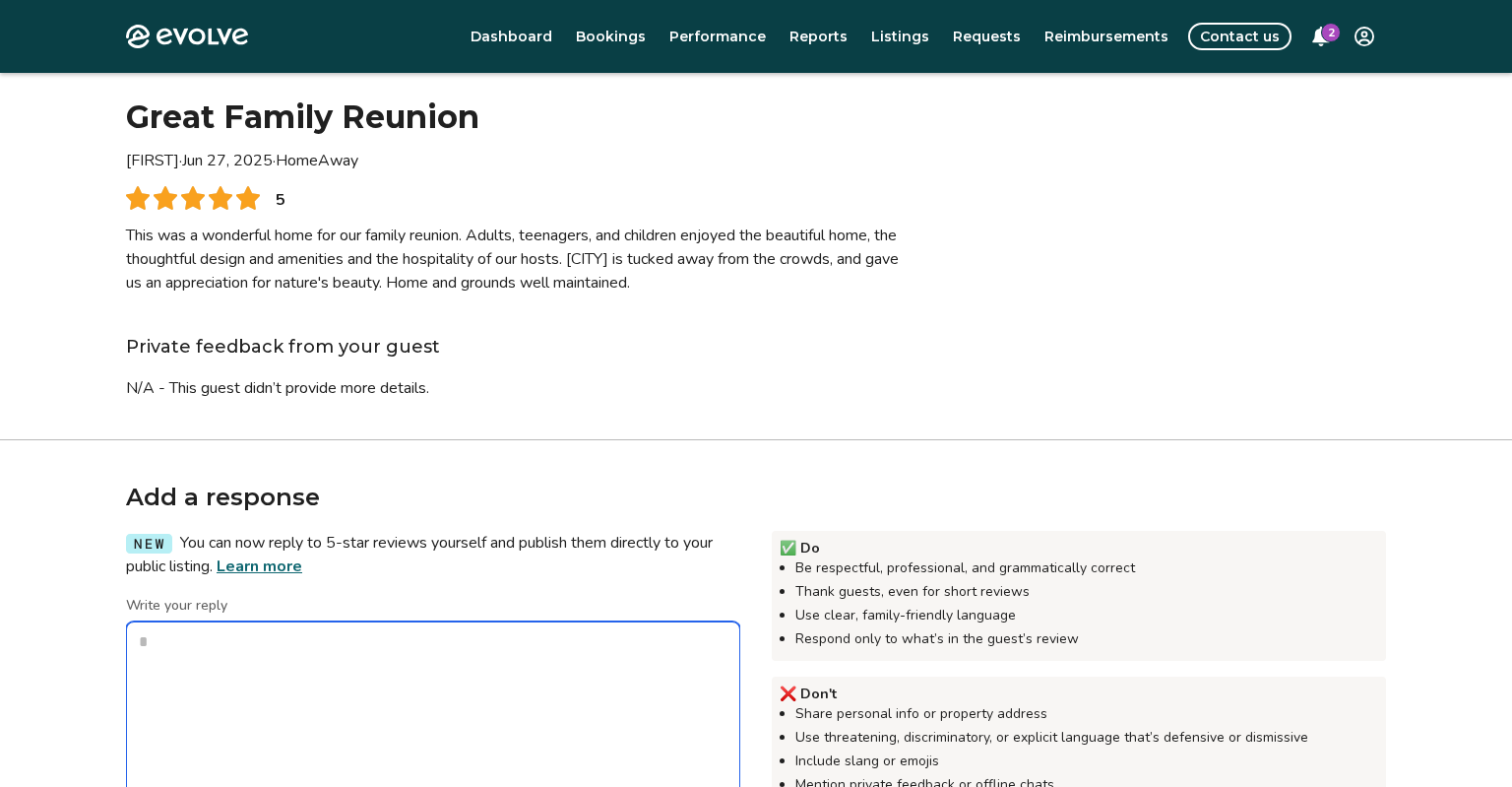 click on "Write your reply" at bounding box center (433, 720) 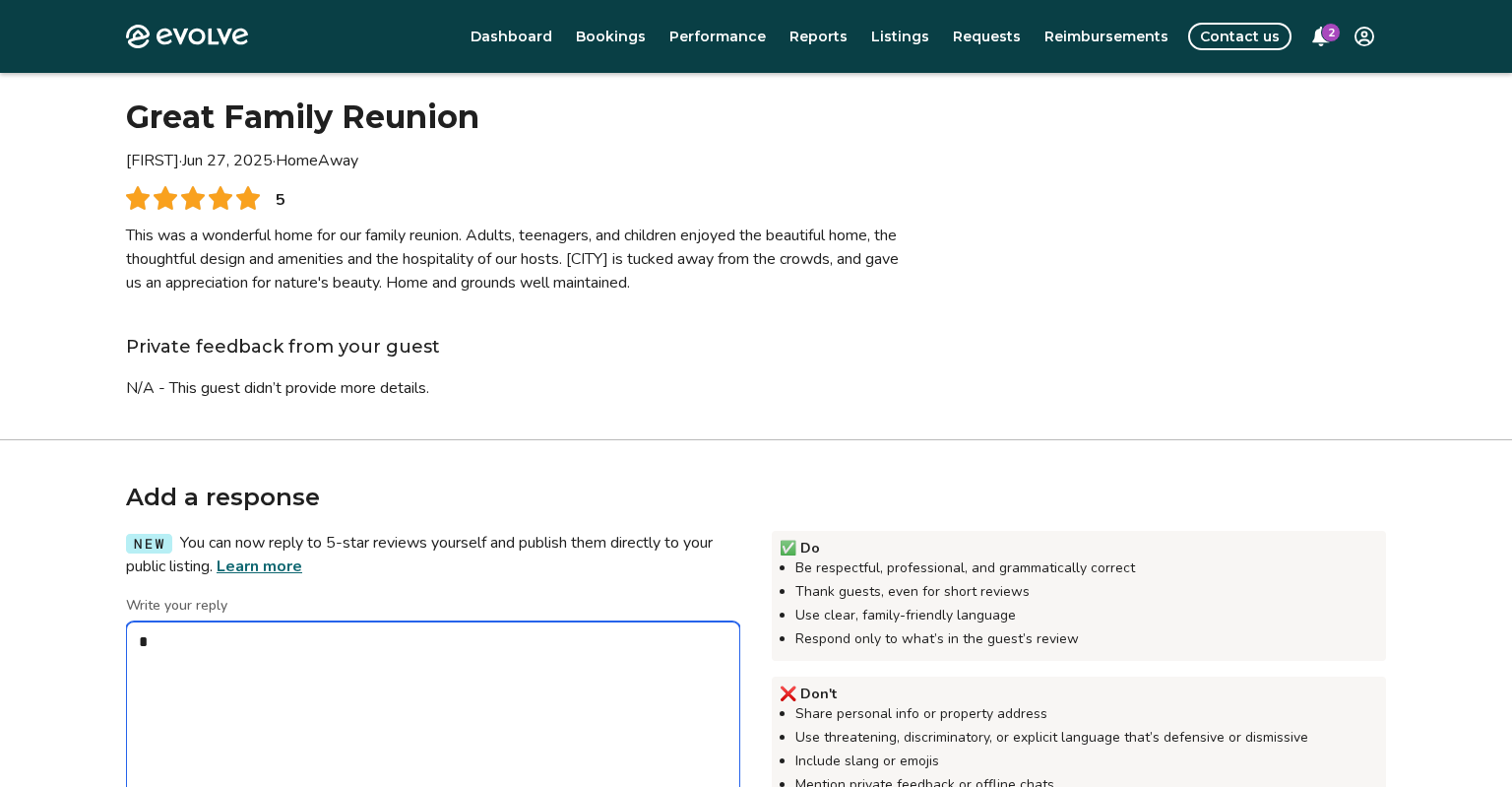 type on "*" 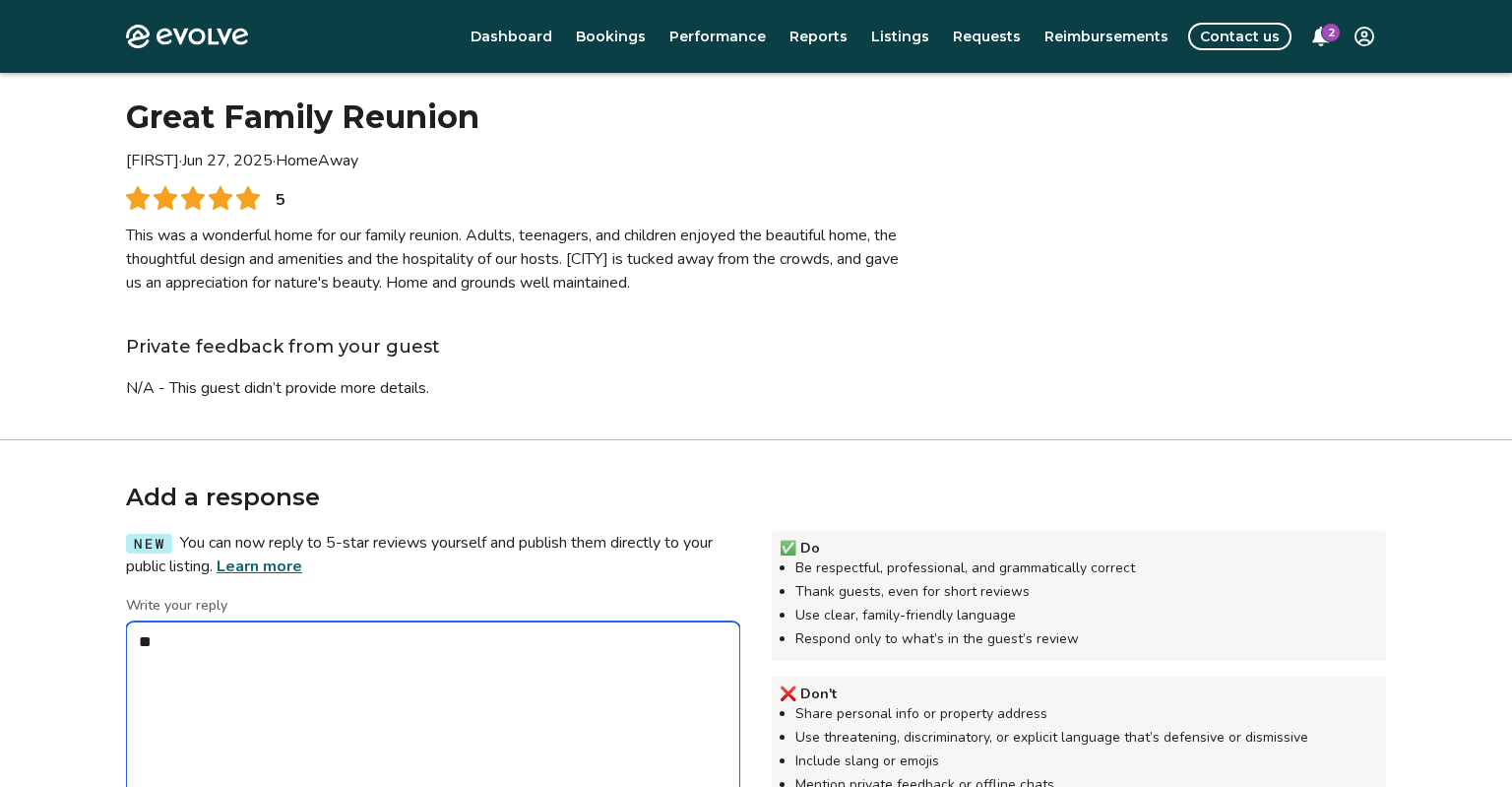 type on "*" 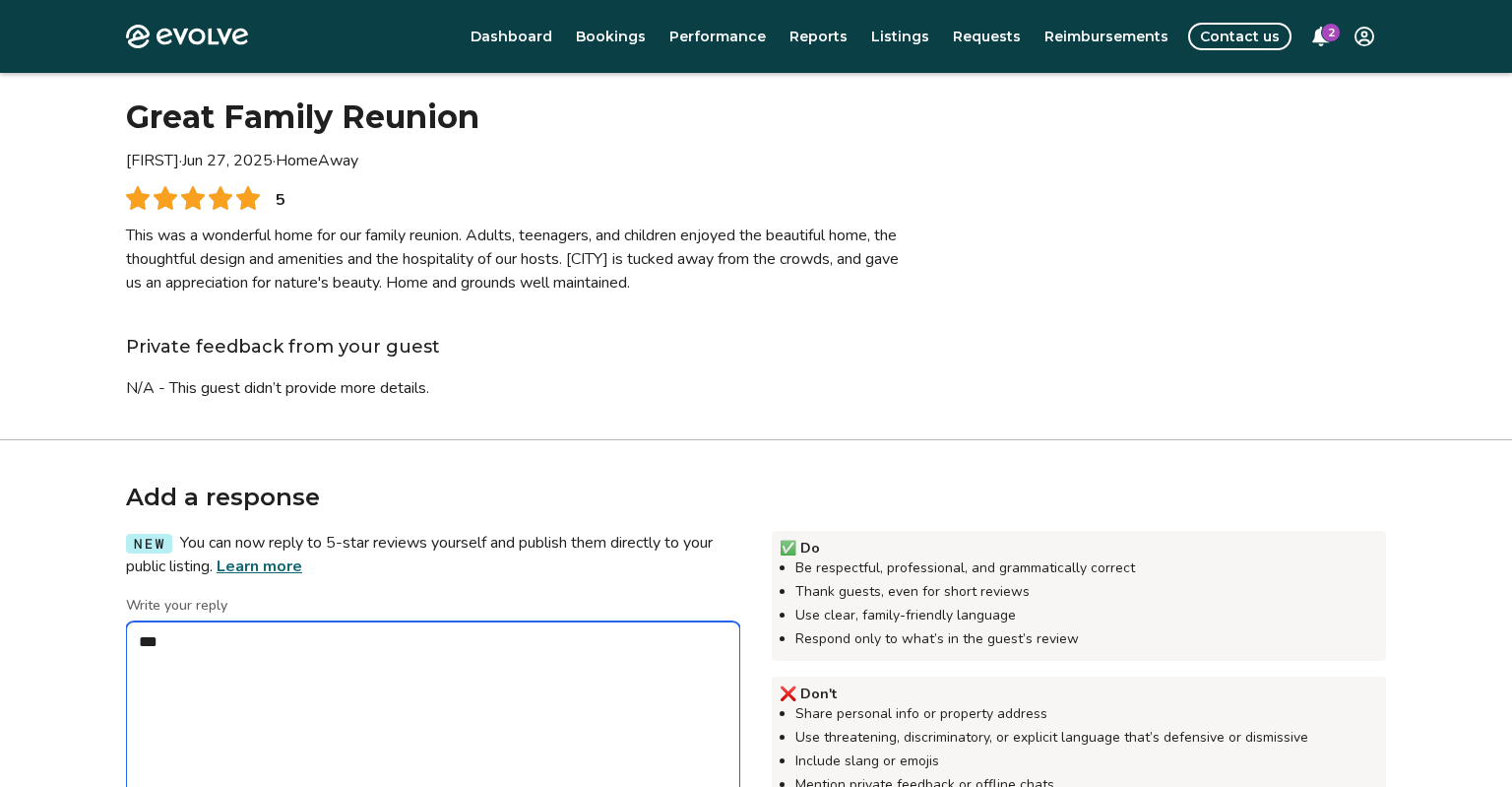 type on "*" 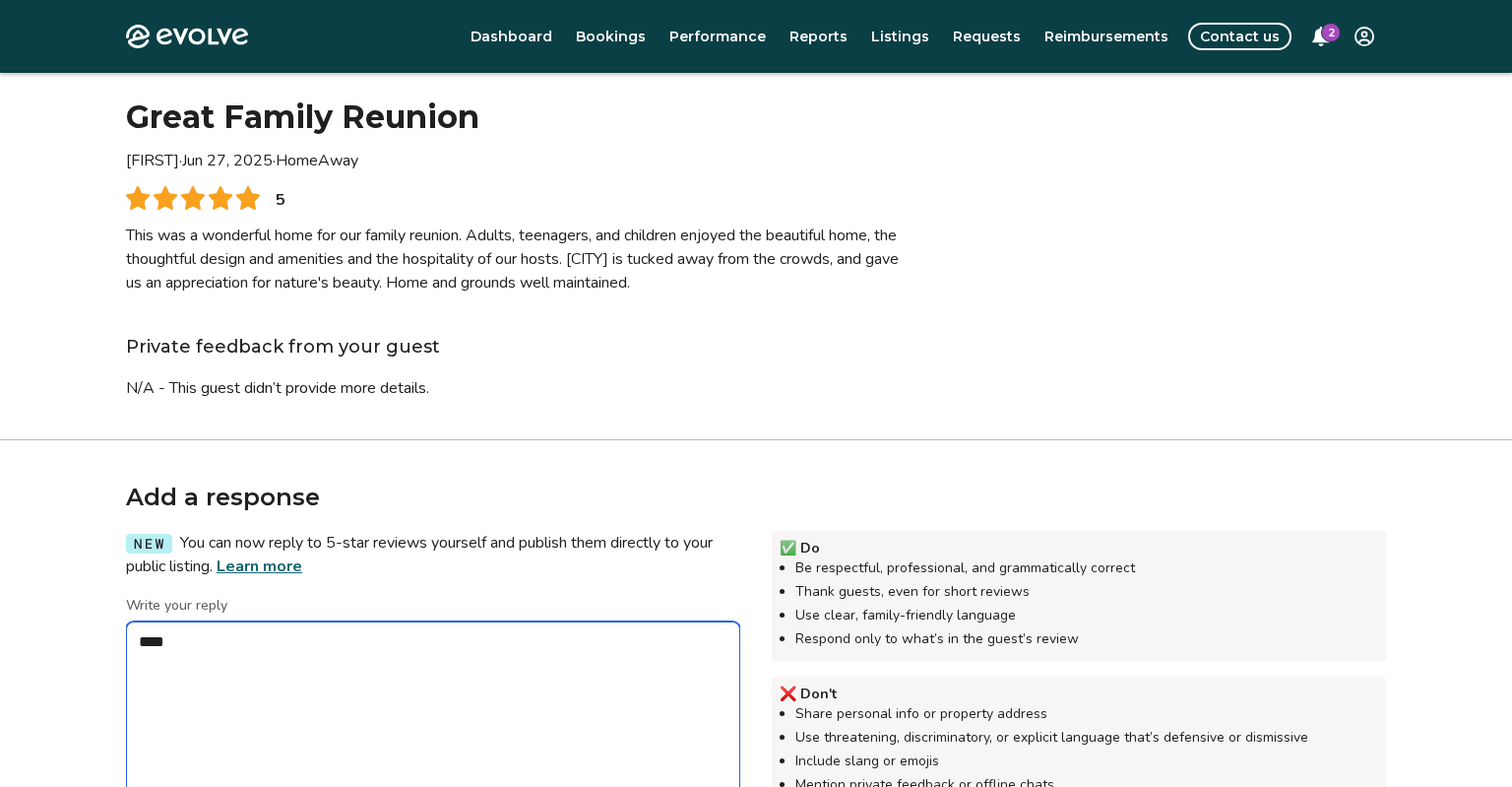 type on "*" 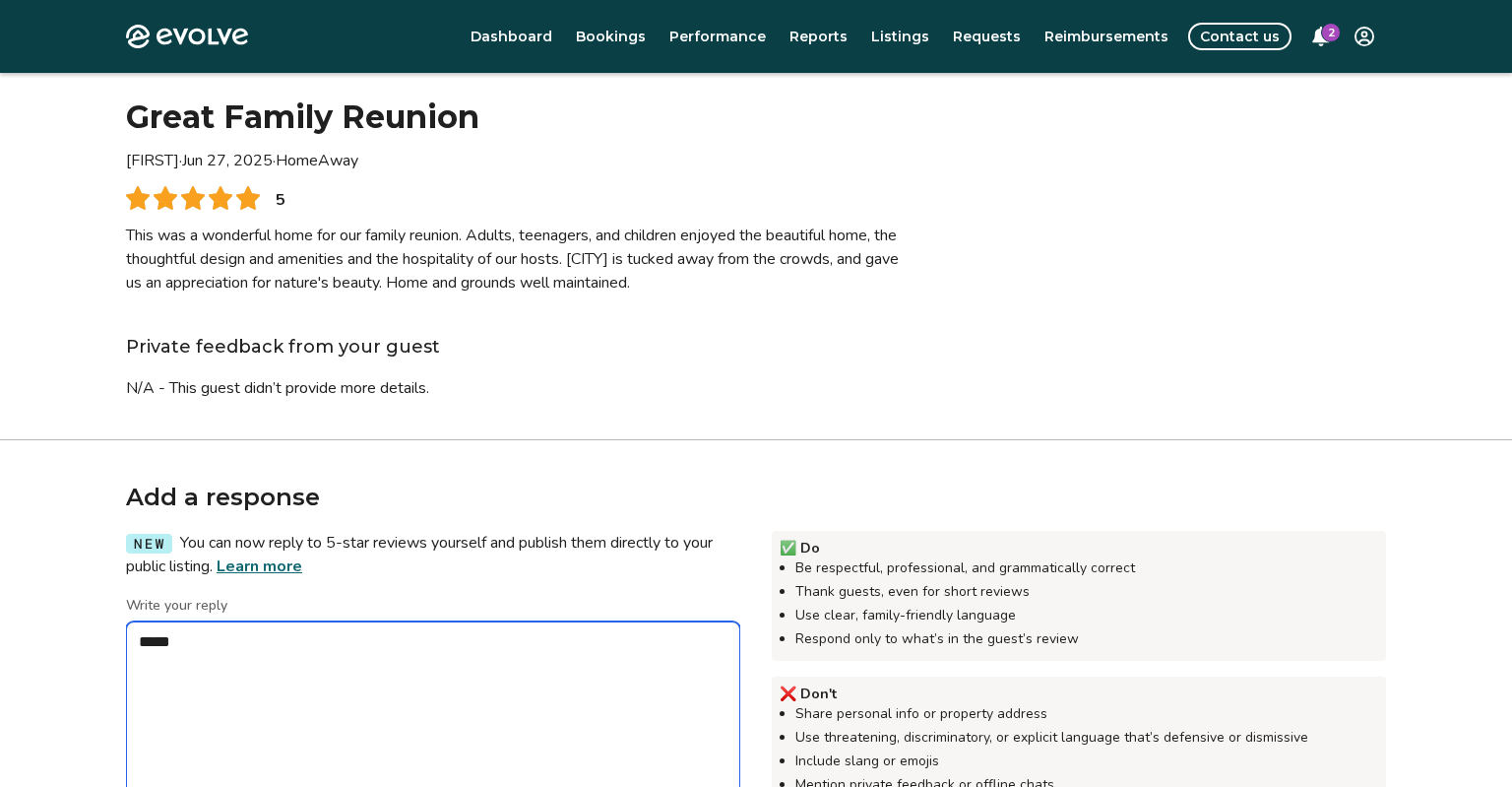 type on "*" 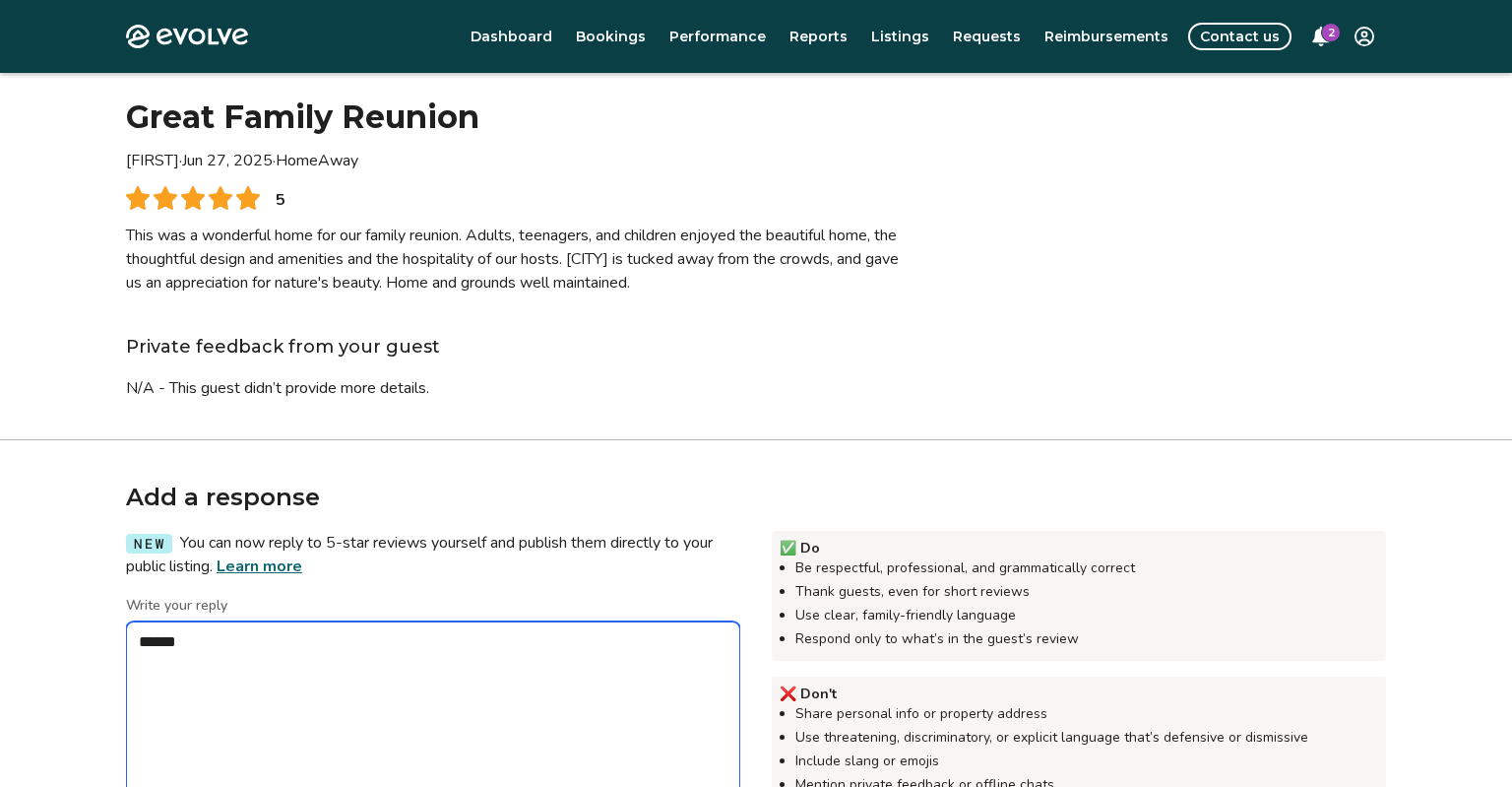 type on "*" 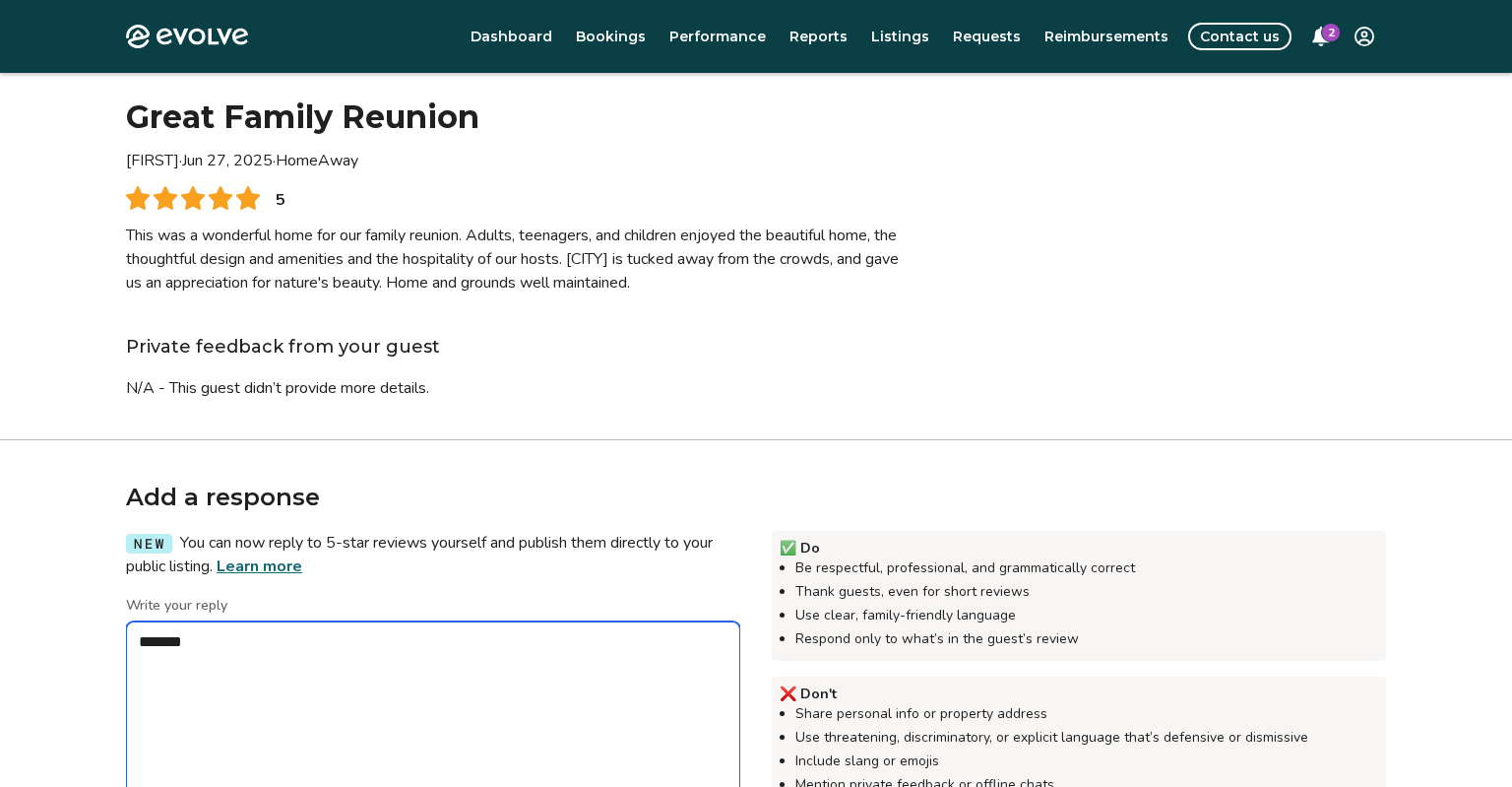 type on "*" 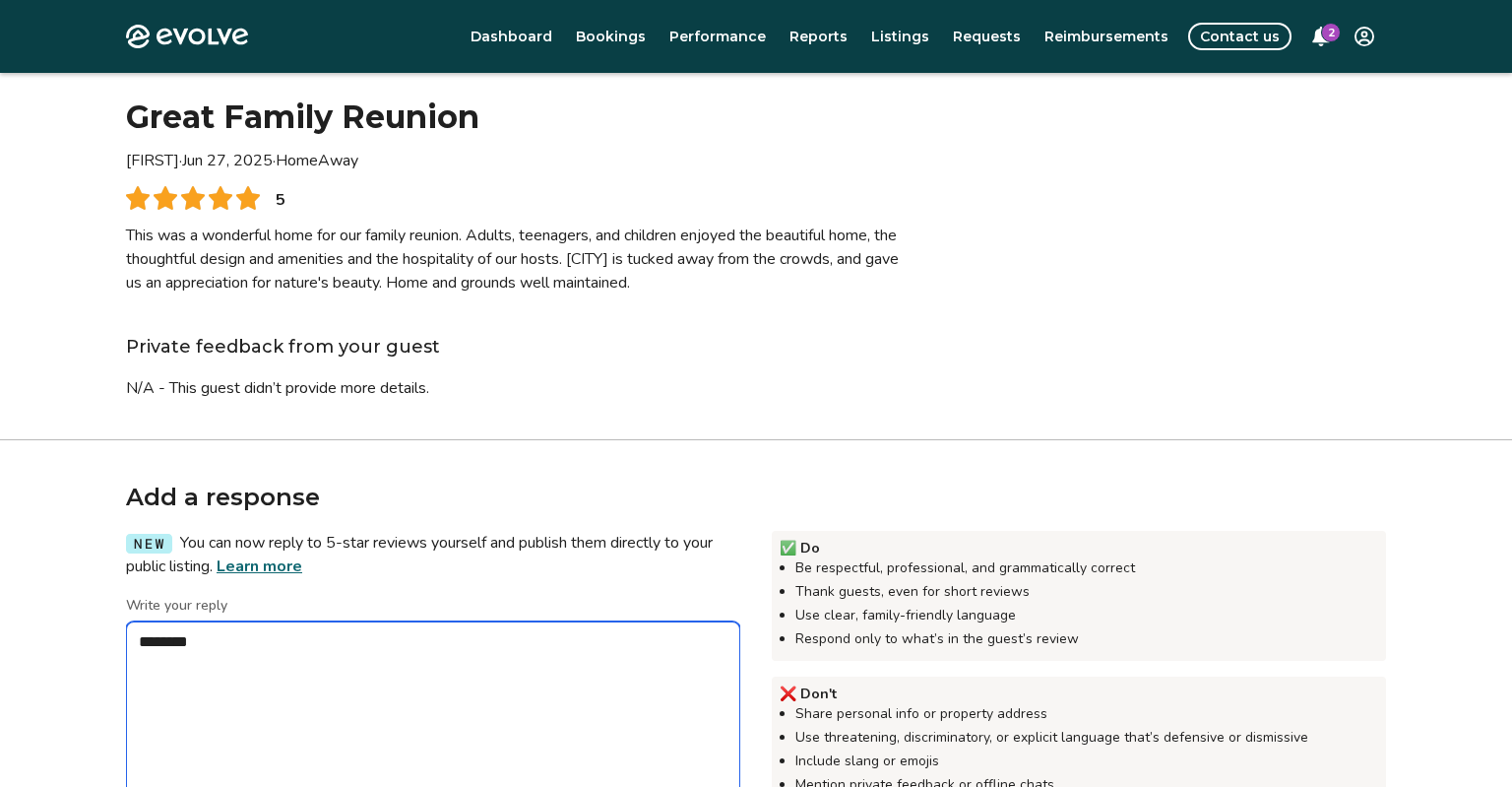 type on "*" 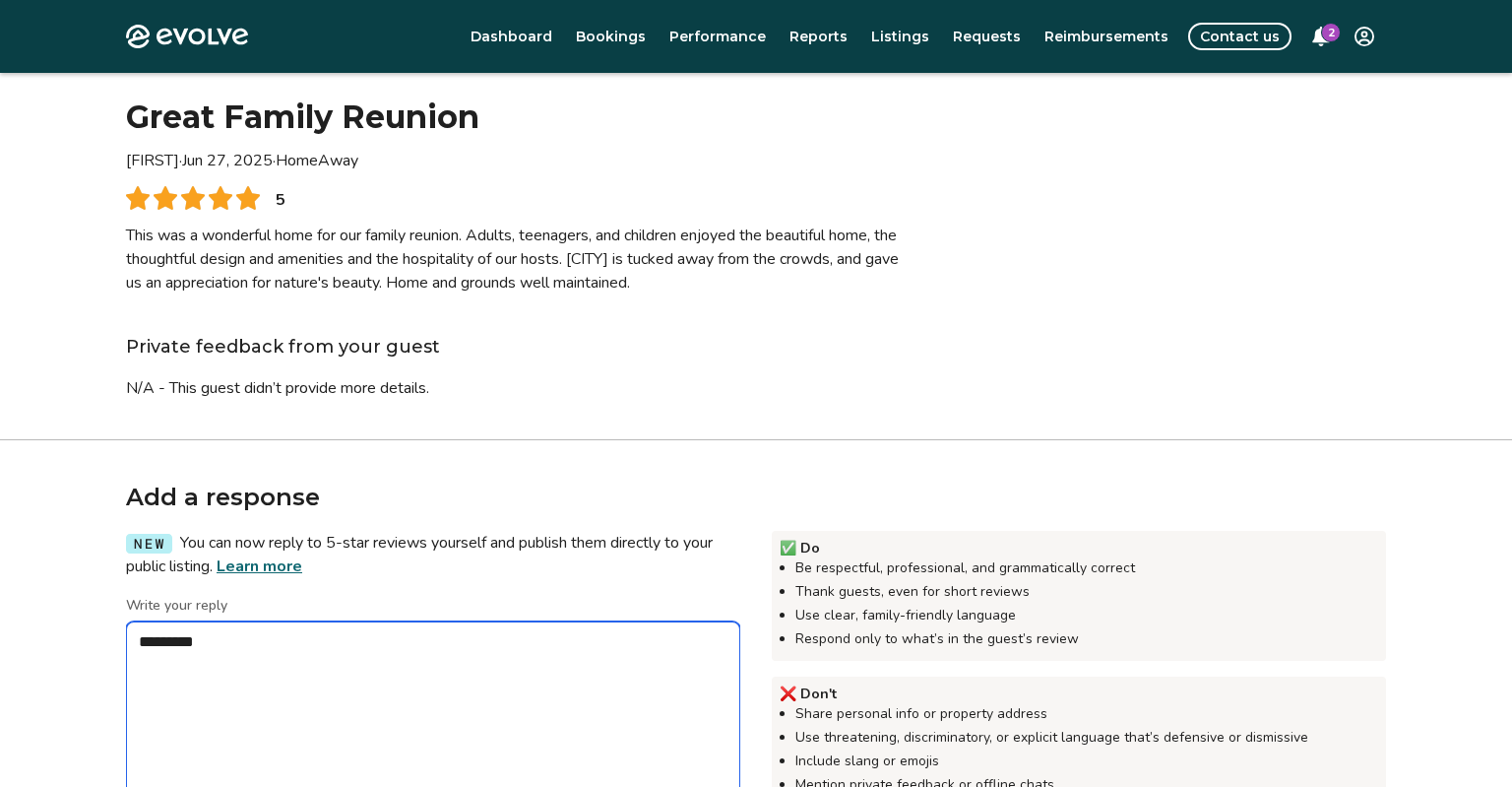 type on "*" 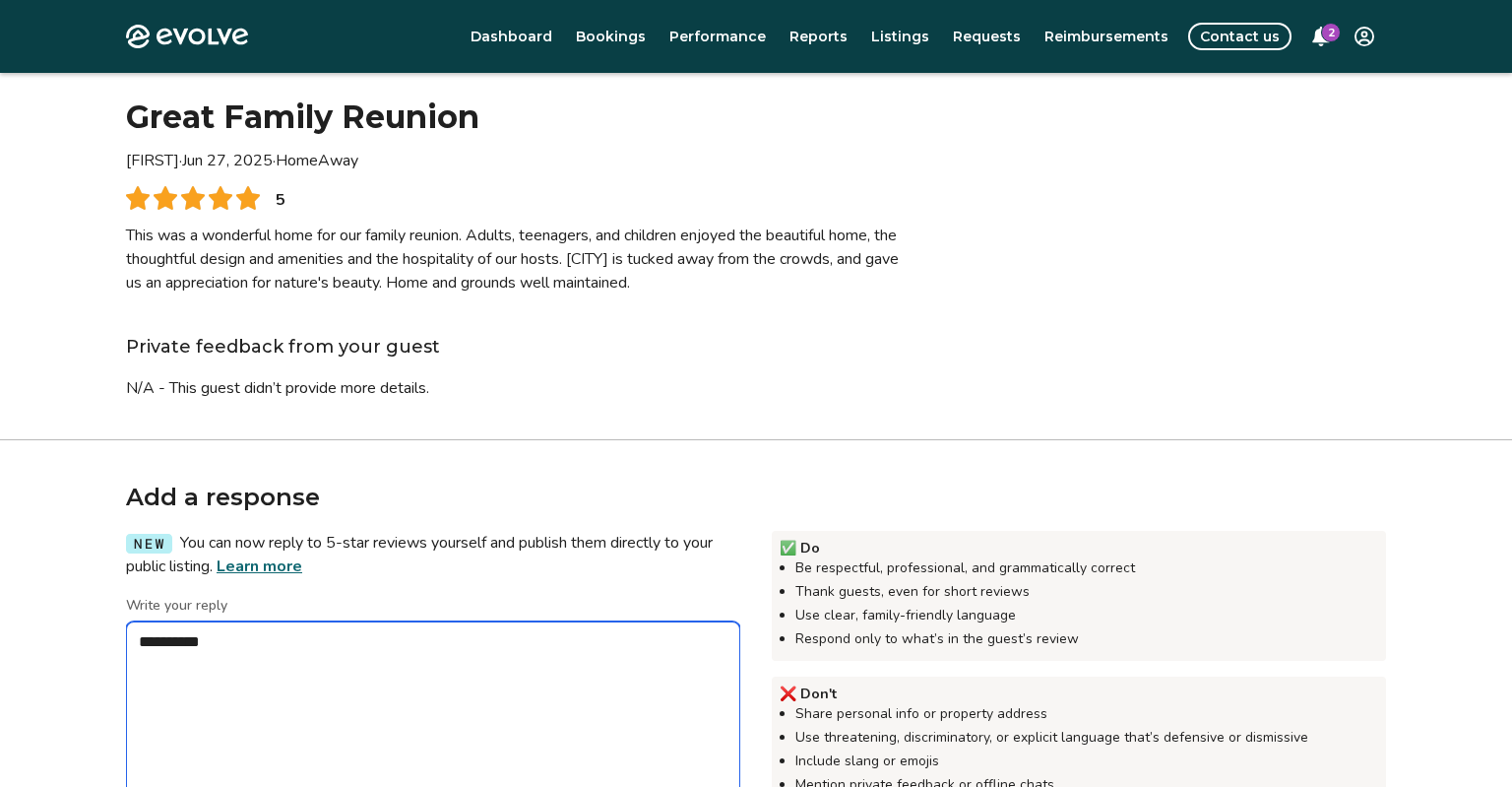 type on "*" 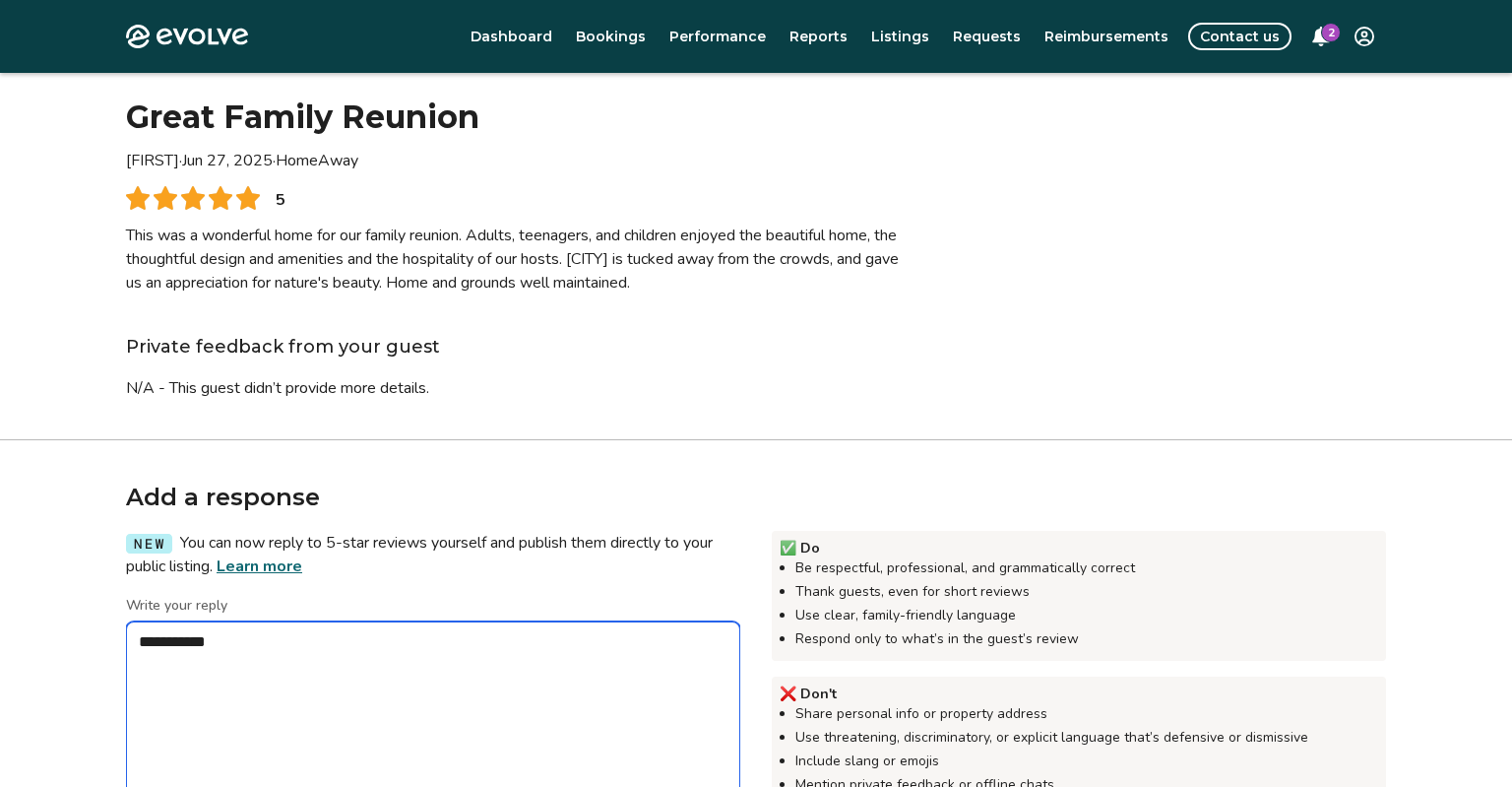 type on "*" 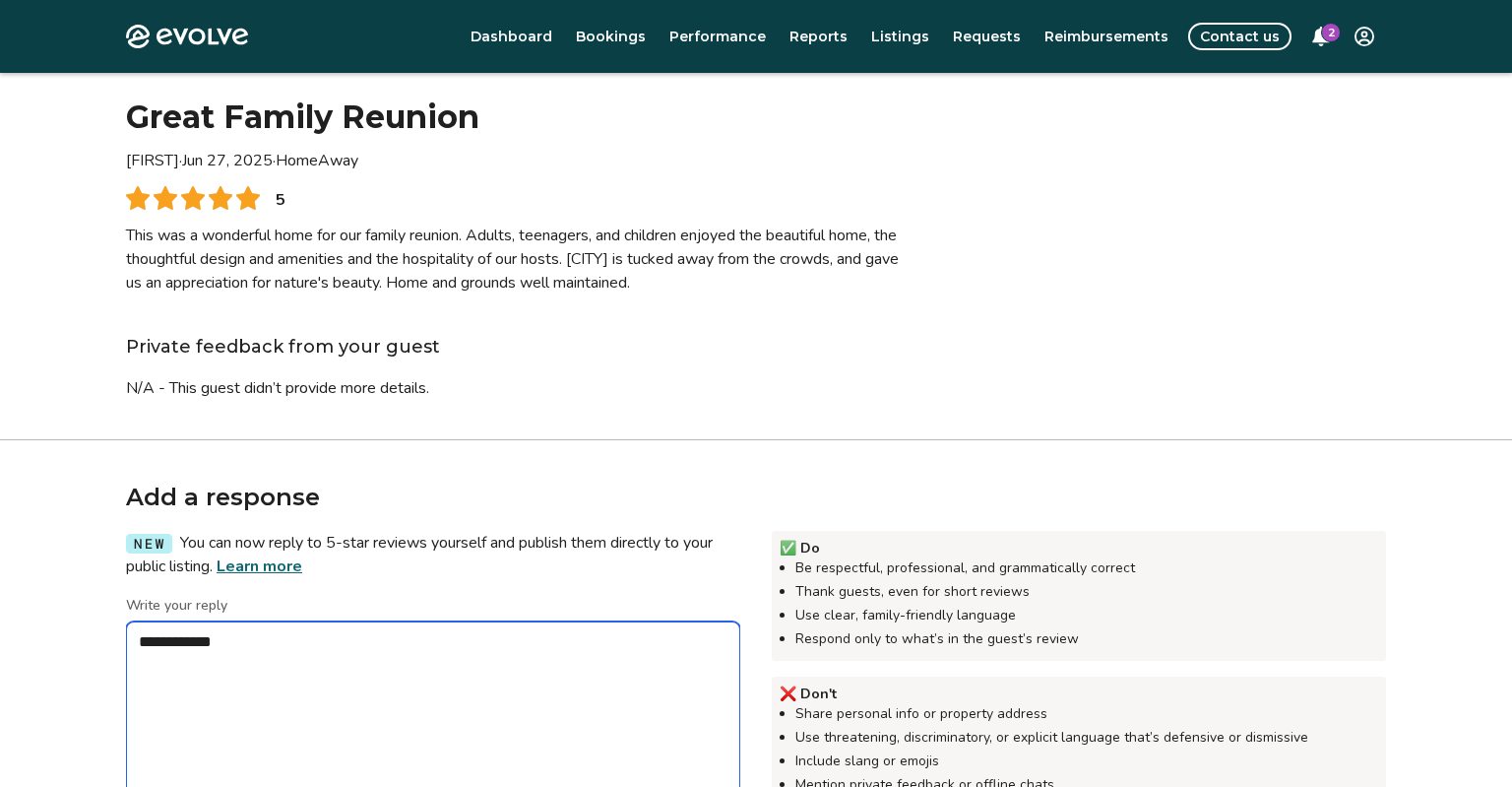 type on "*" 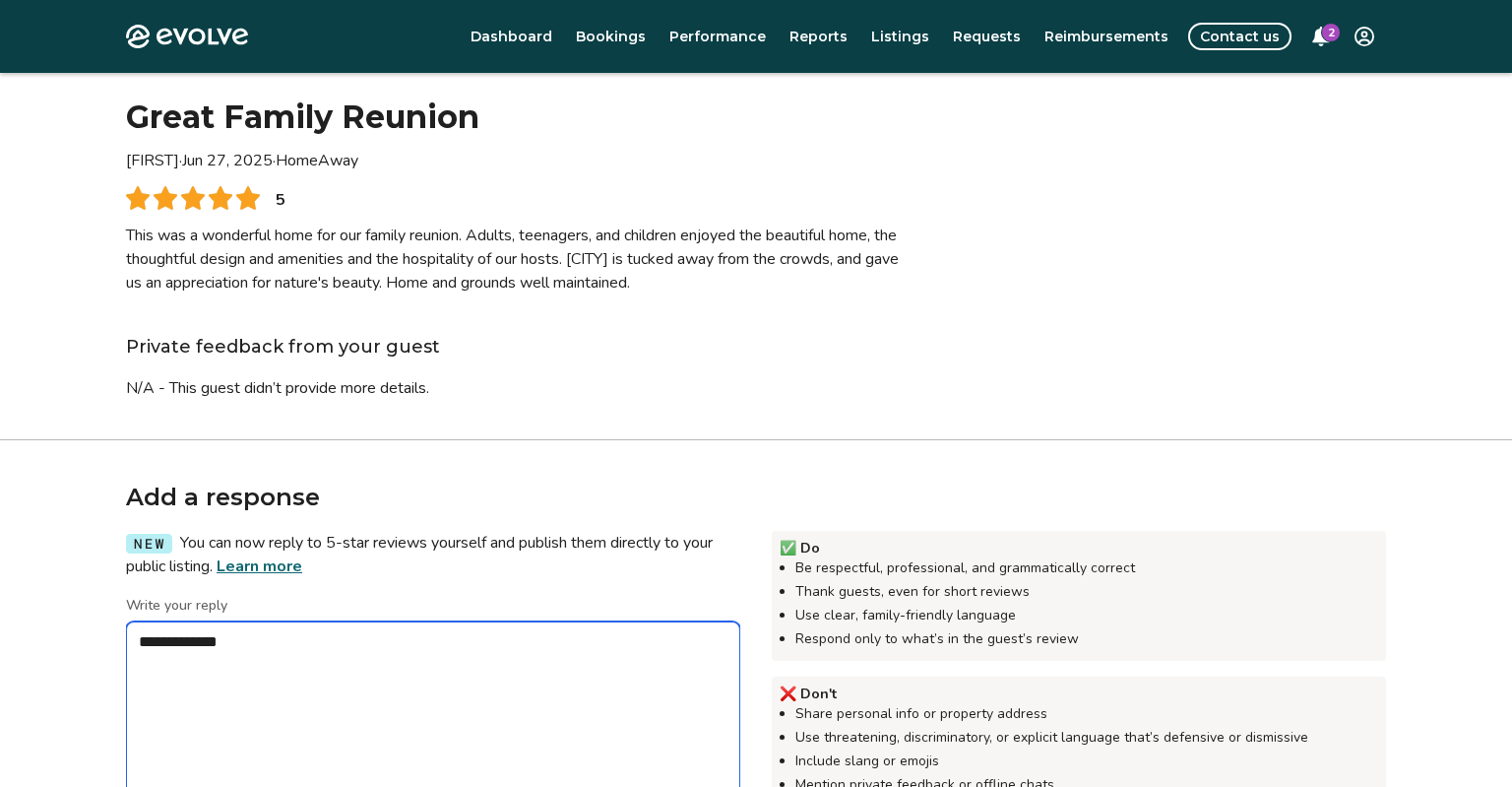 type on "*" 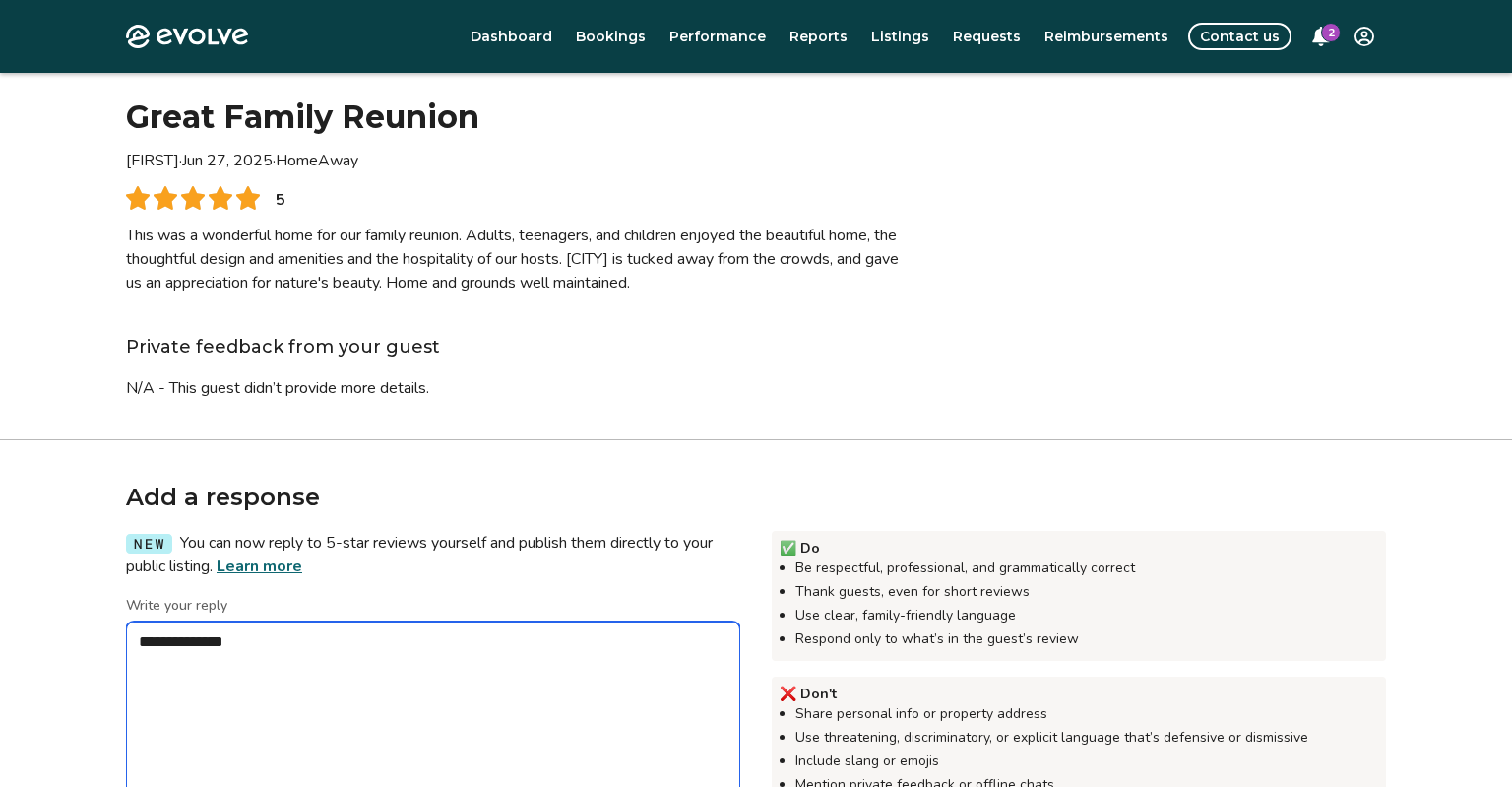 type on "*" 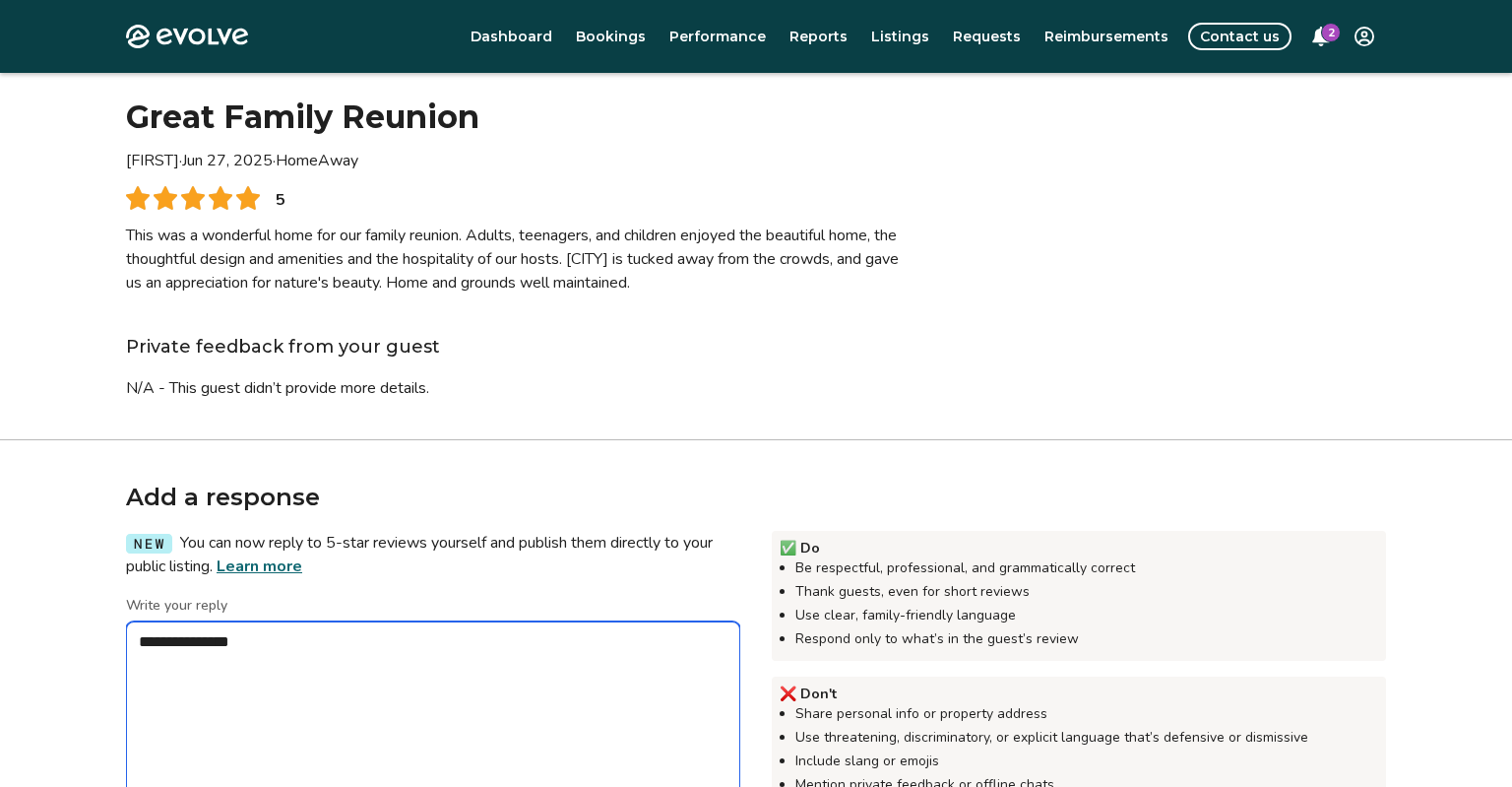 type on "*" 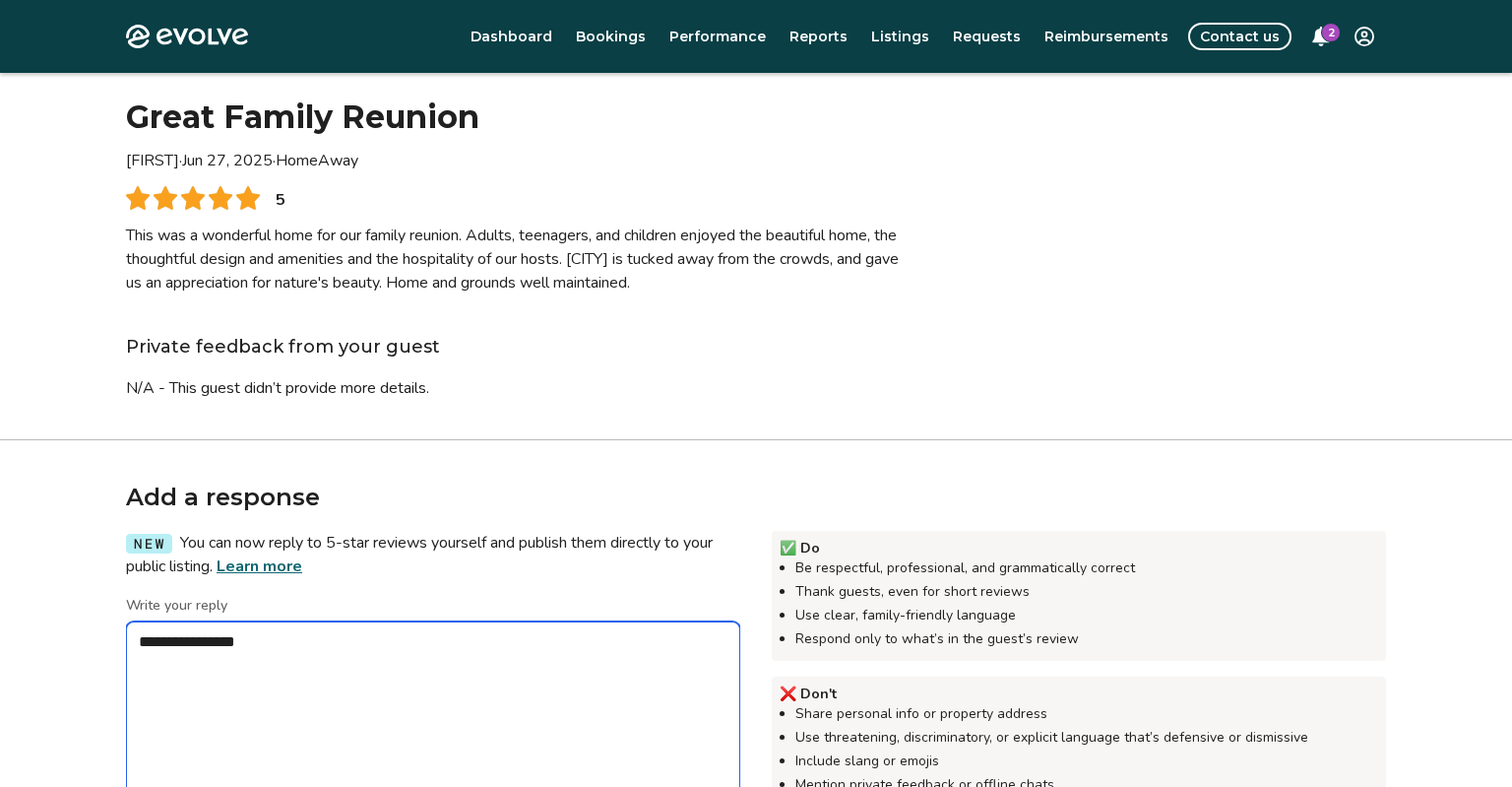 type on "*" 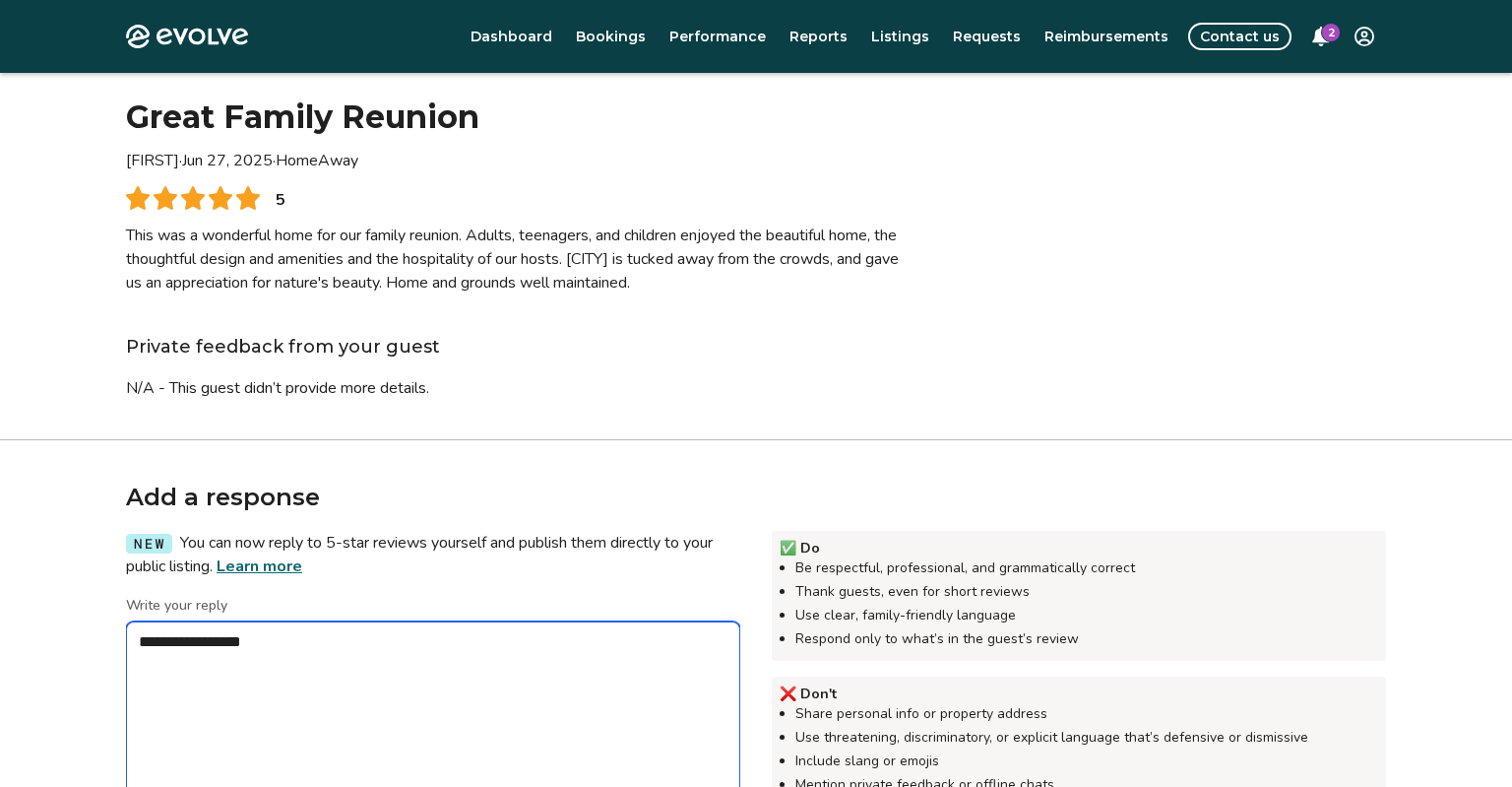 type on "*" 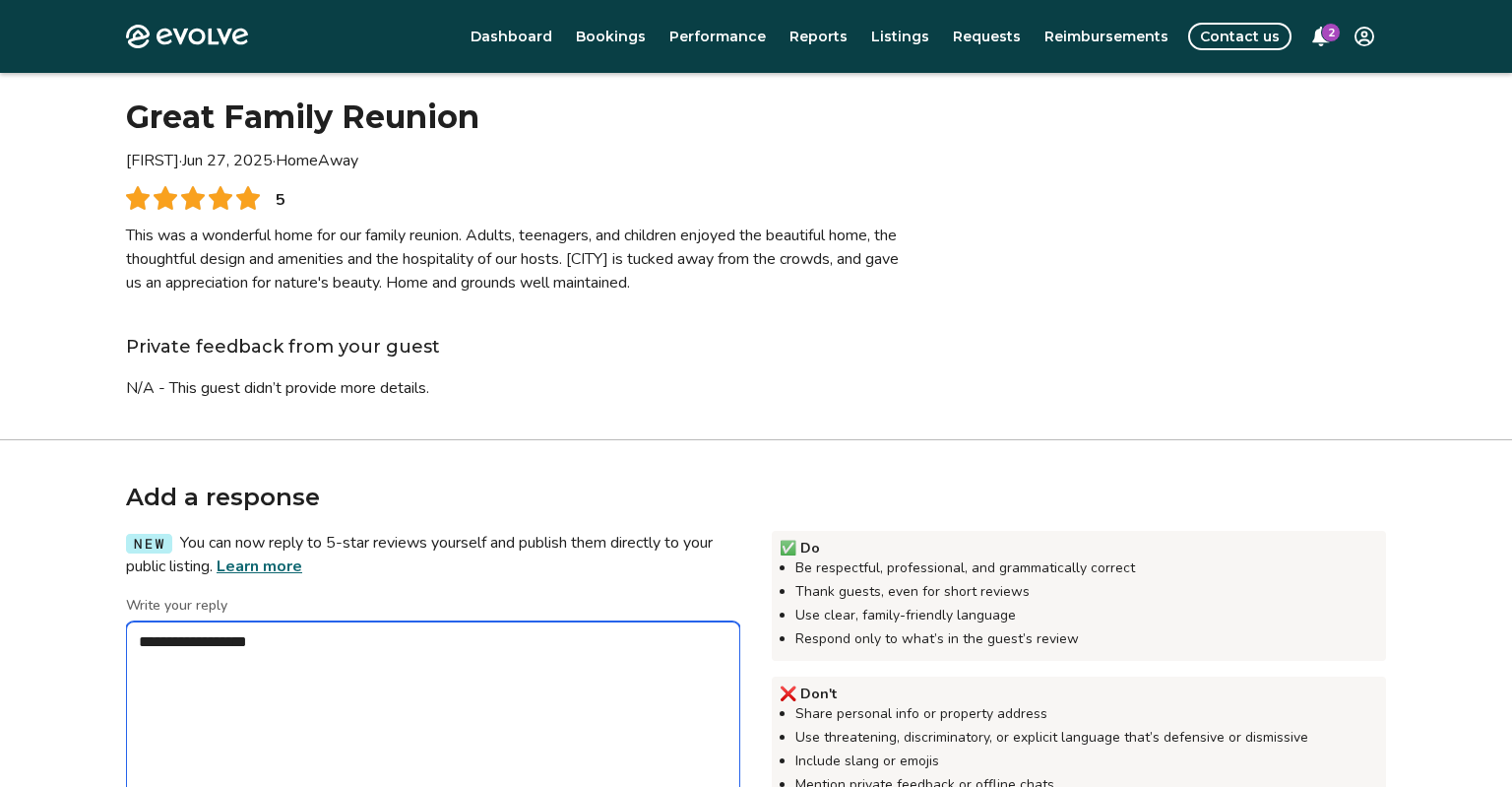 type on "*" 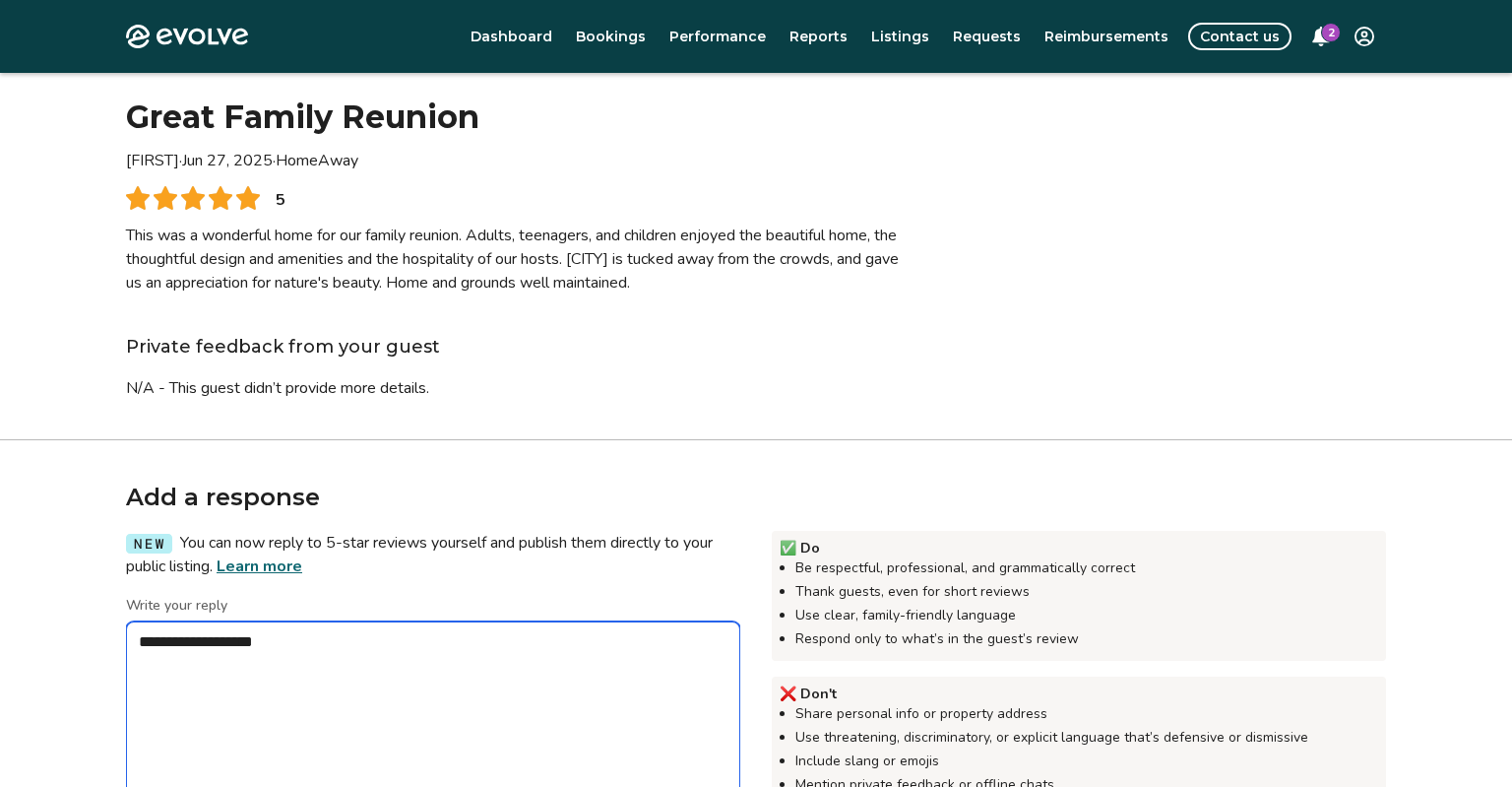 type on "*" 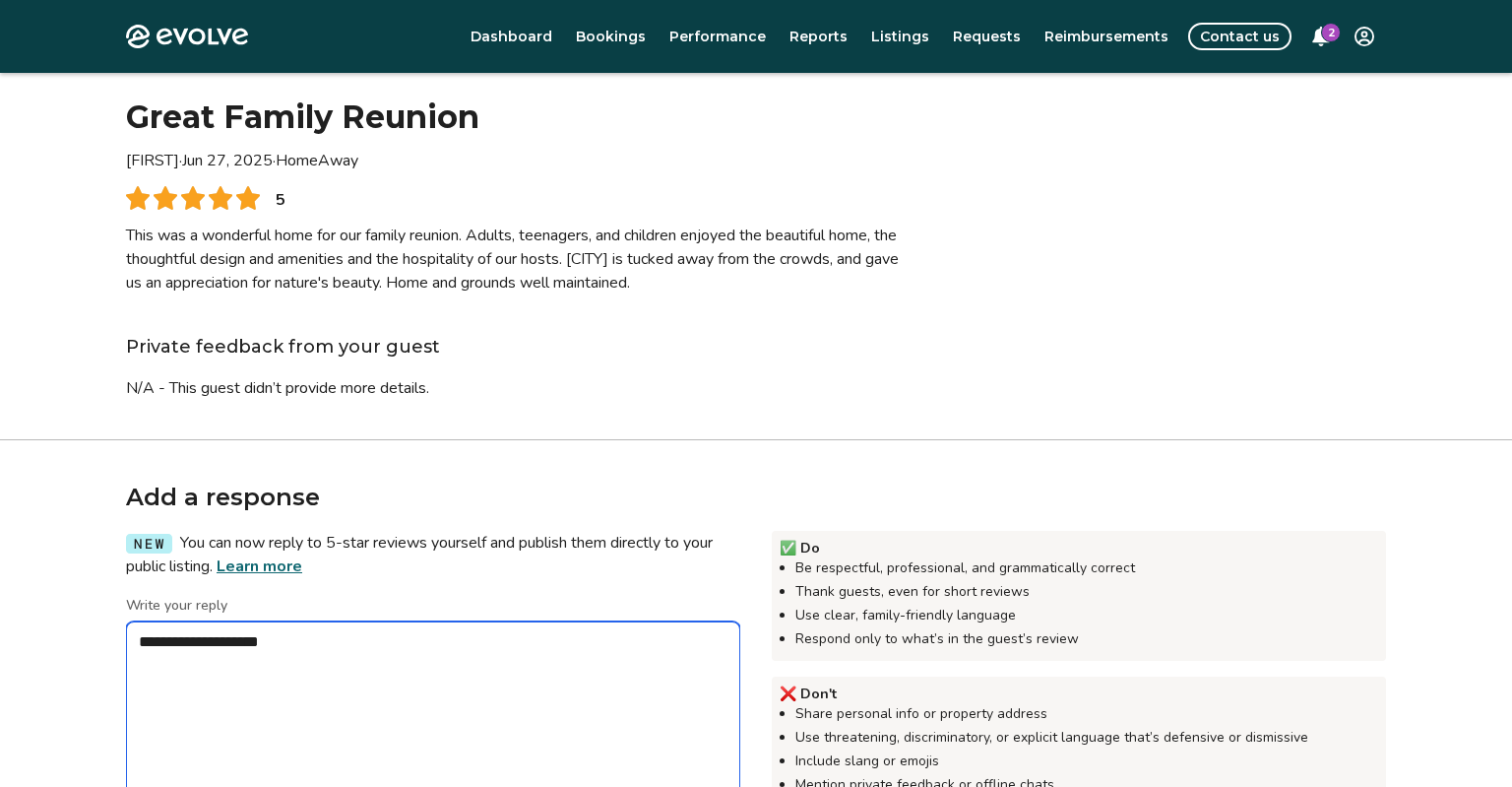 type on "*" 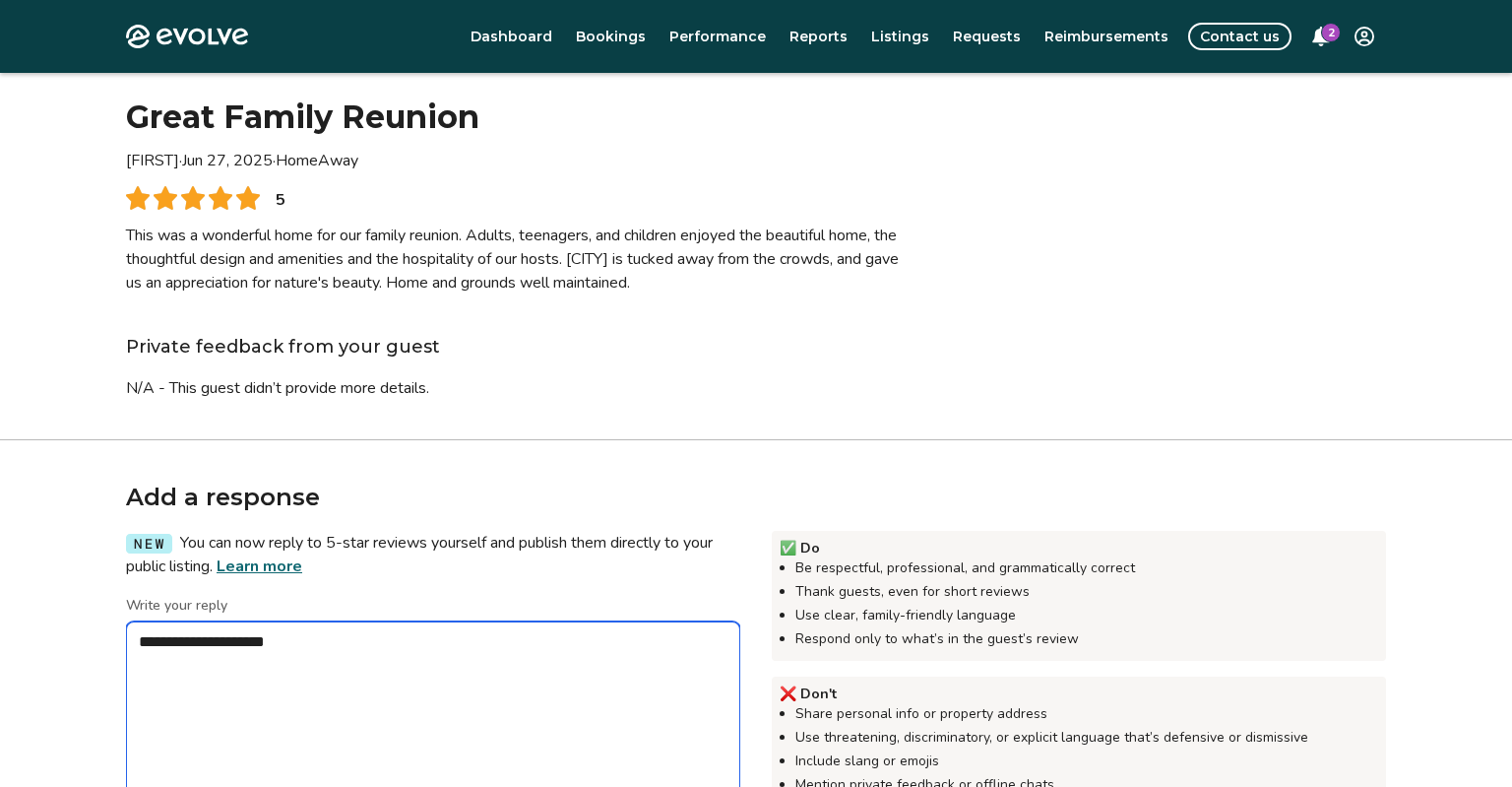type on "*" 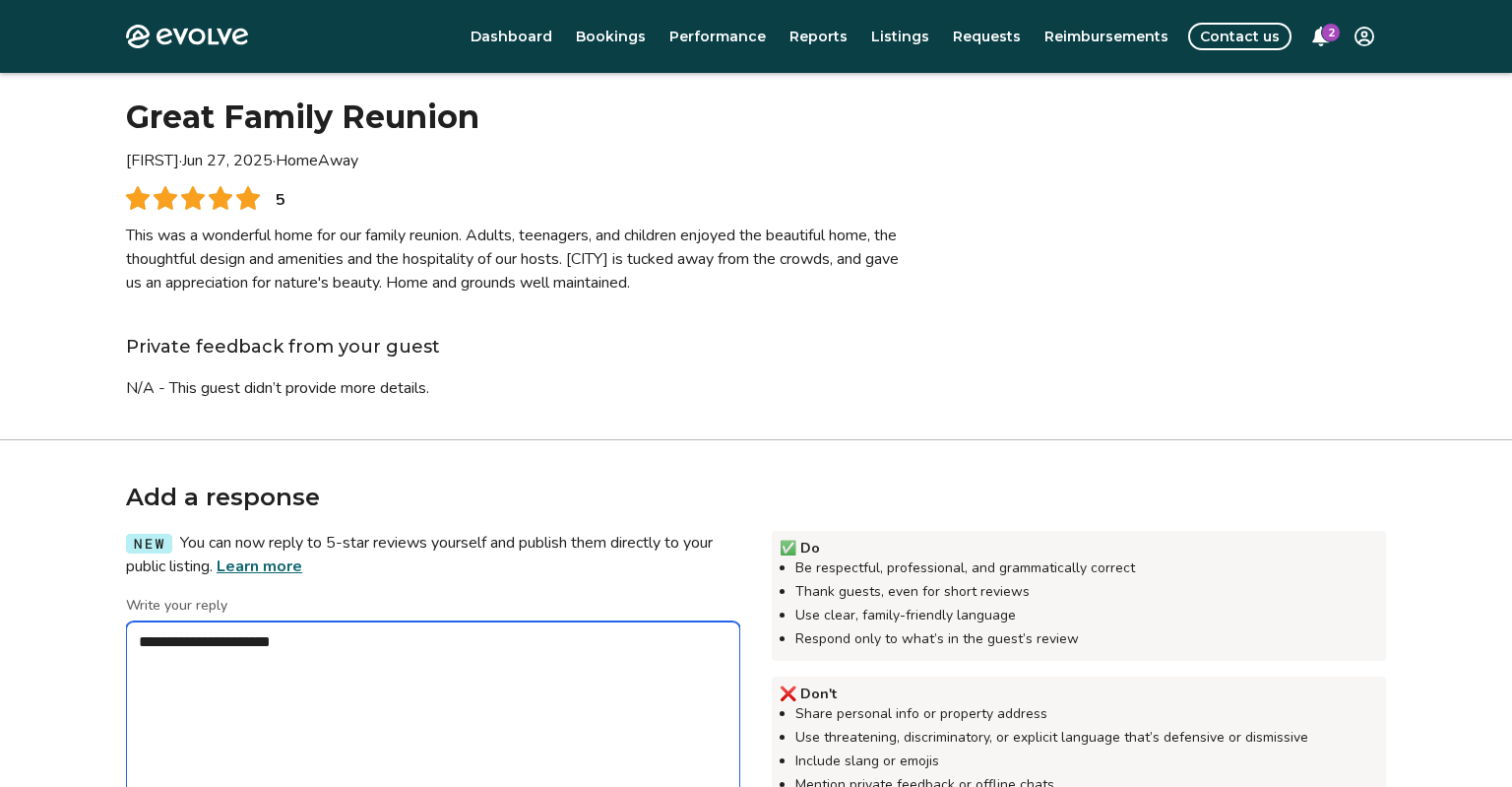 type on "*" 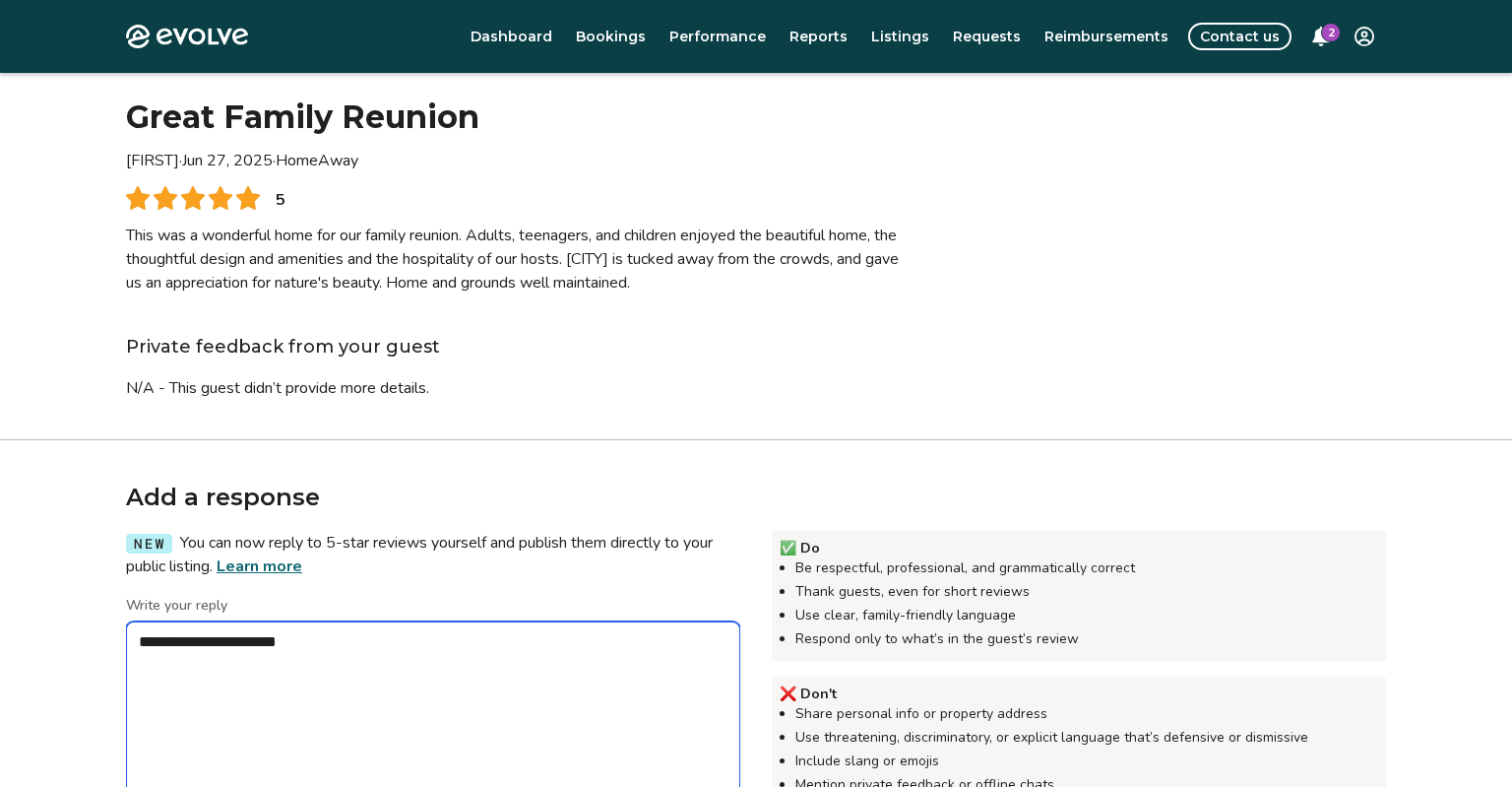 type on "*" 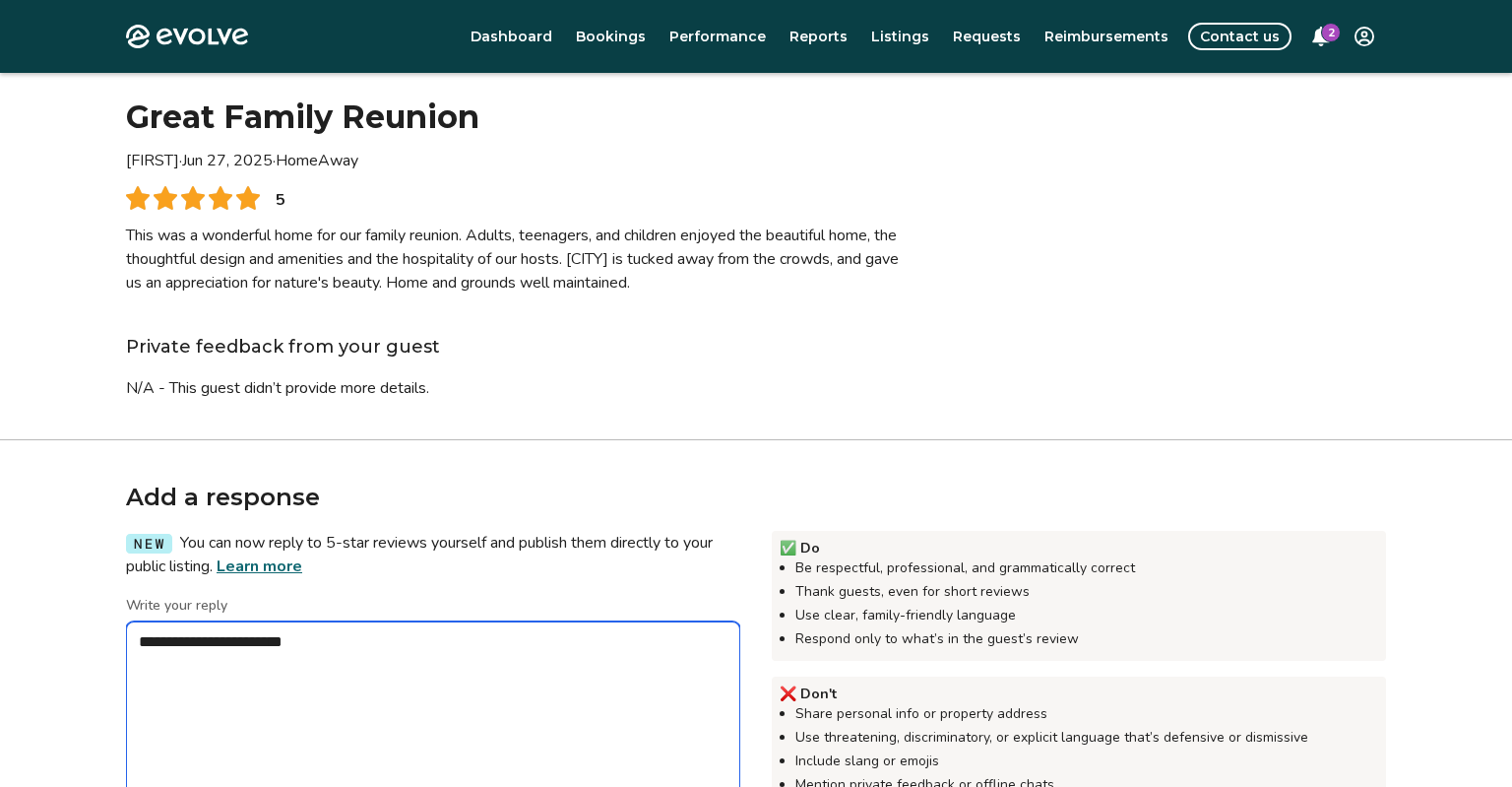 type on "*" 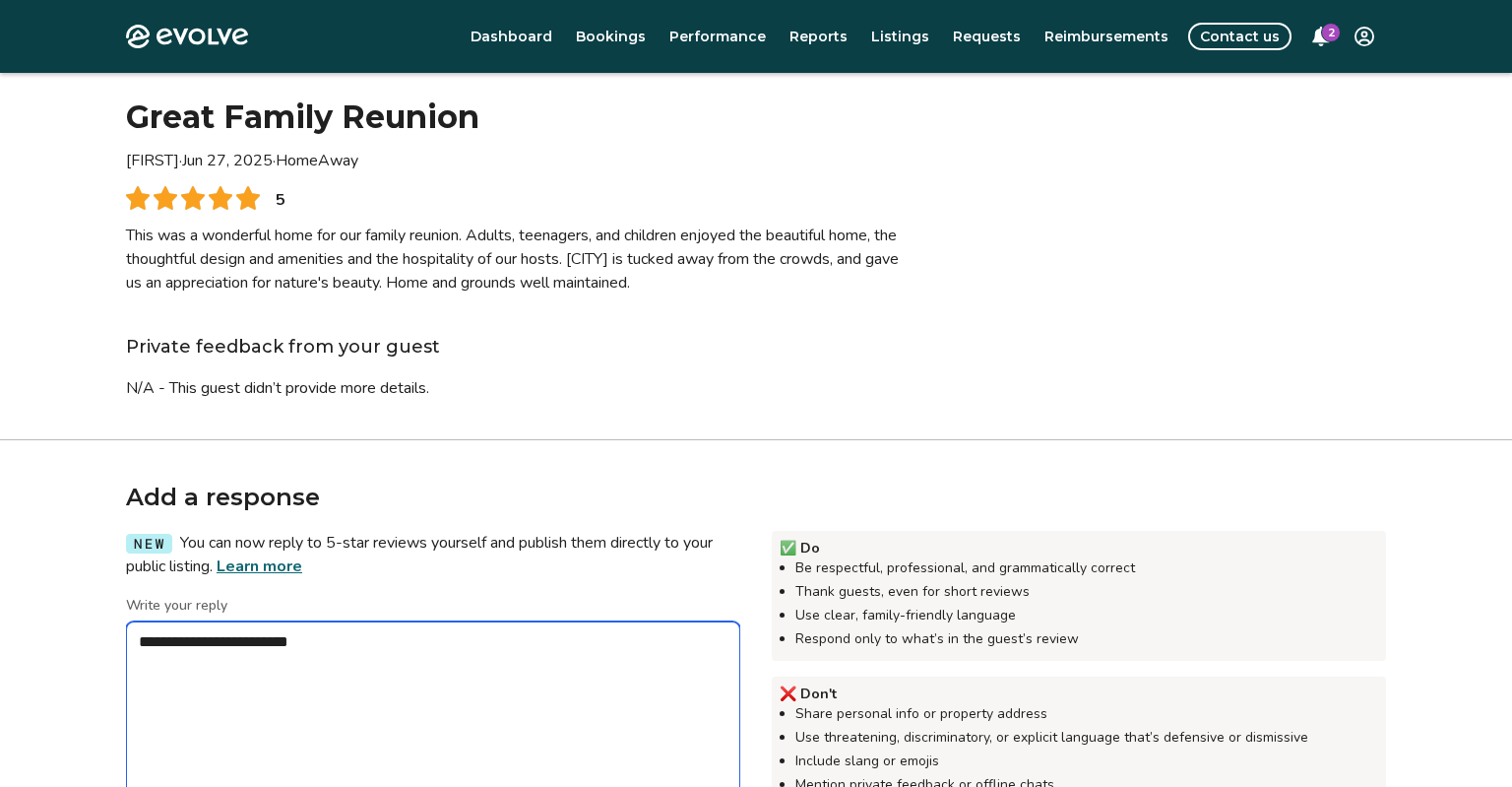 type on "*" 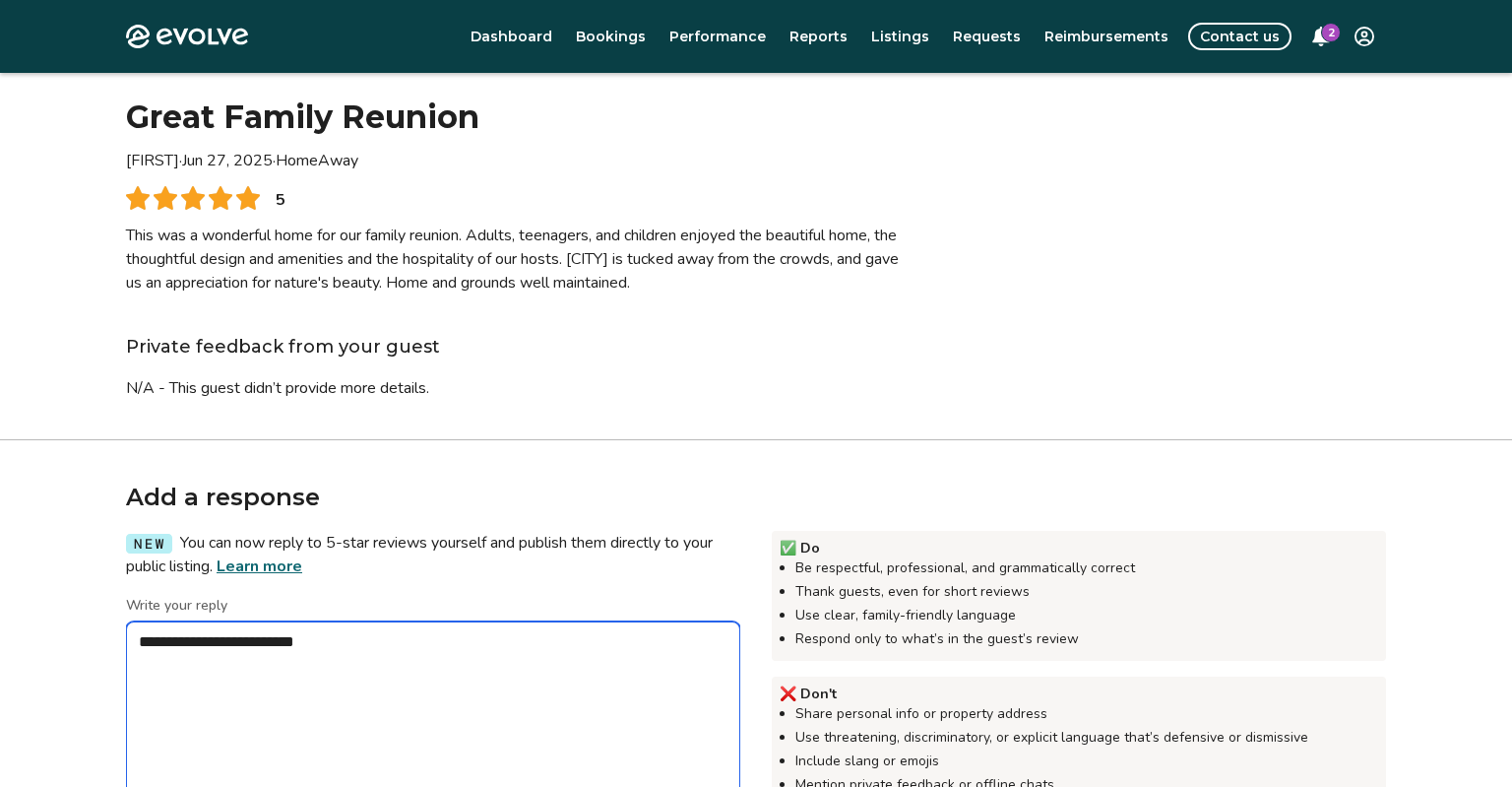 type on "*" 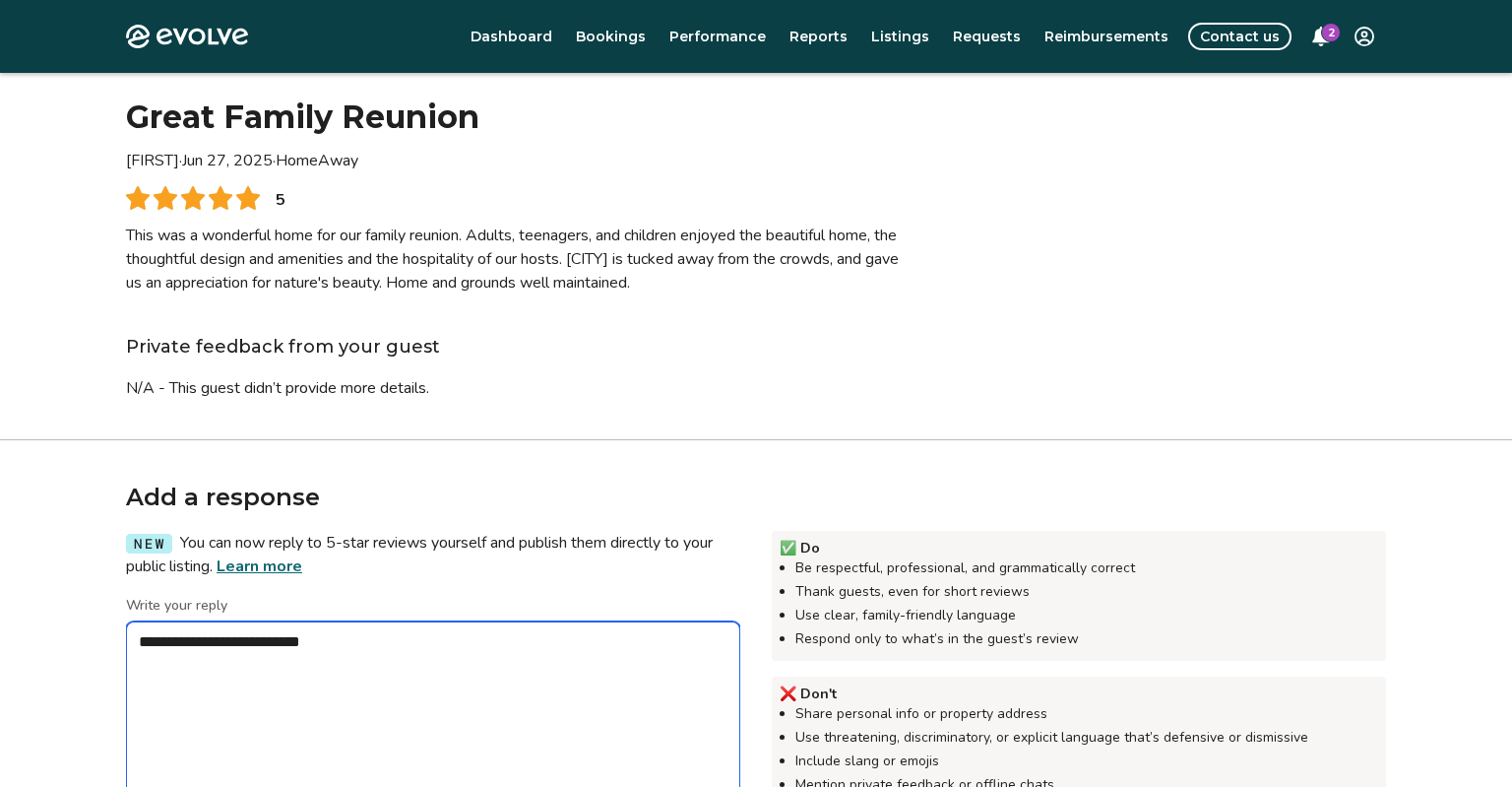 type on "*" 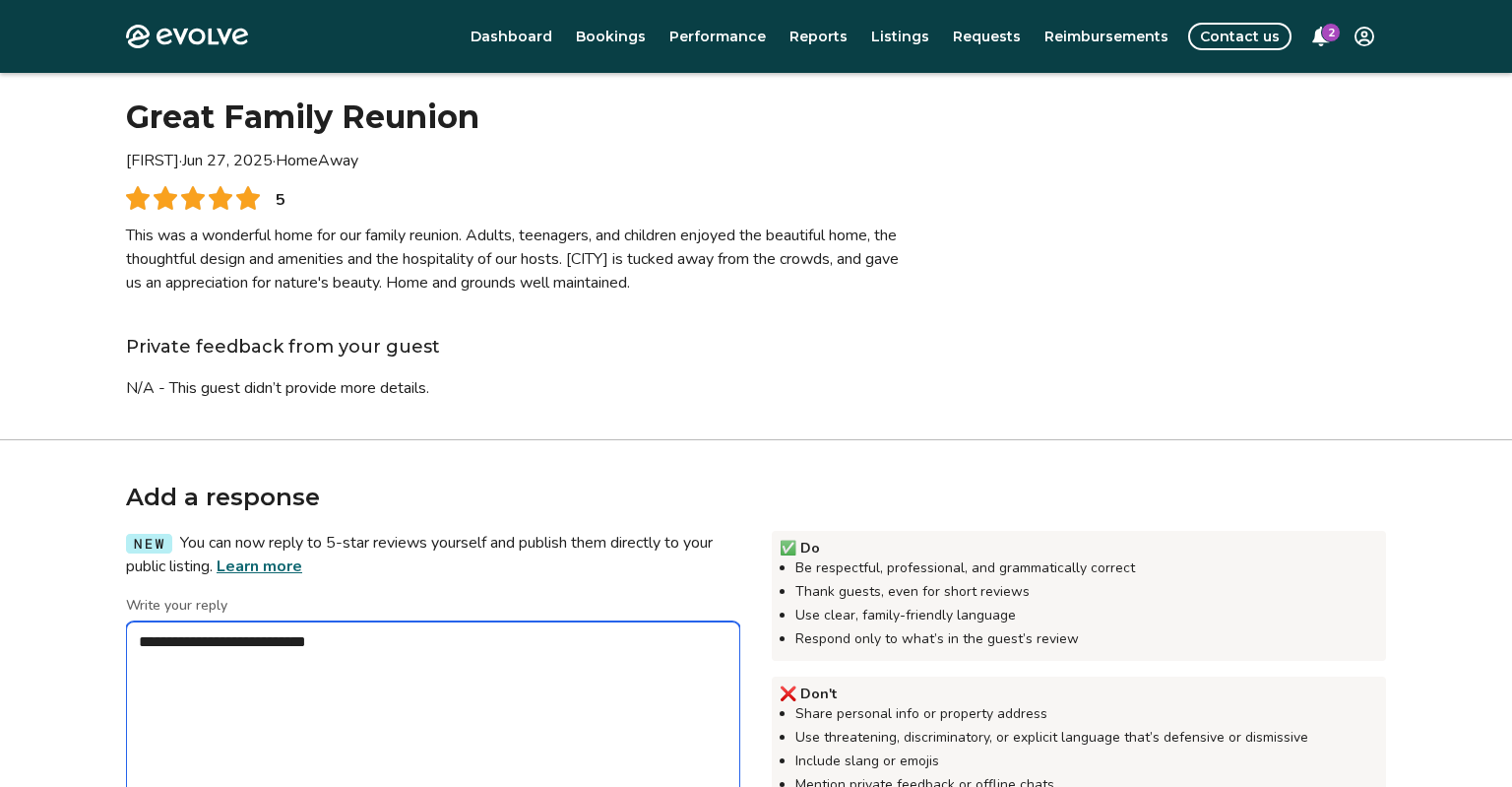 type on "*" 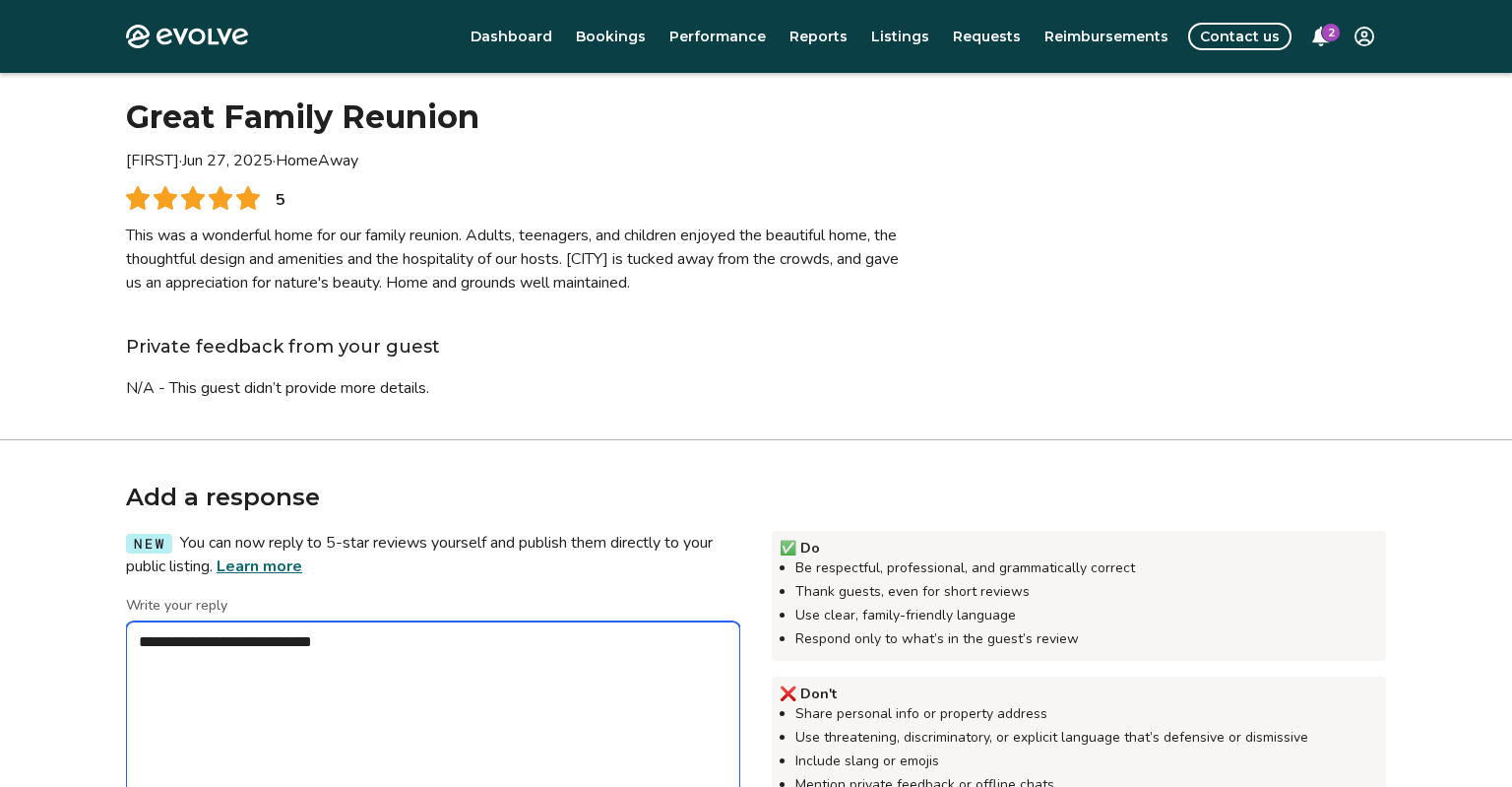 type on "*" 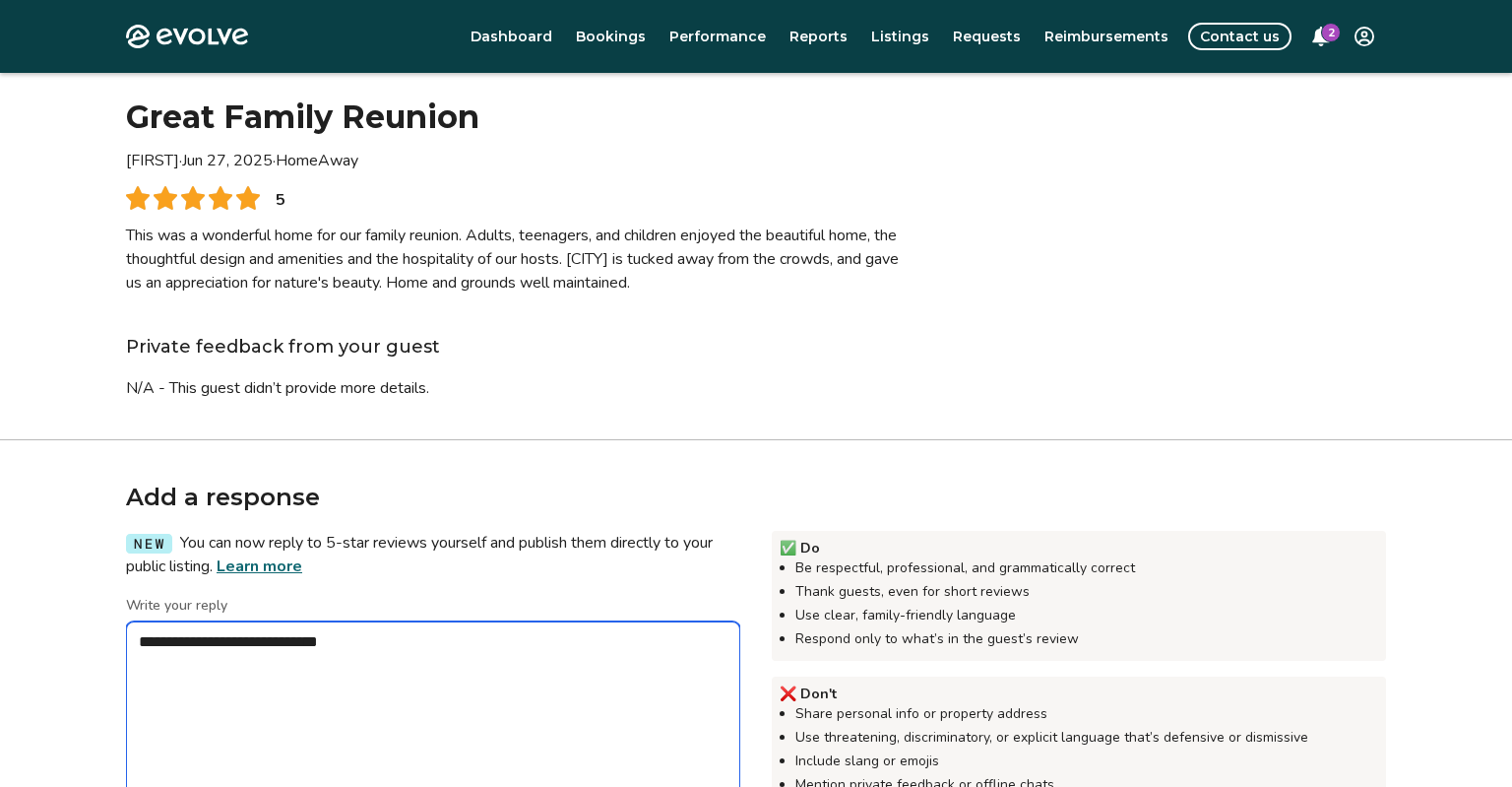 type on "*" 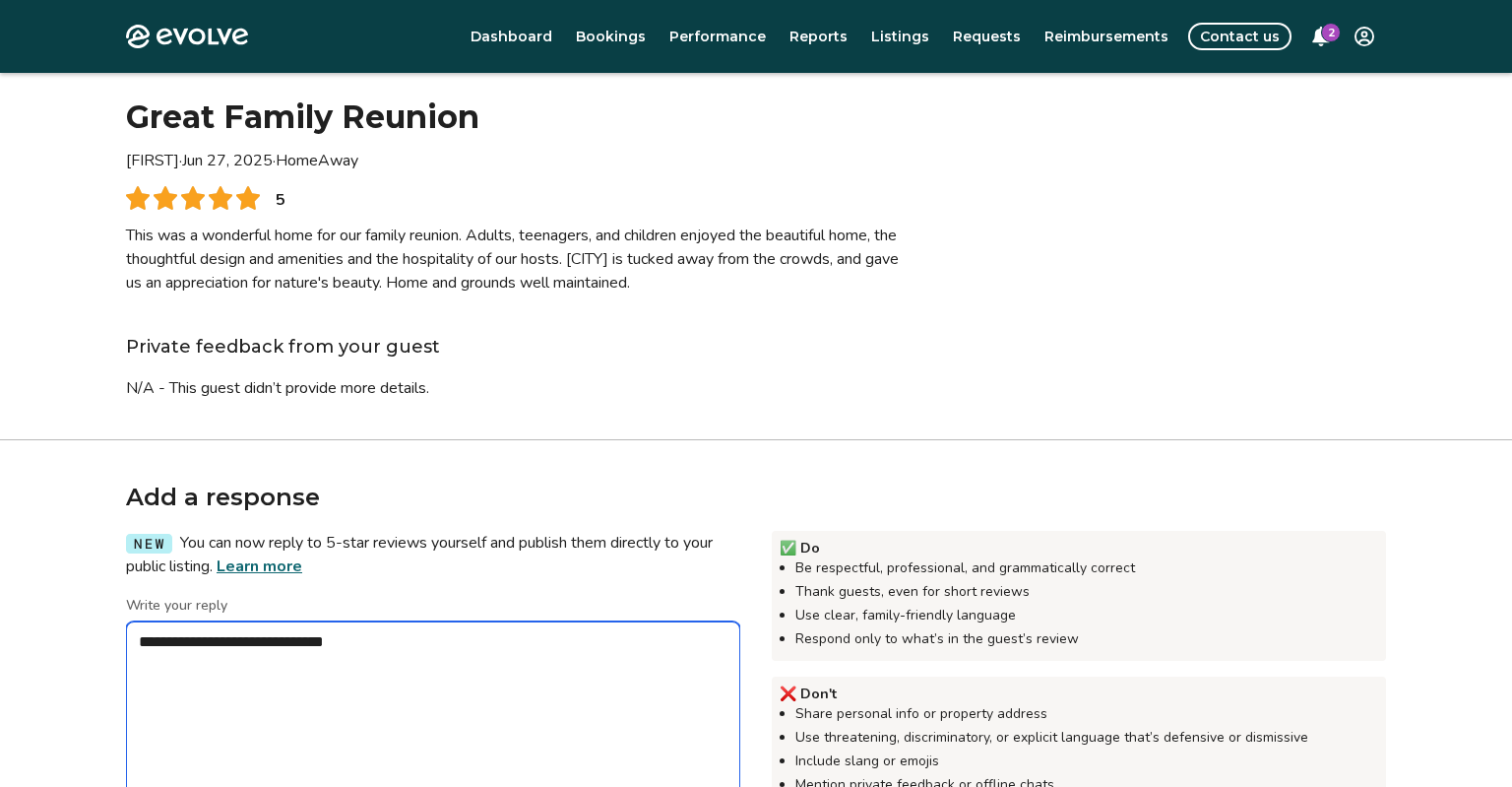 type on "*" 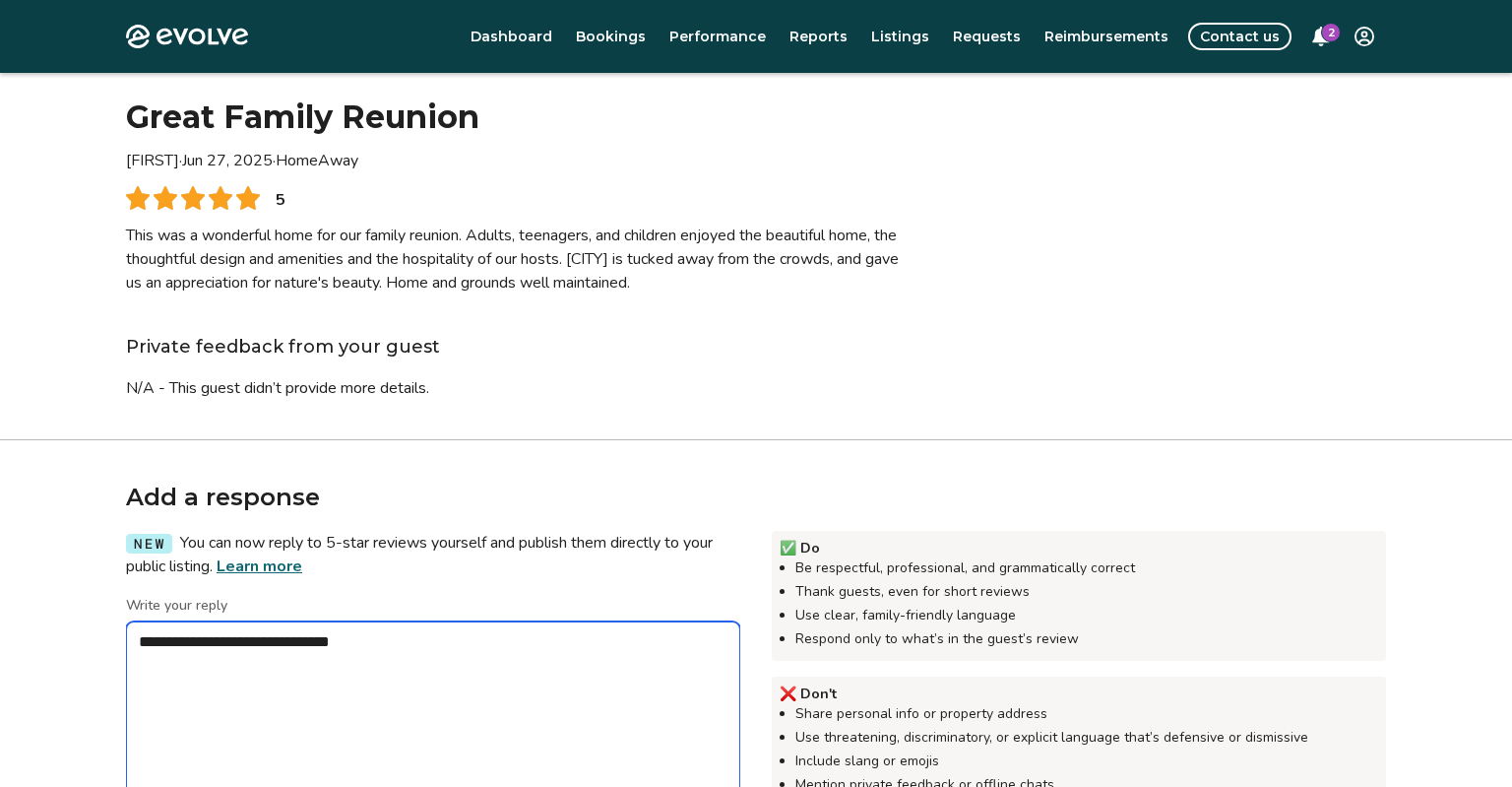 type on "*" 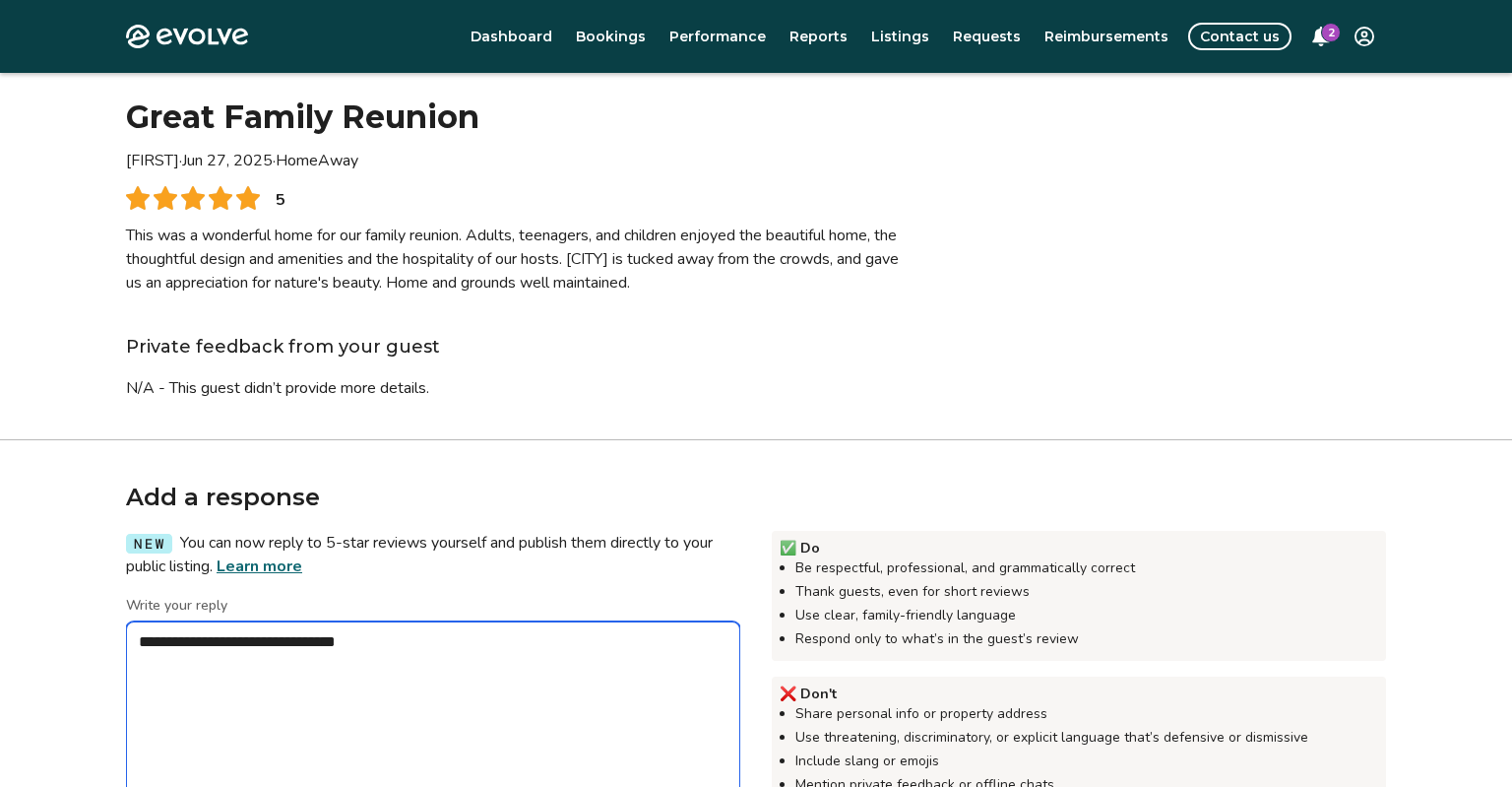 type on "*" 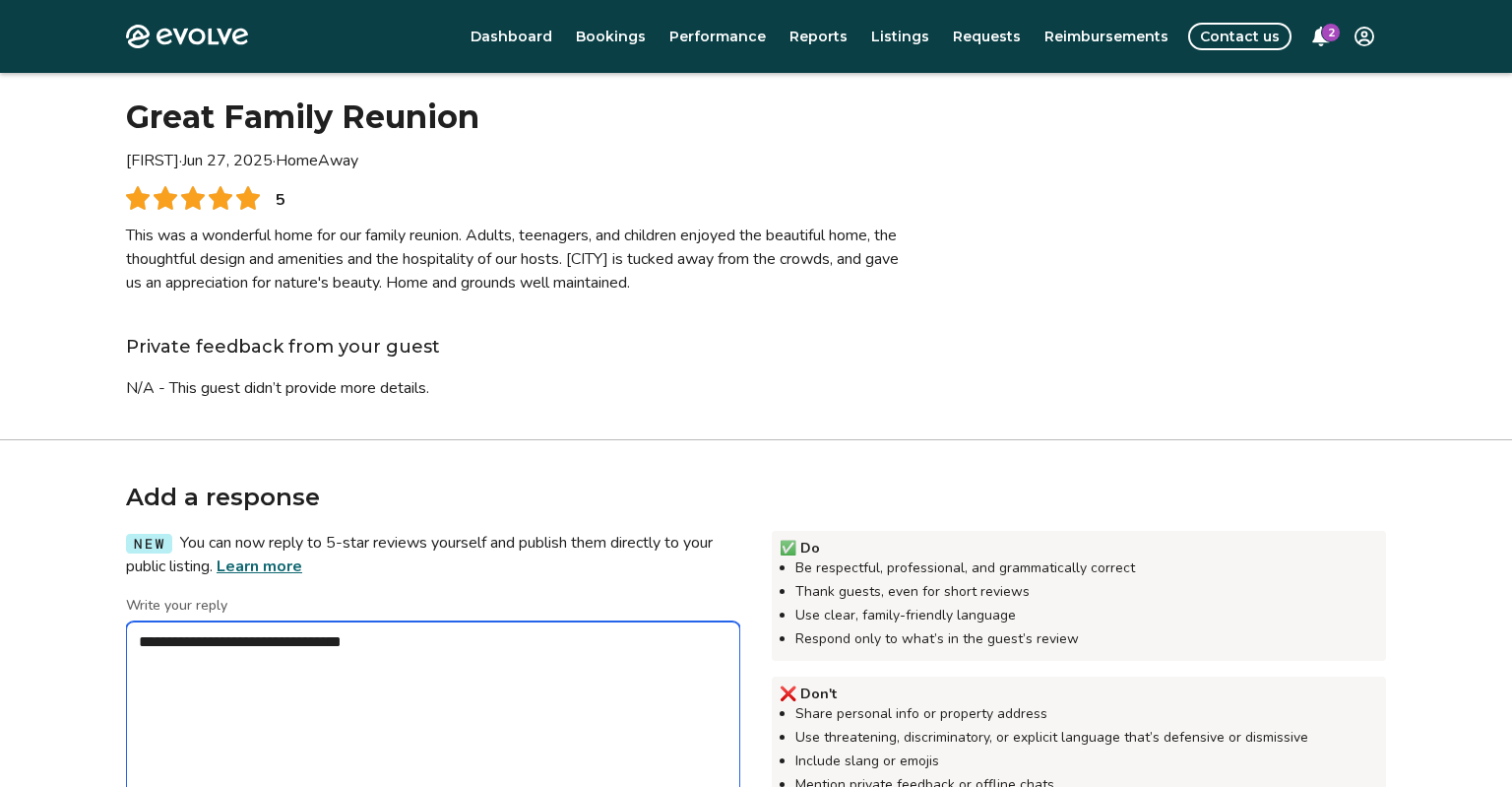 type on "*" 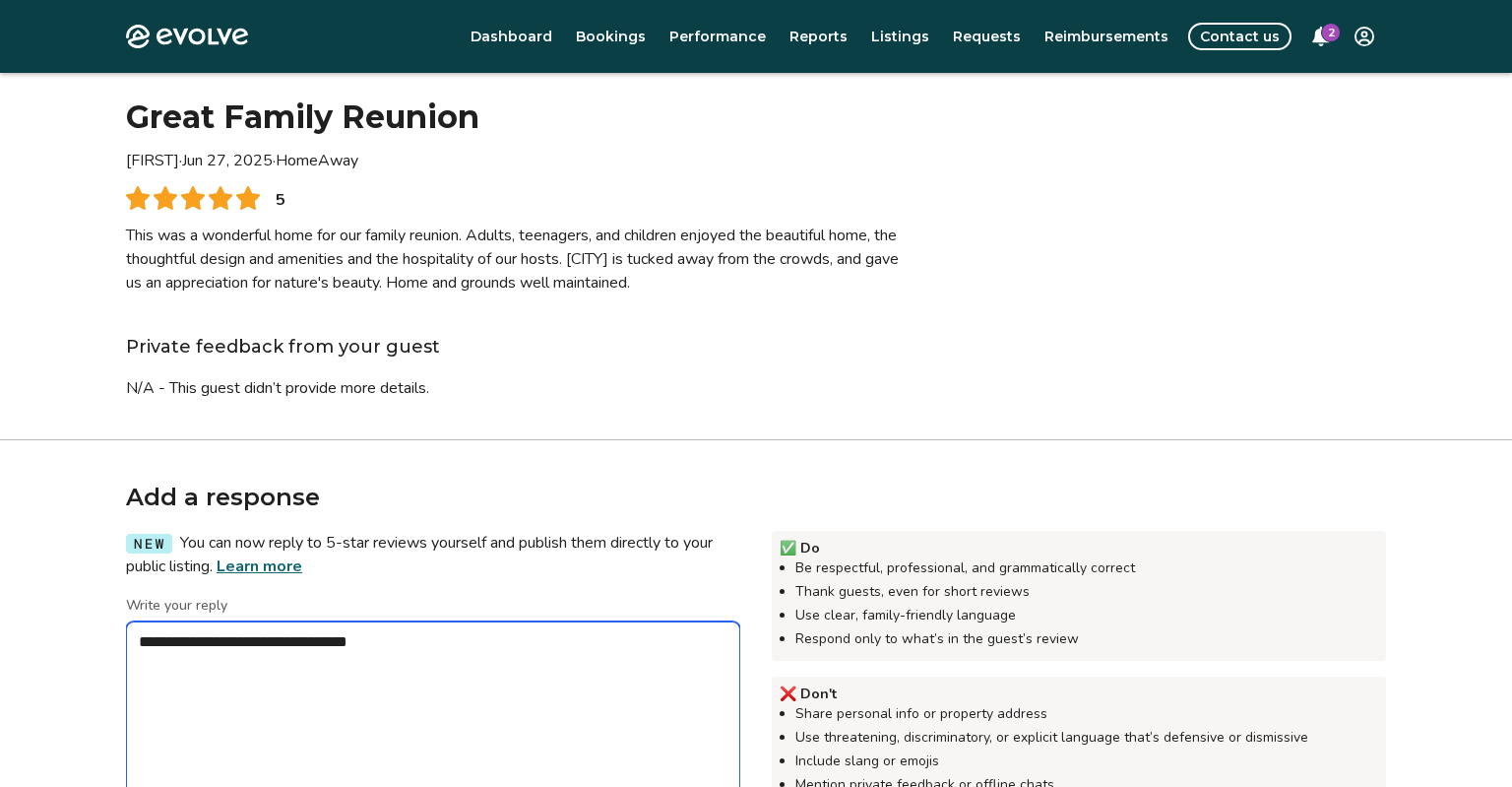 type on "*" 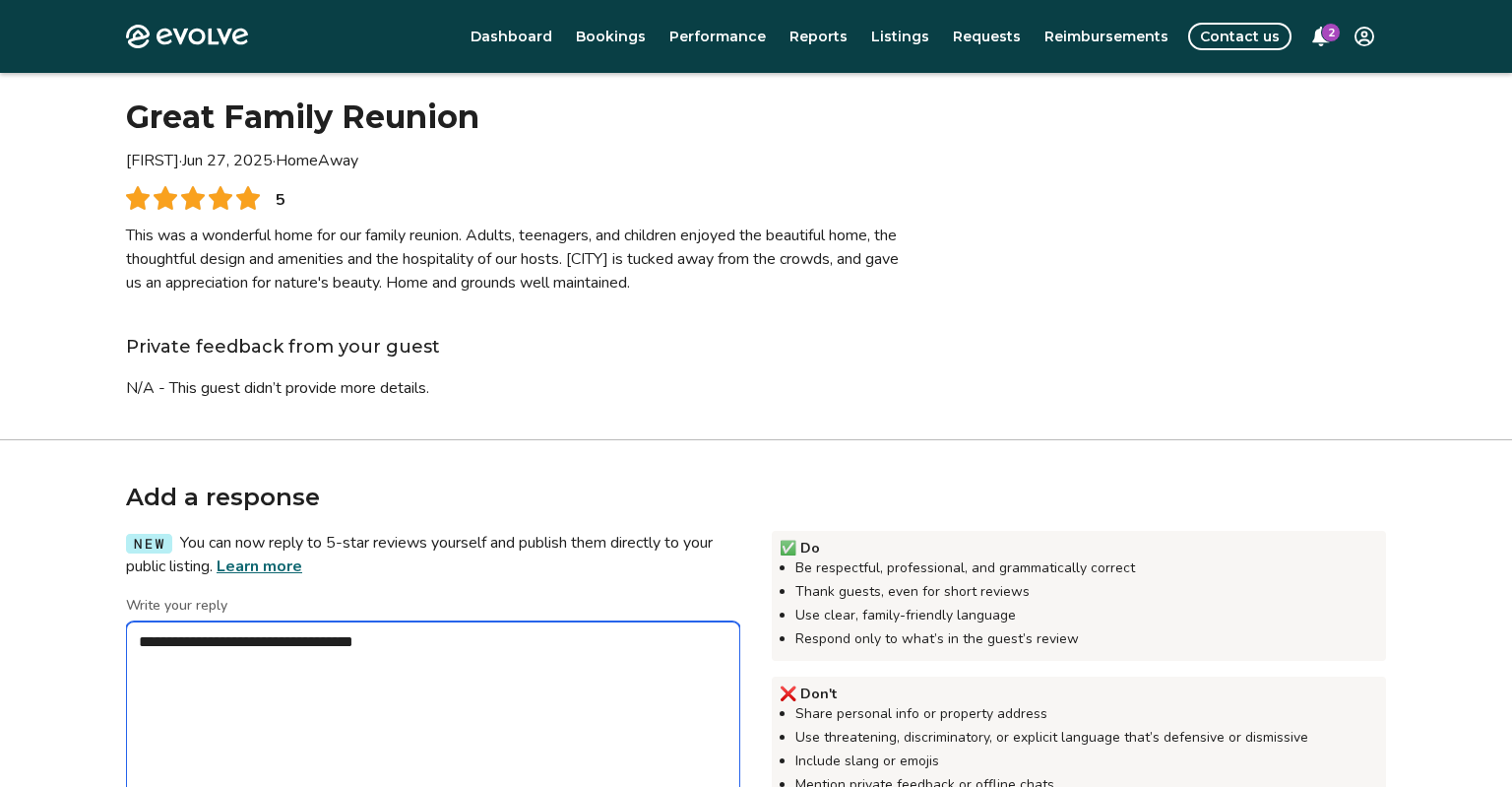 type on "*" 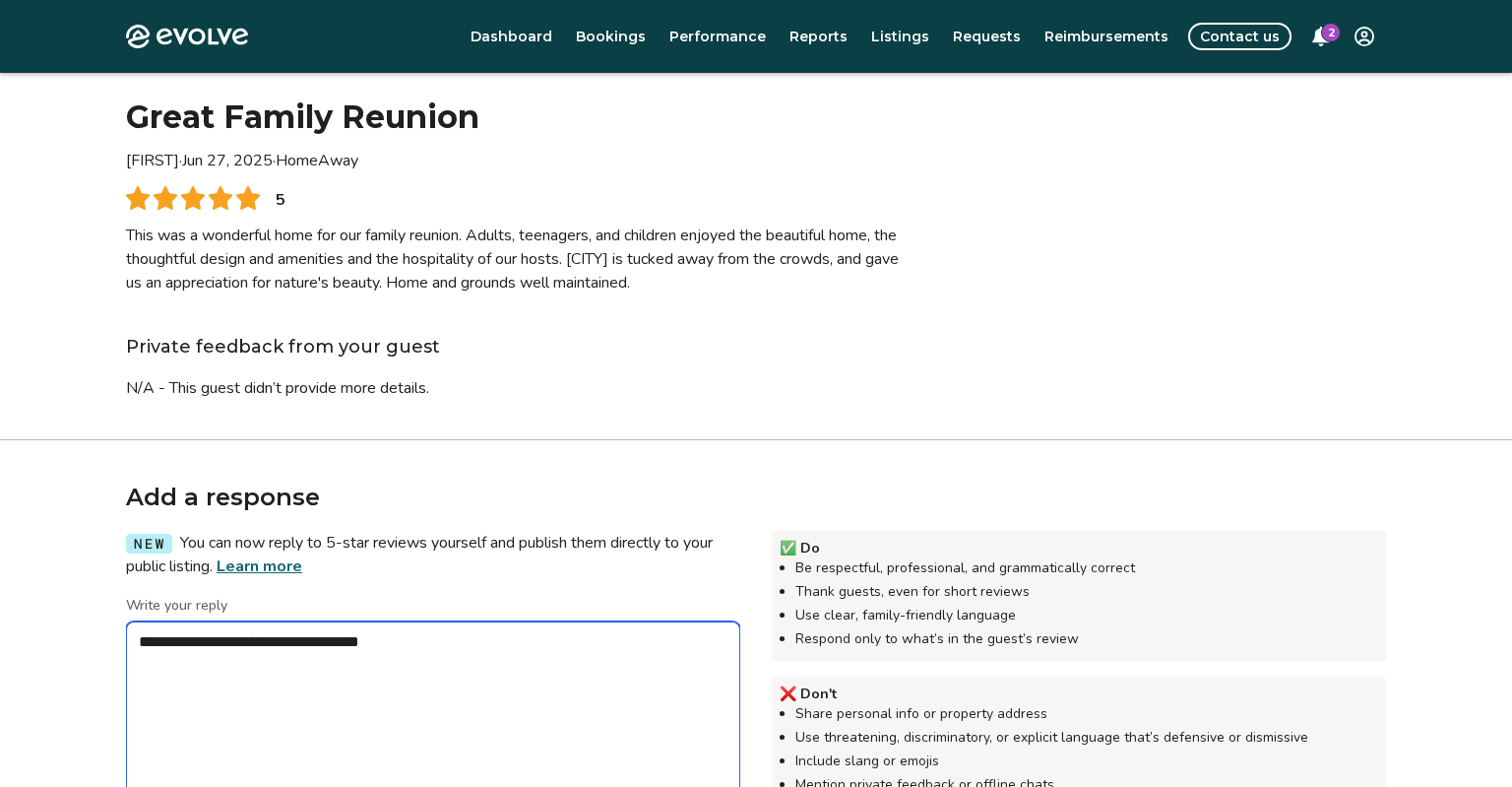 type on "*" 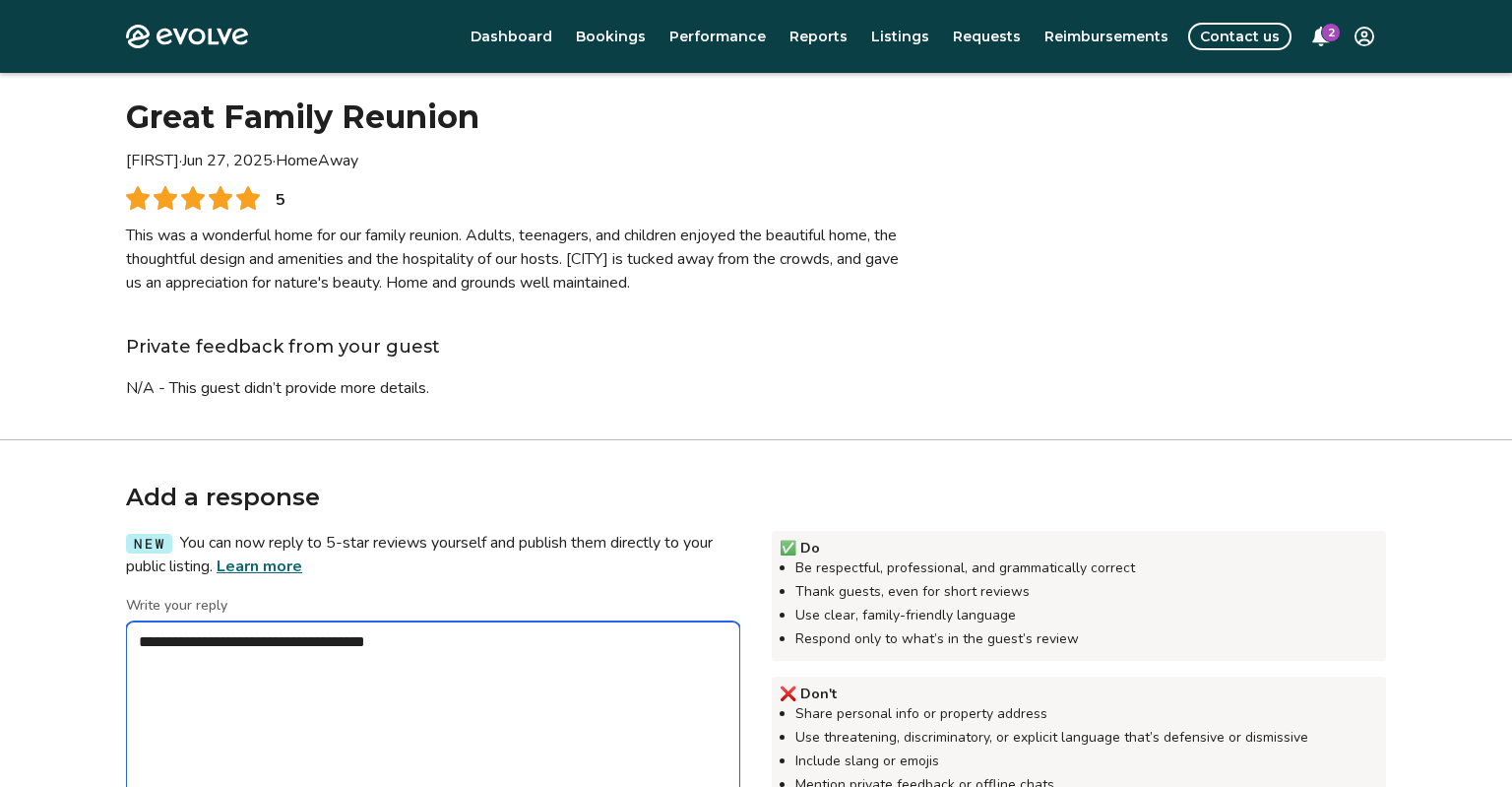 type on "*" 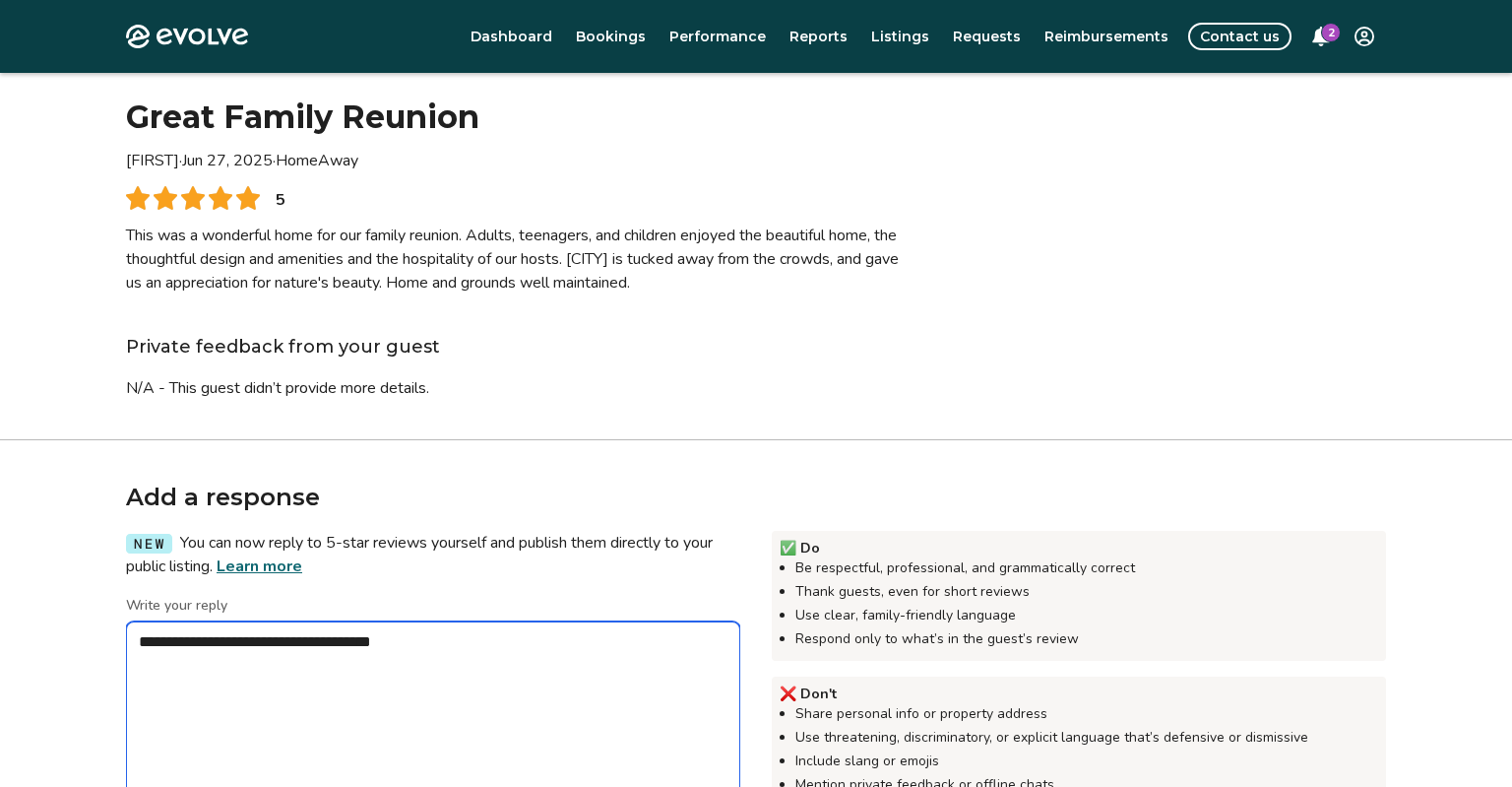 type on "*" 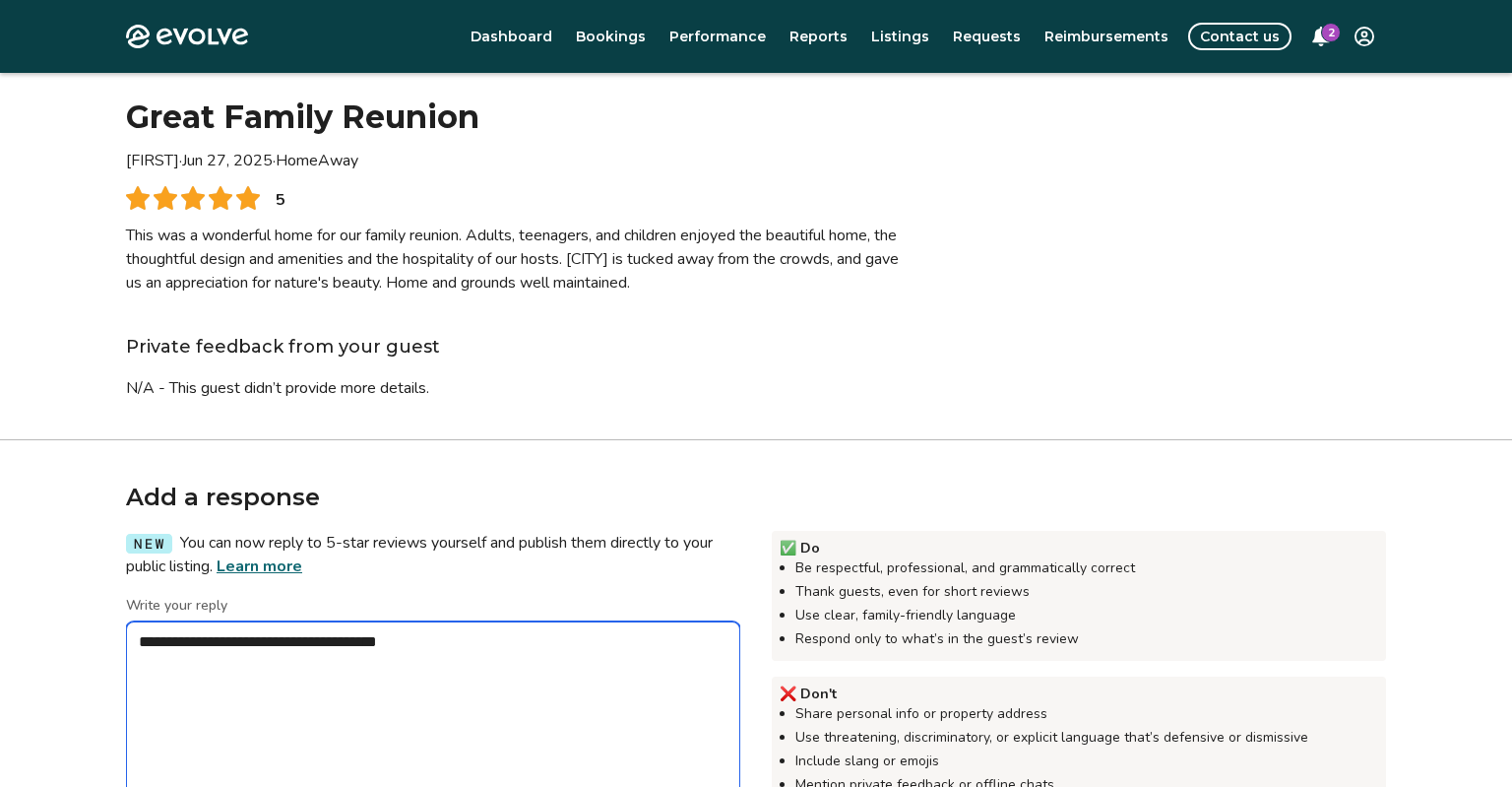 type on "*" 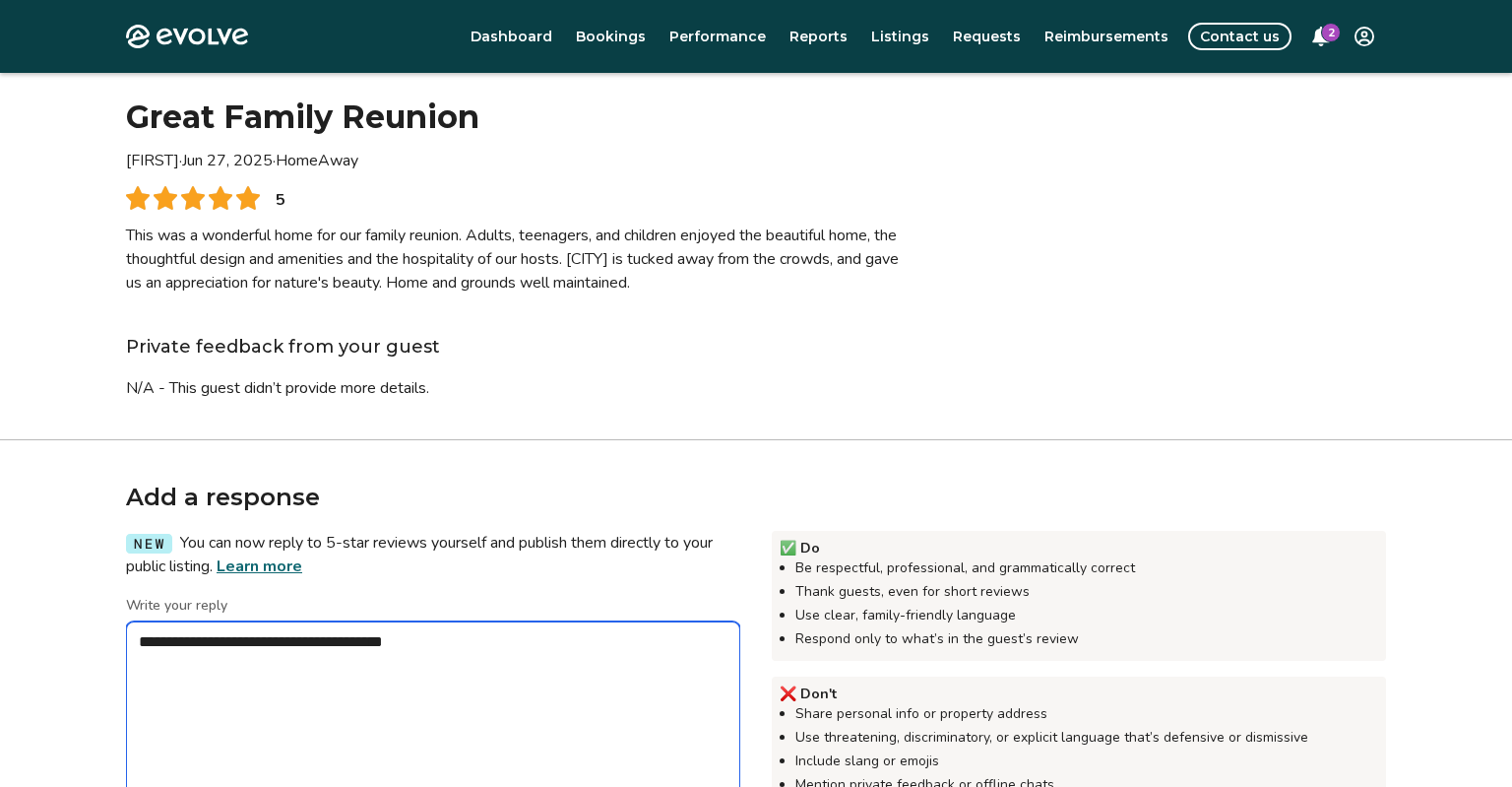 type on "*" 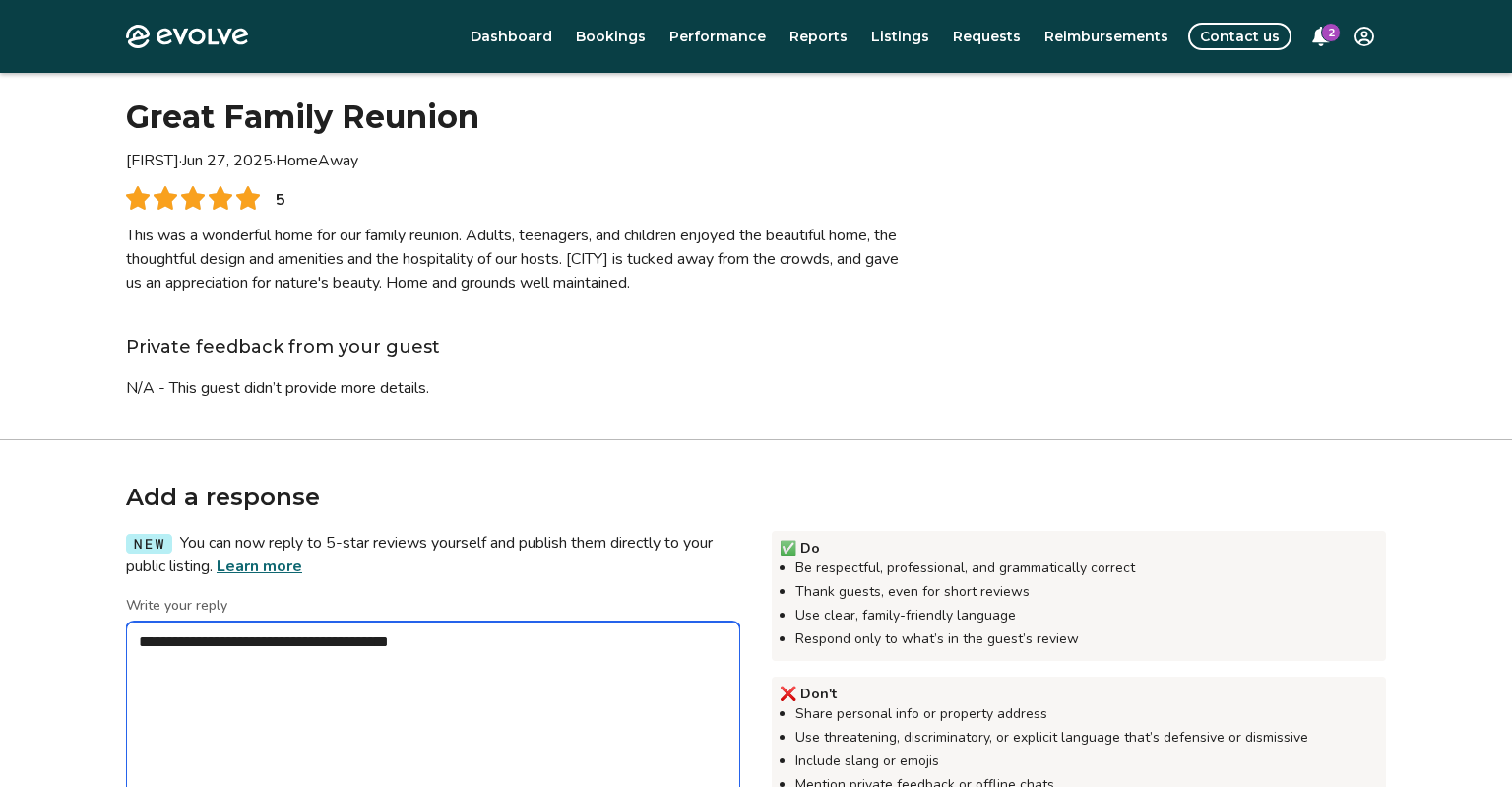 type on "*" 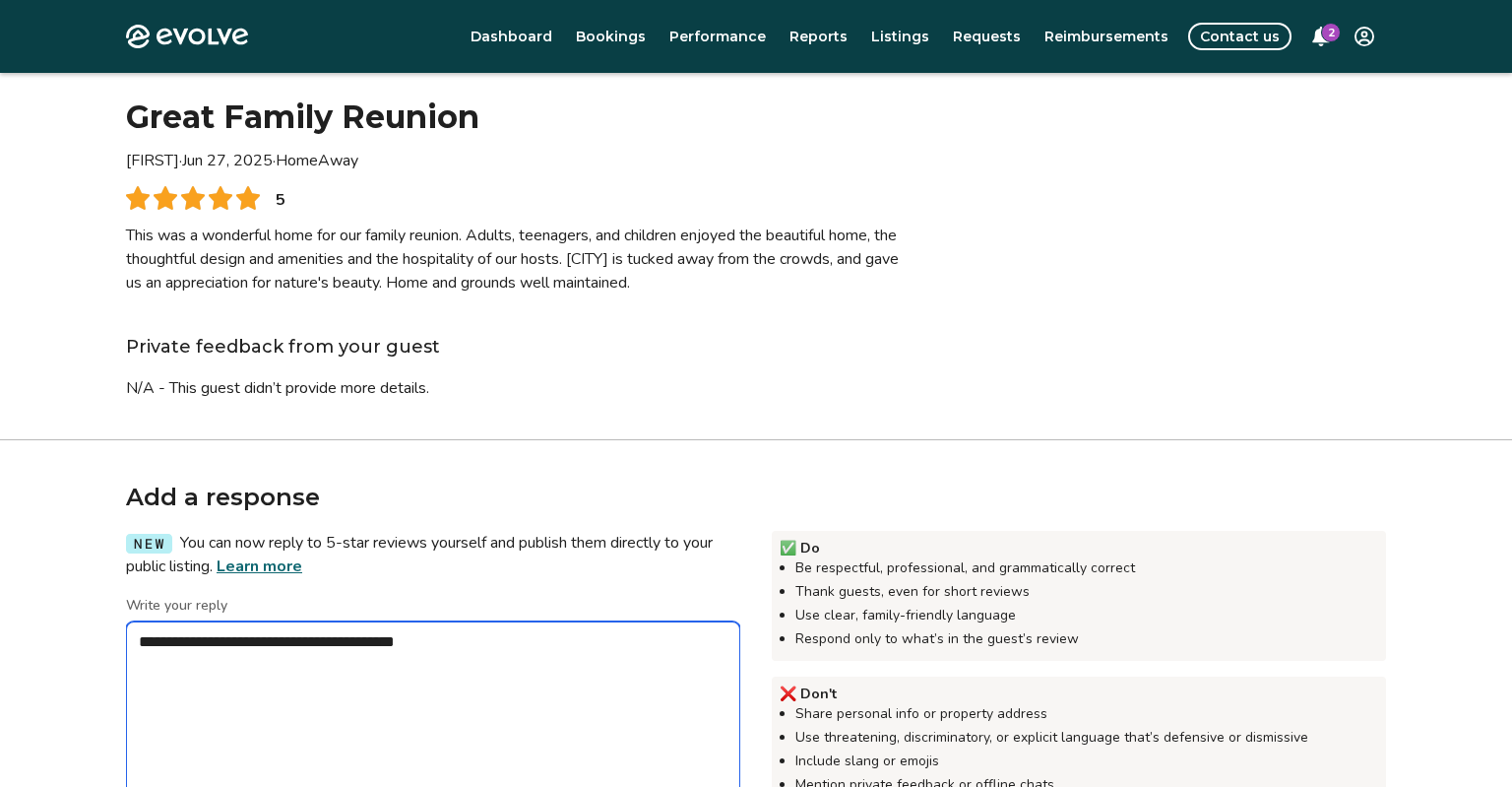 type on "*" 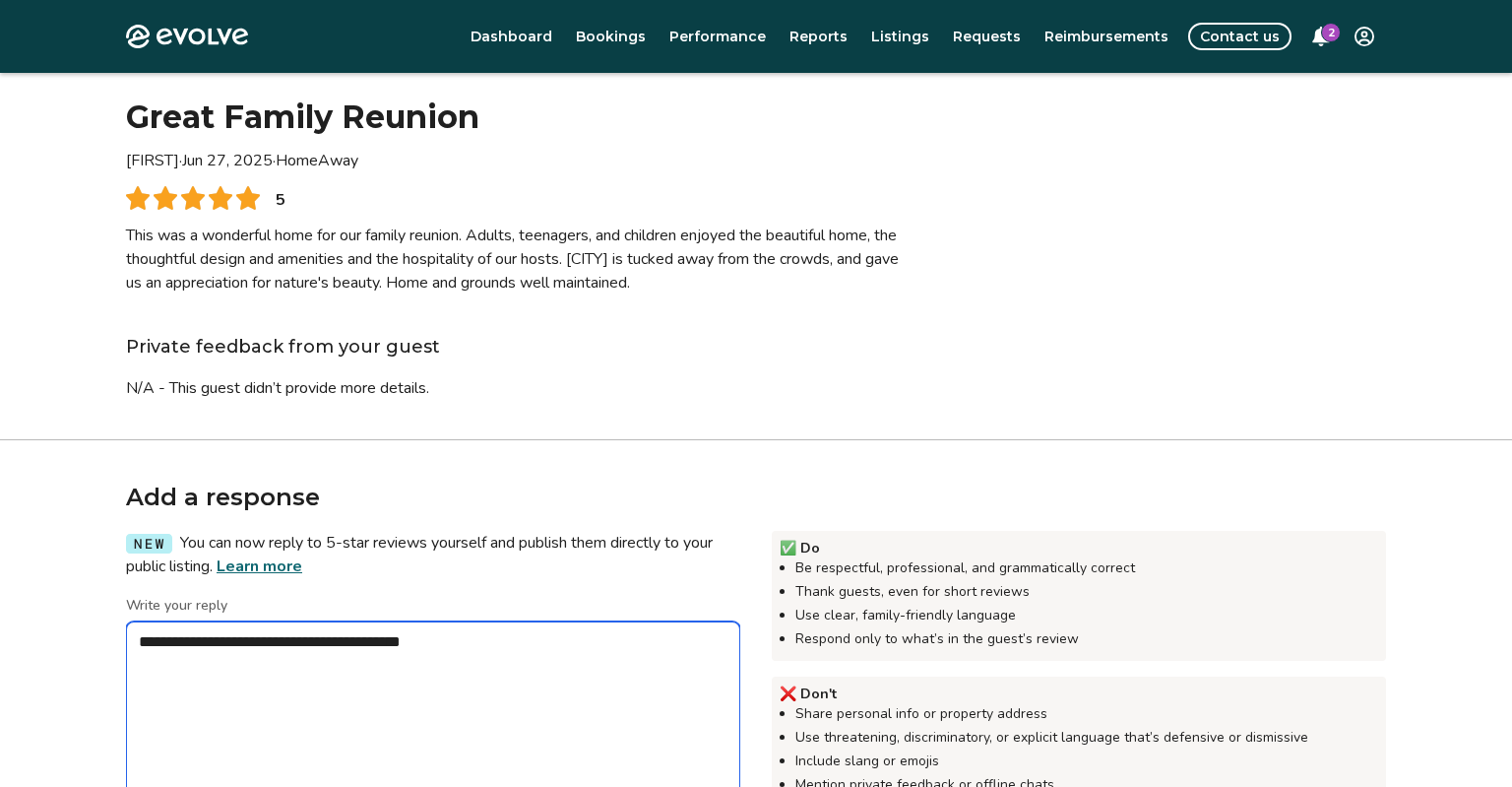 type on "*" 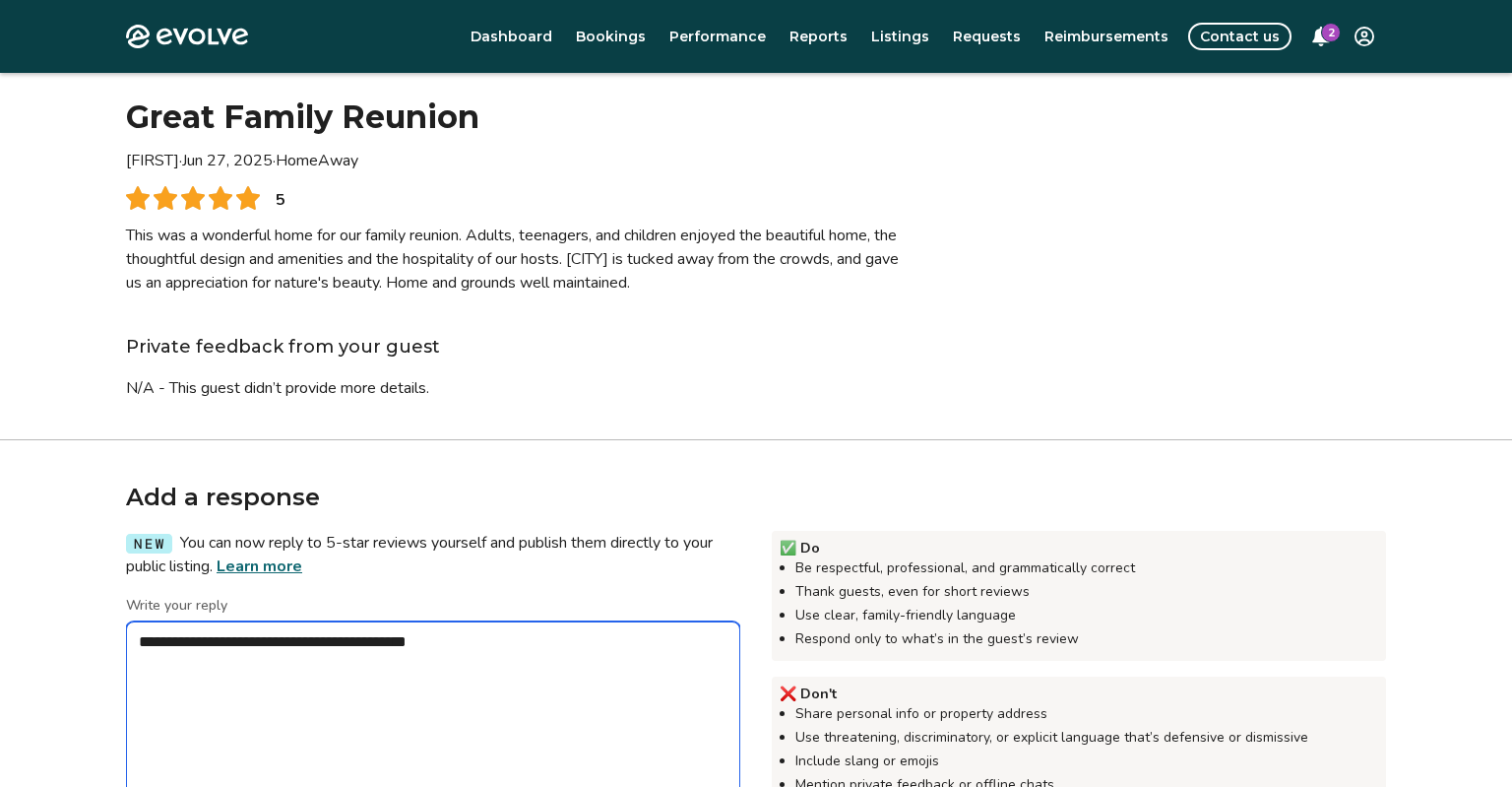 type on "*" 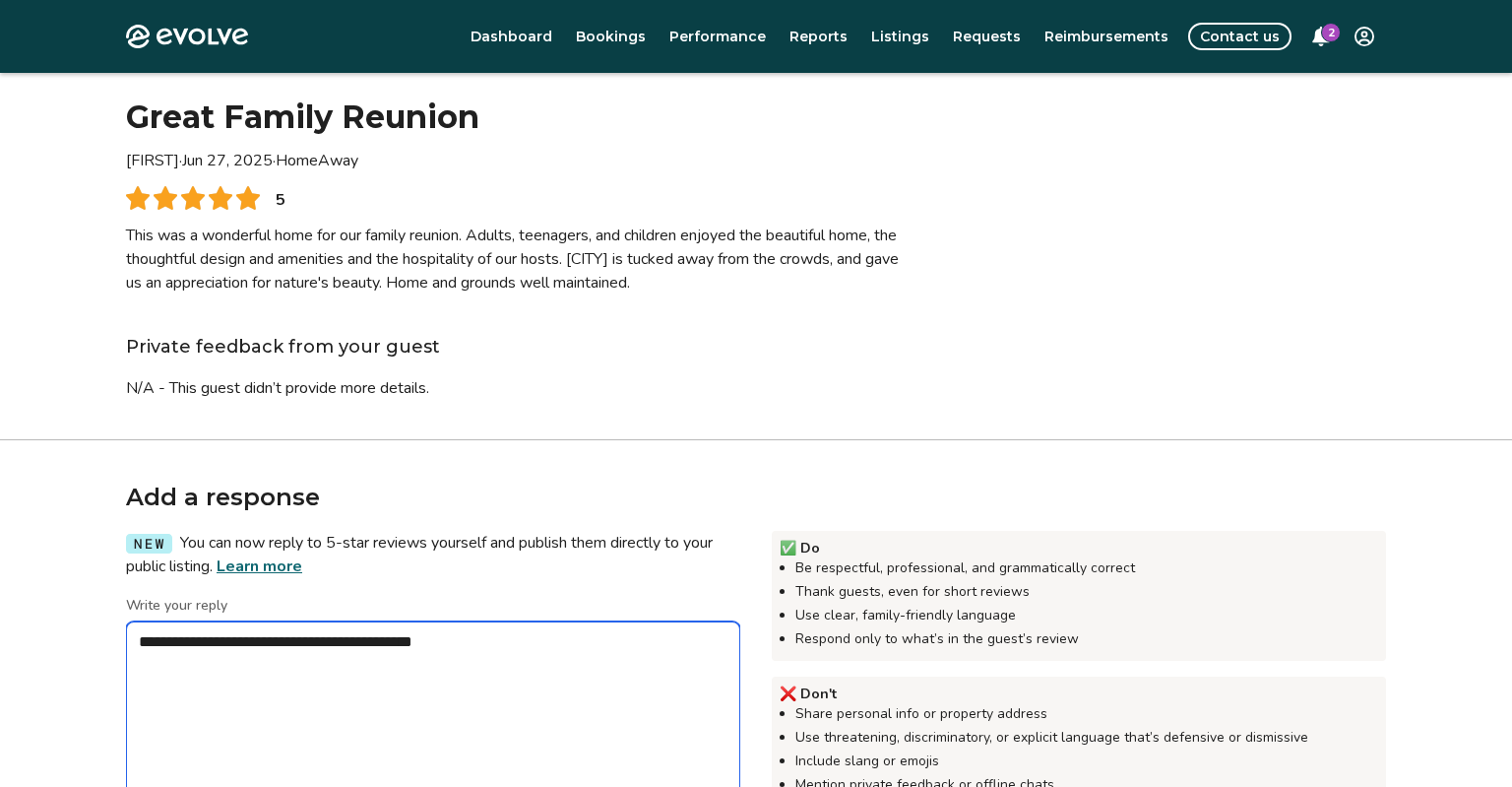 type on "*" 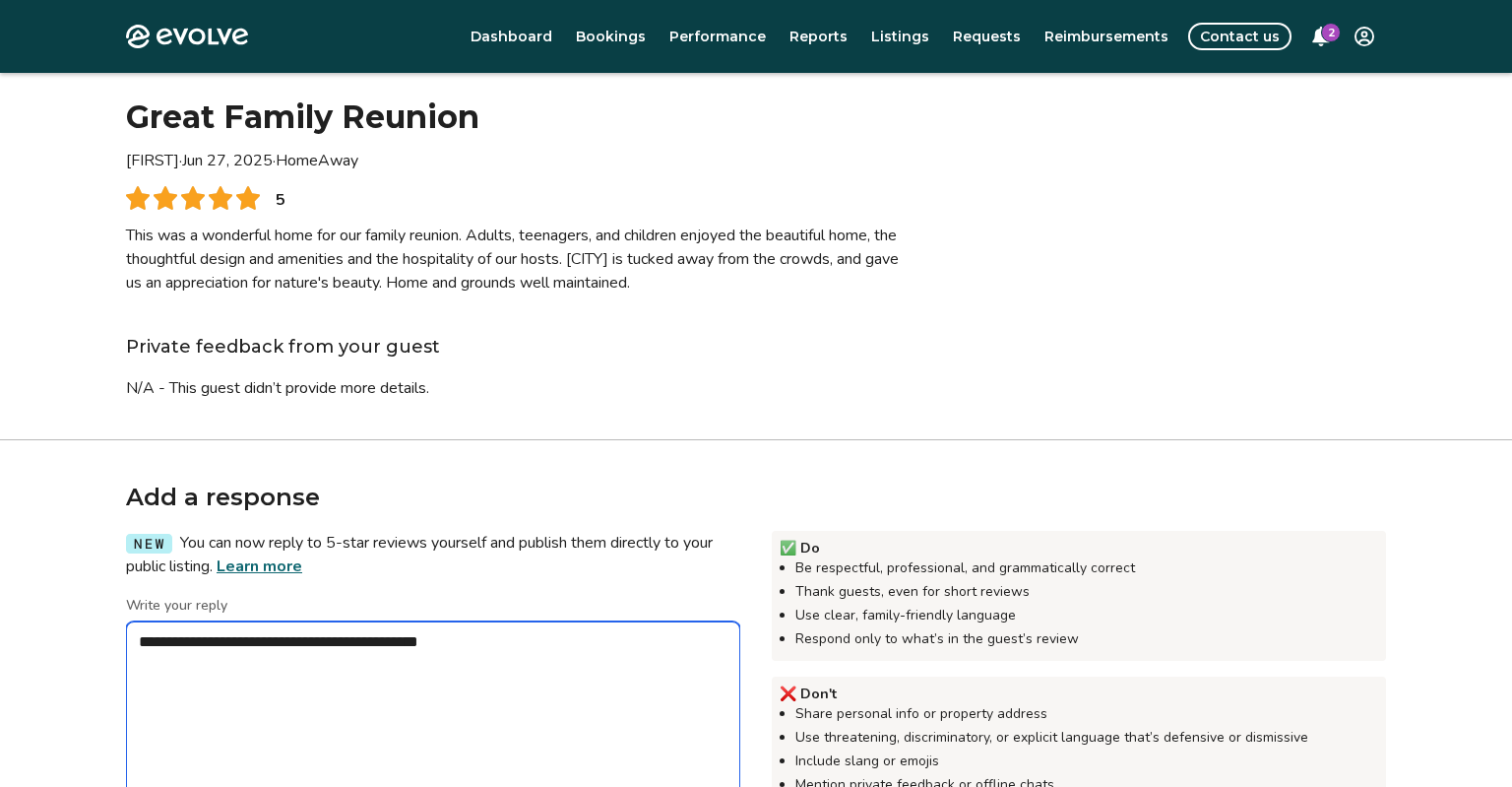 type on "*" 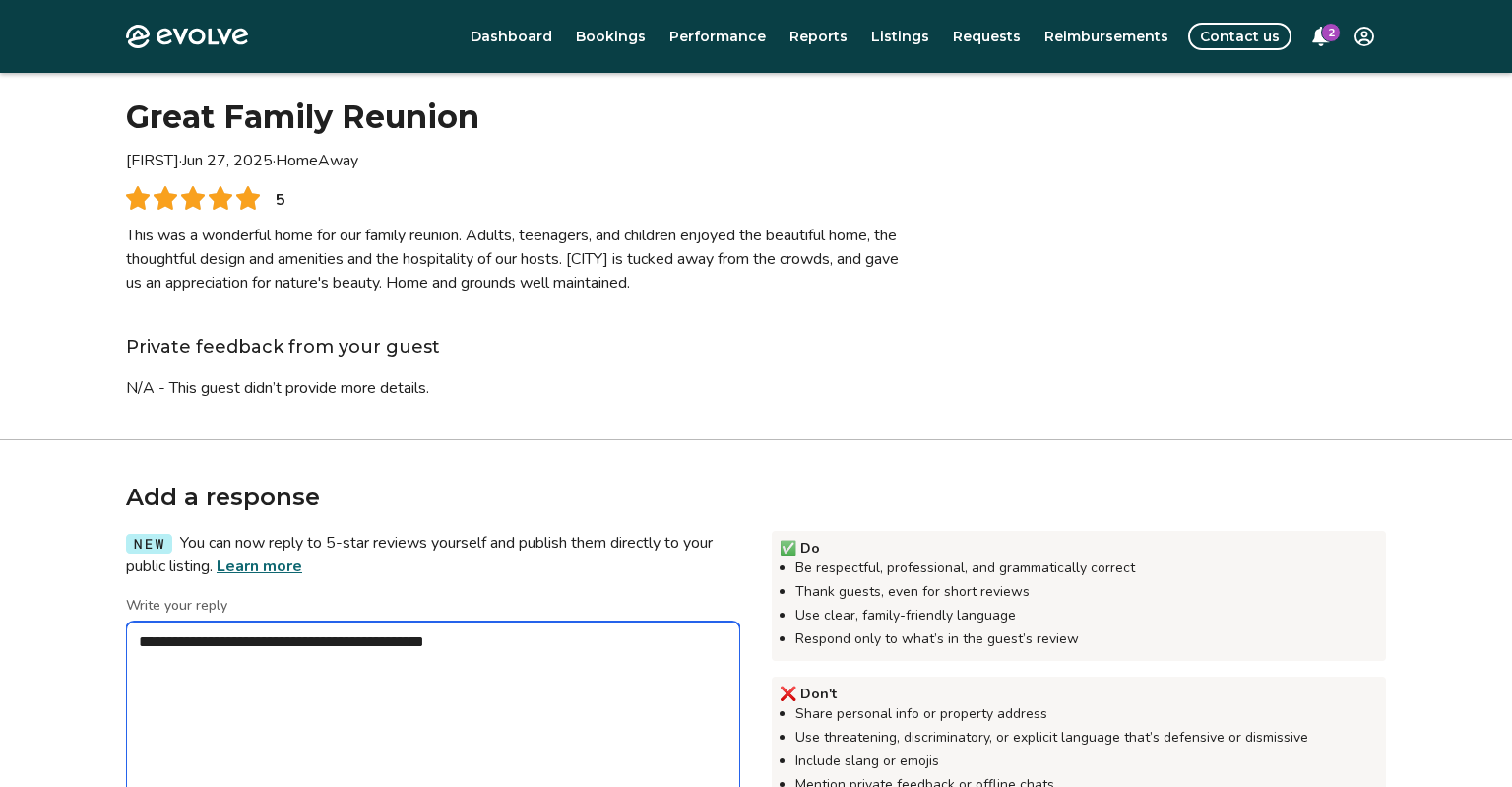 type on "*" 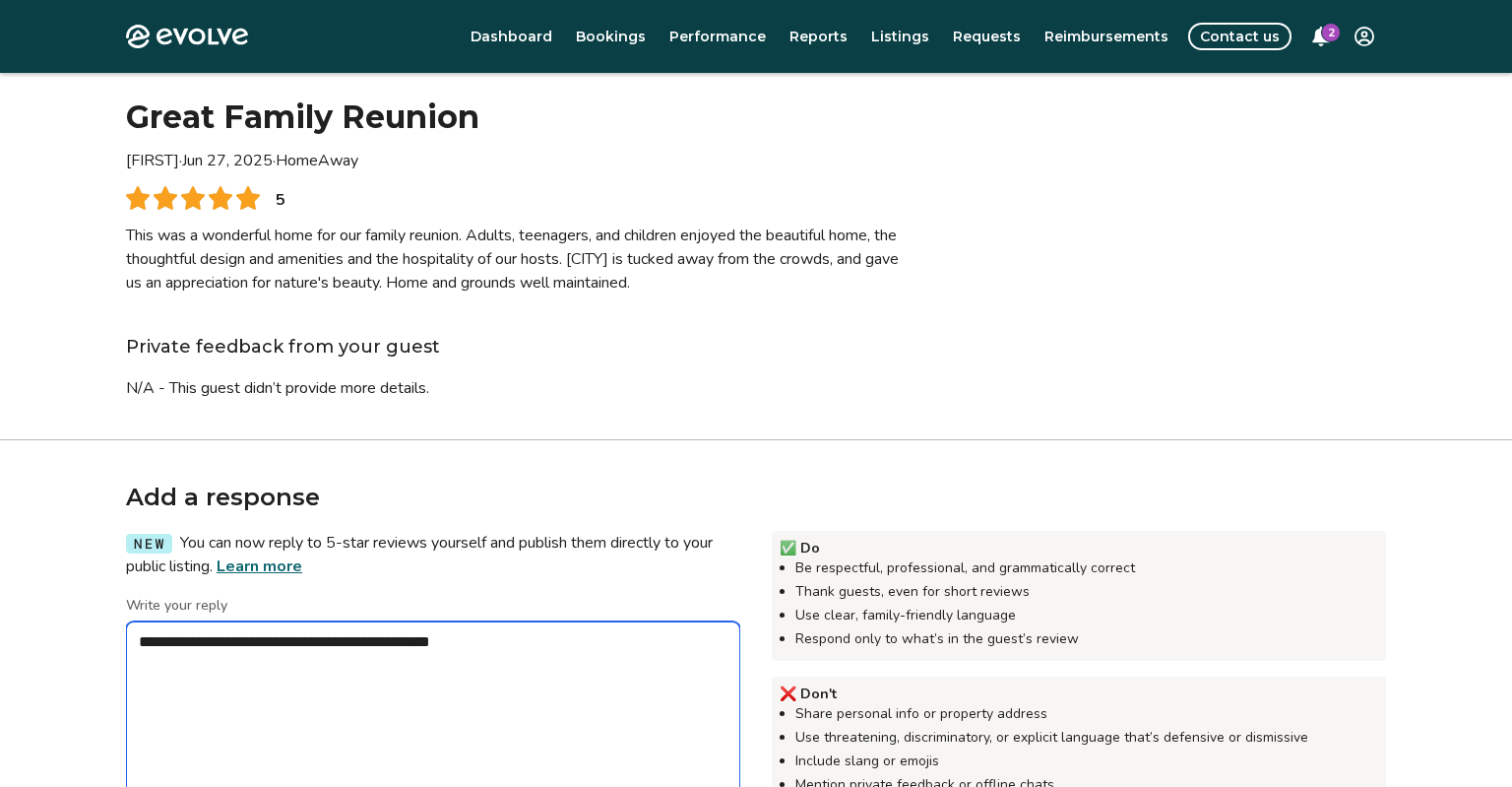type on "*" 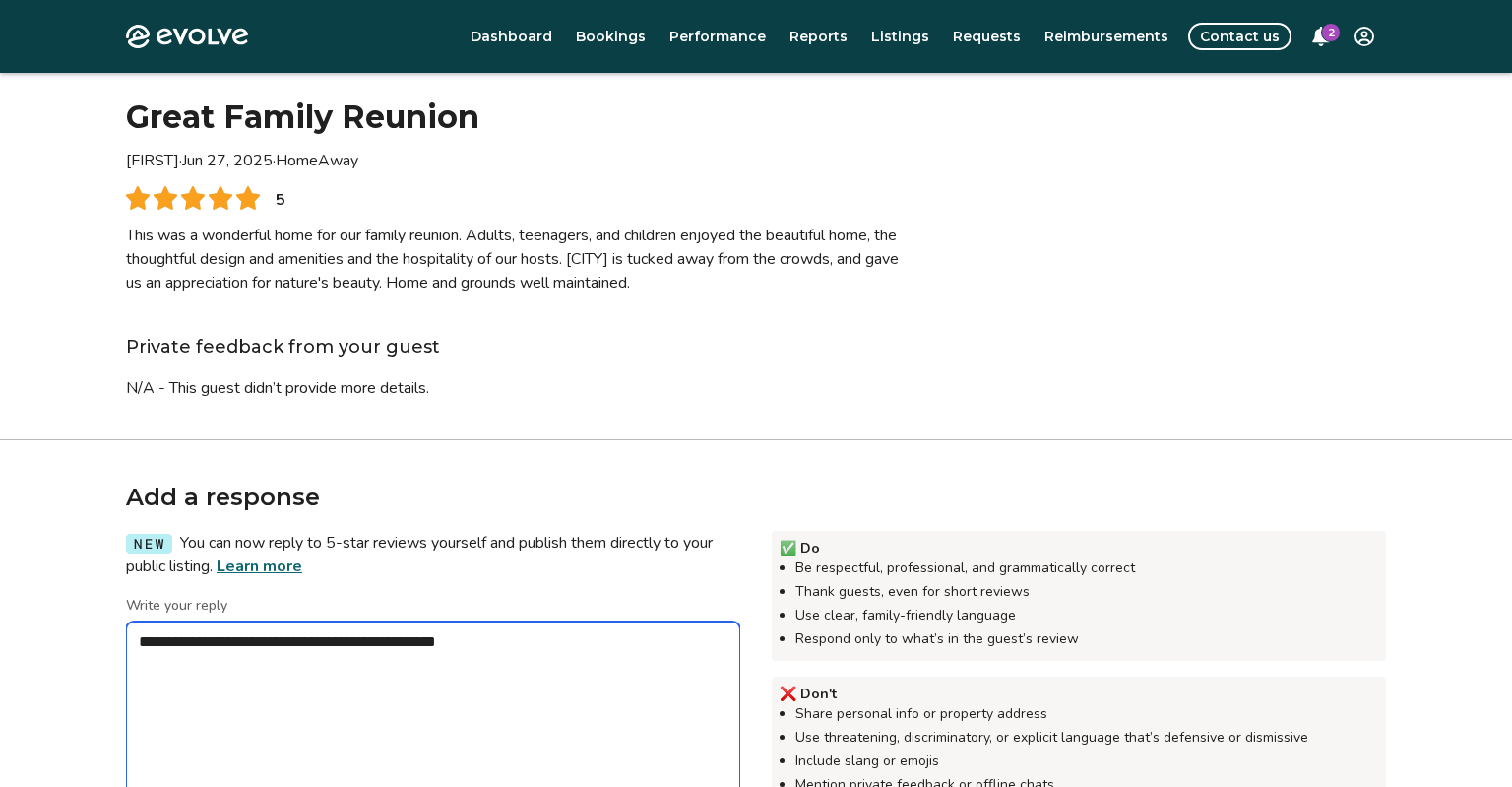 type on "*" 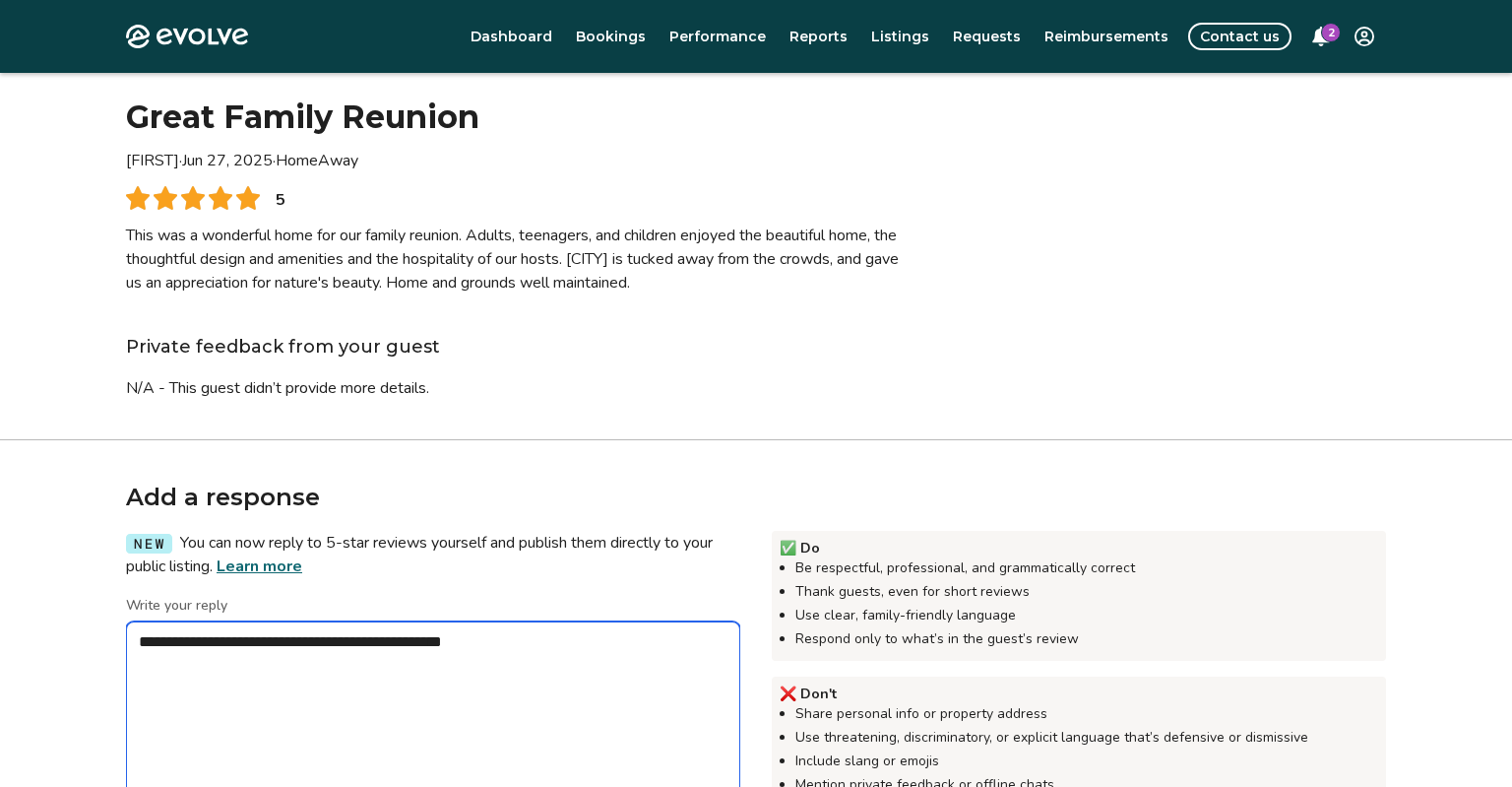 click on "**********" at bounding box center [433, 720] 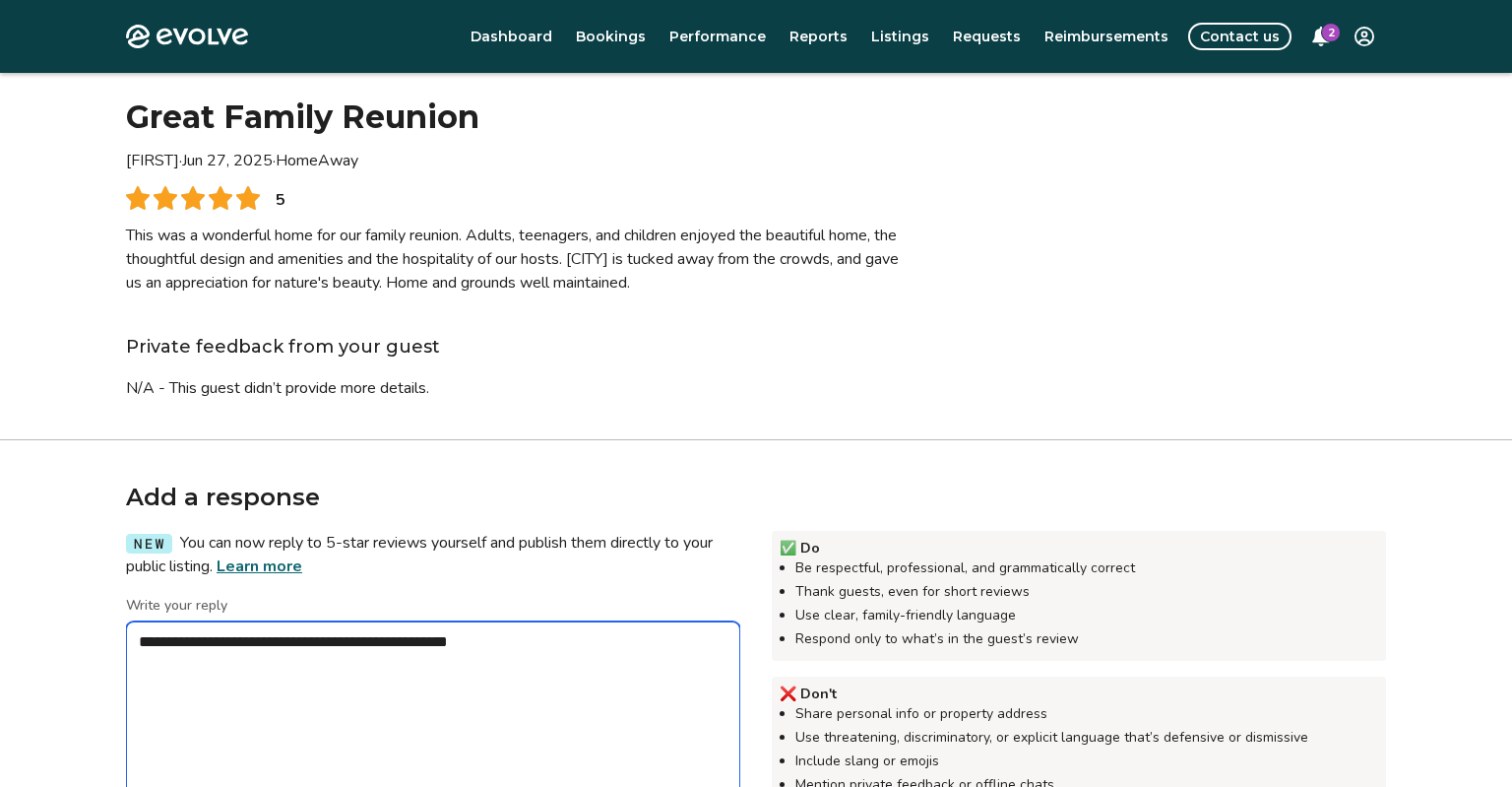 click on "**********" at bounding box center (433, 720) 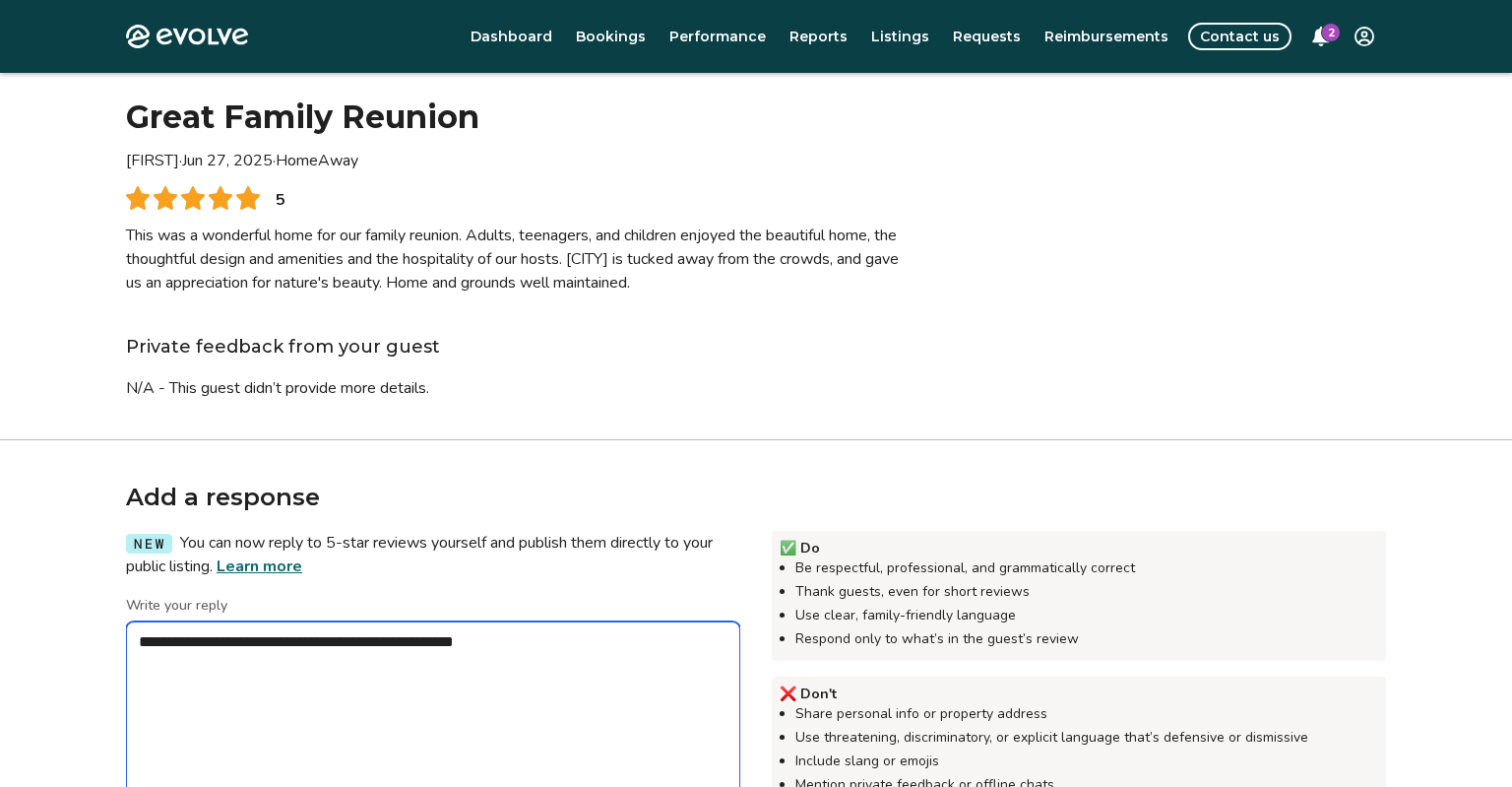 type on "*" 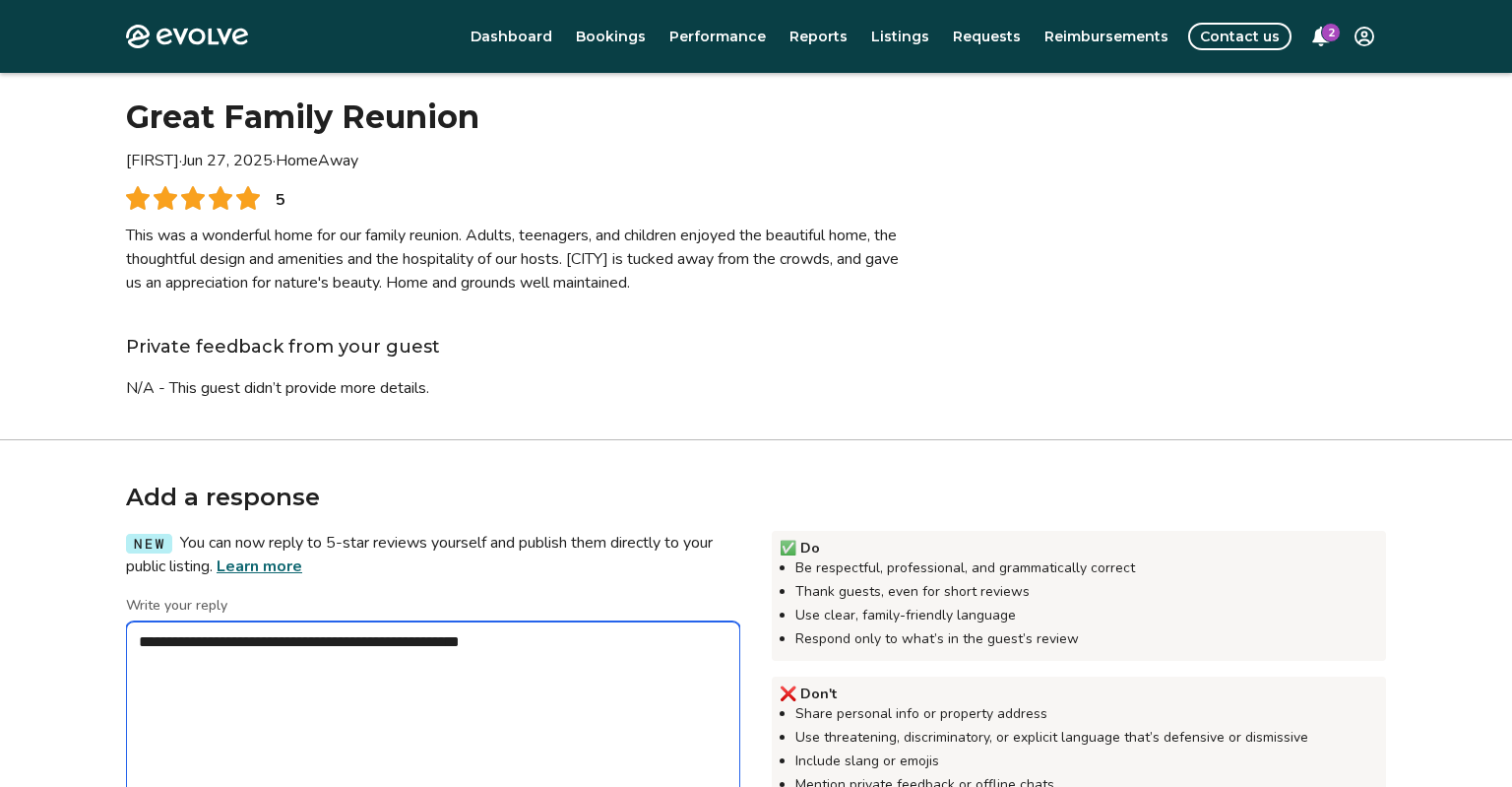 type on "*" 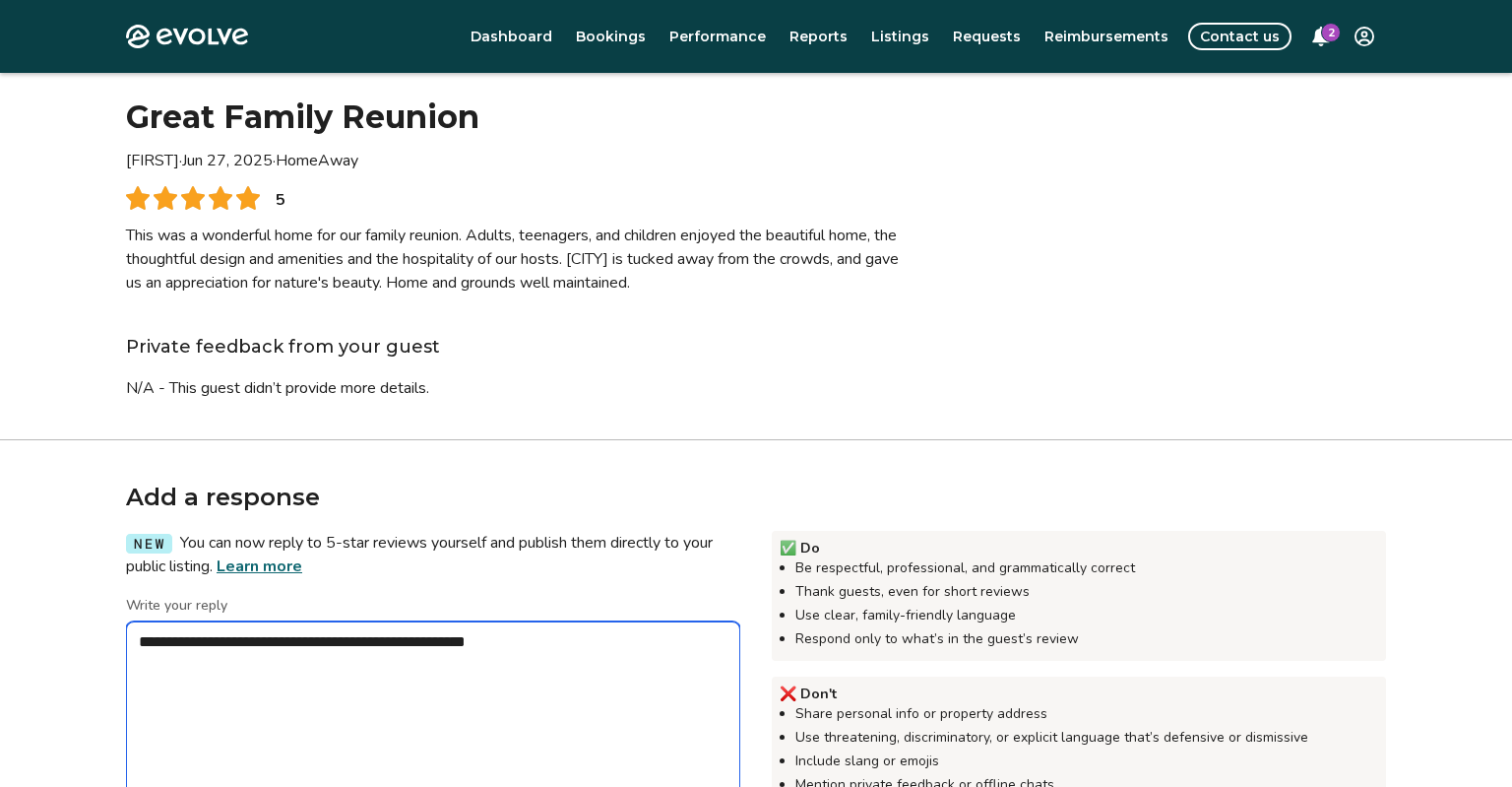 type on "*" 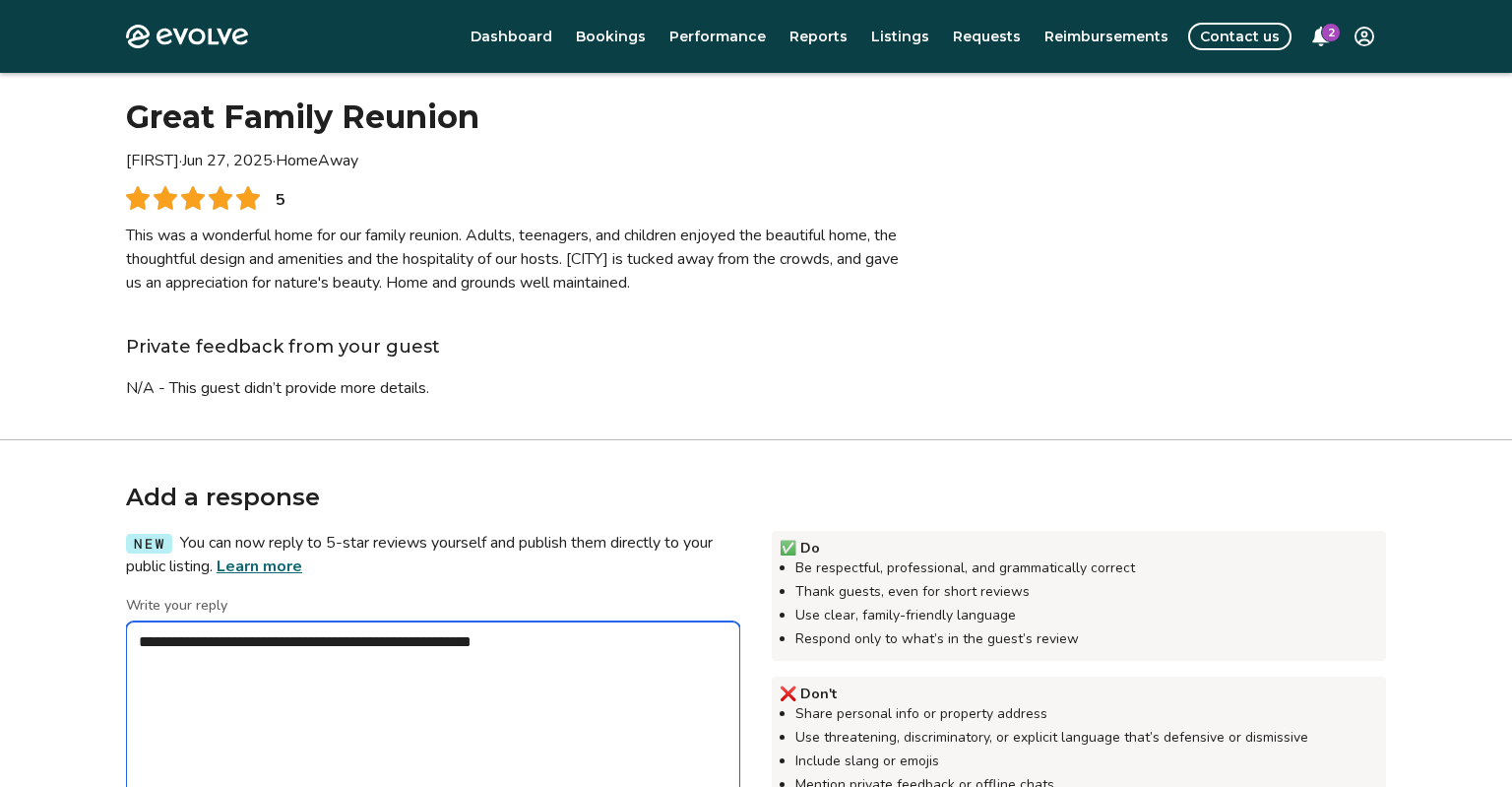 type on "*" 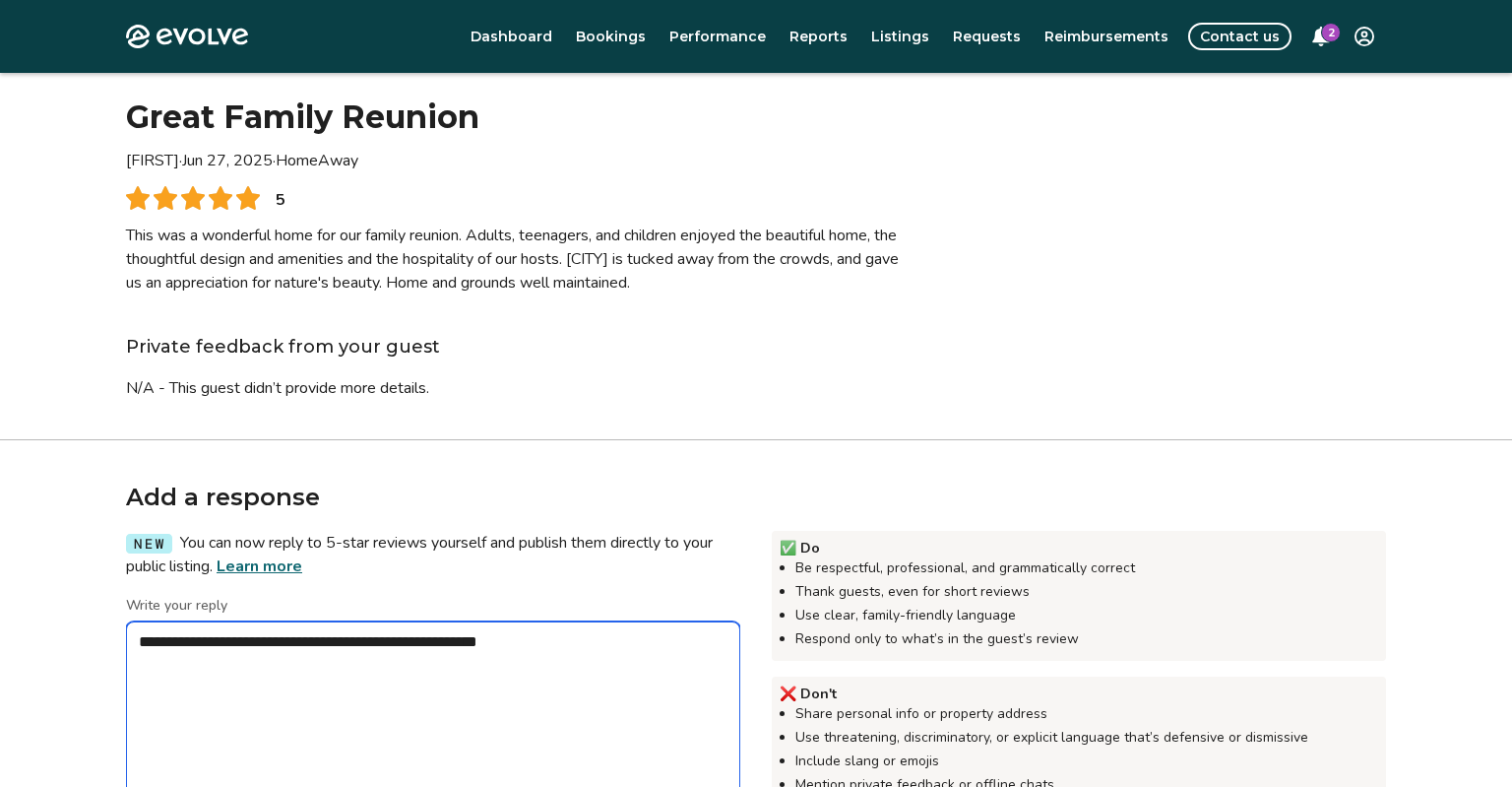 type on "*" 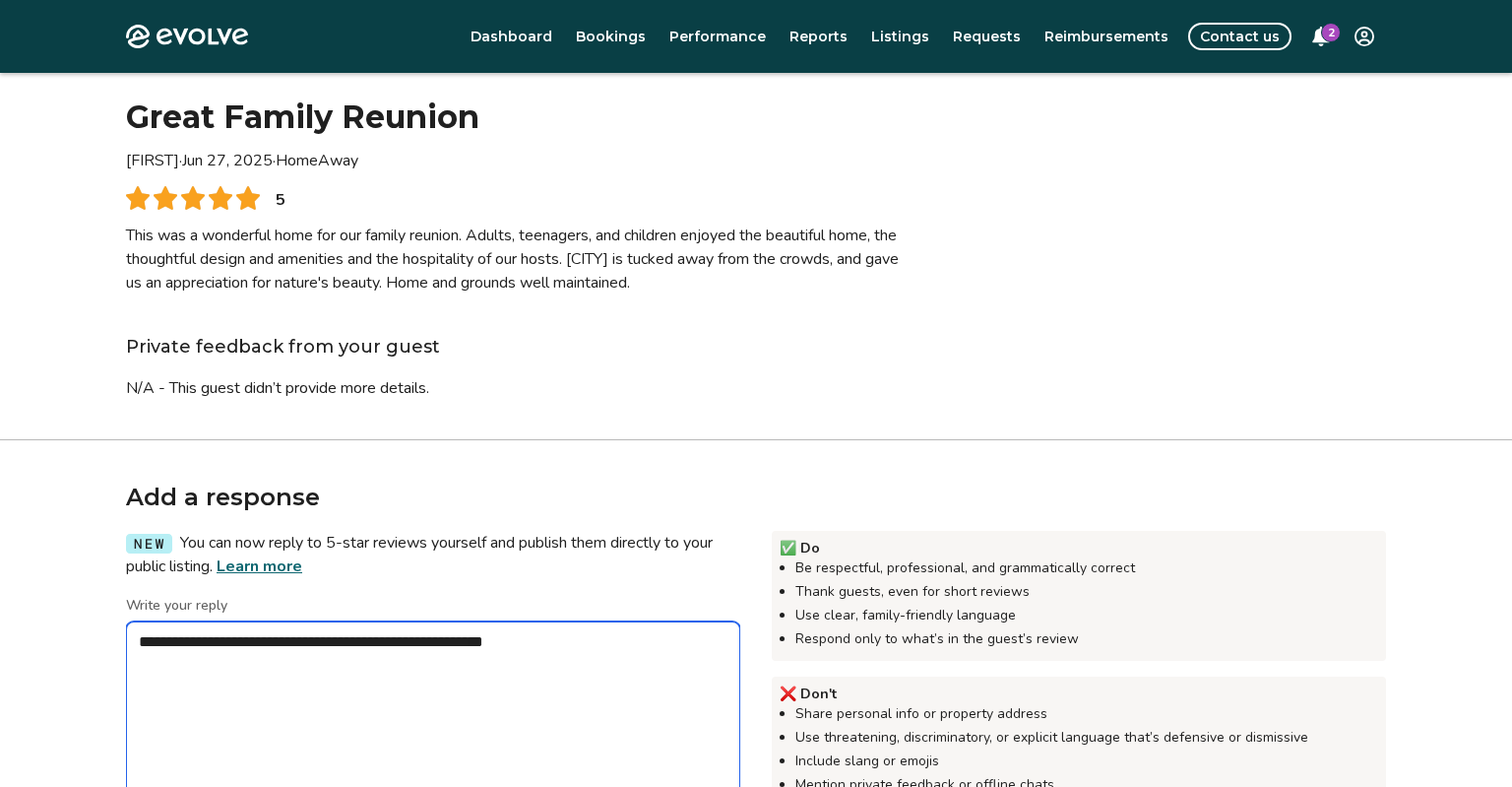 type on "*" 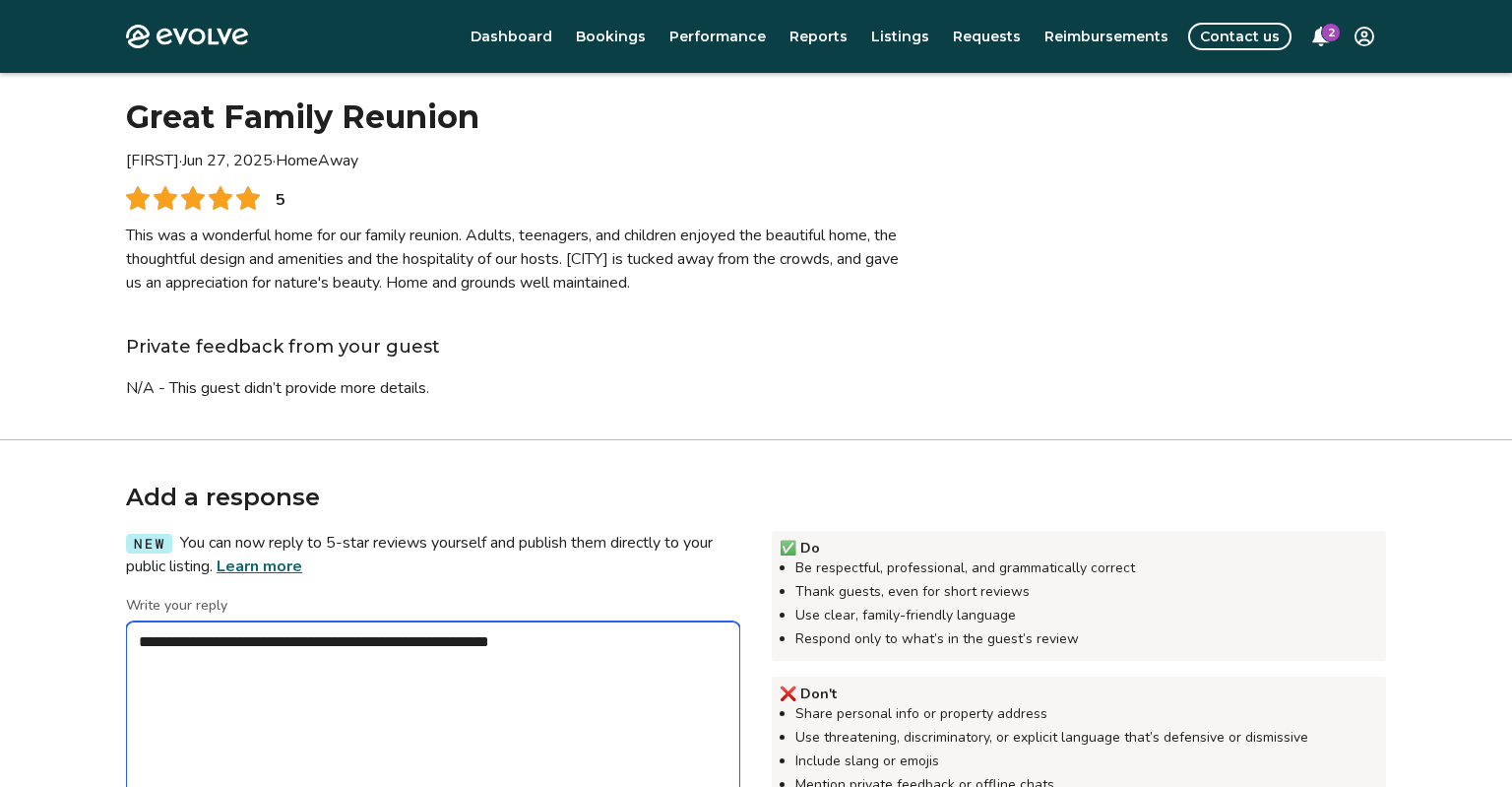 type on "*" 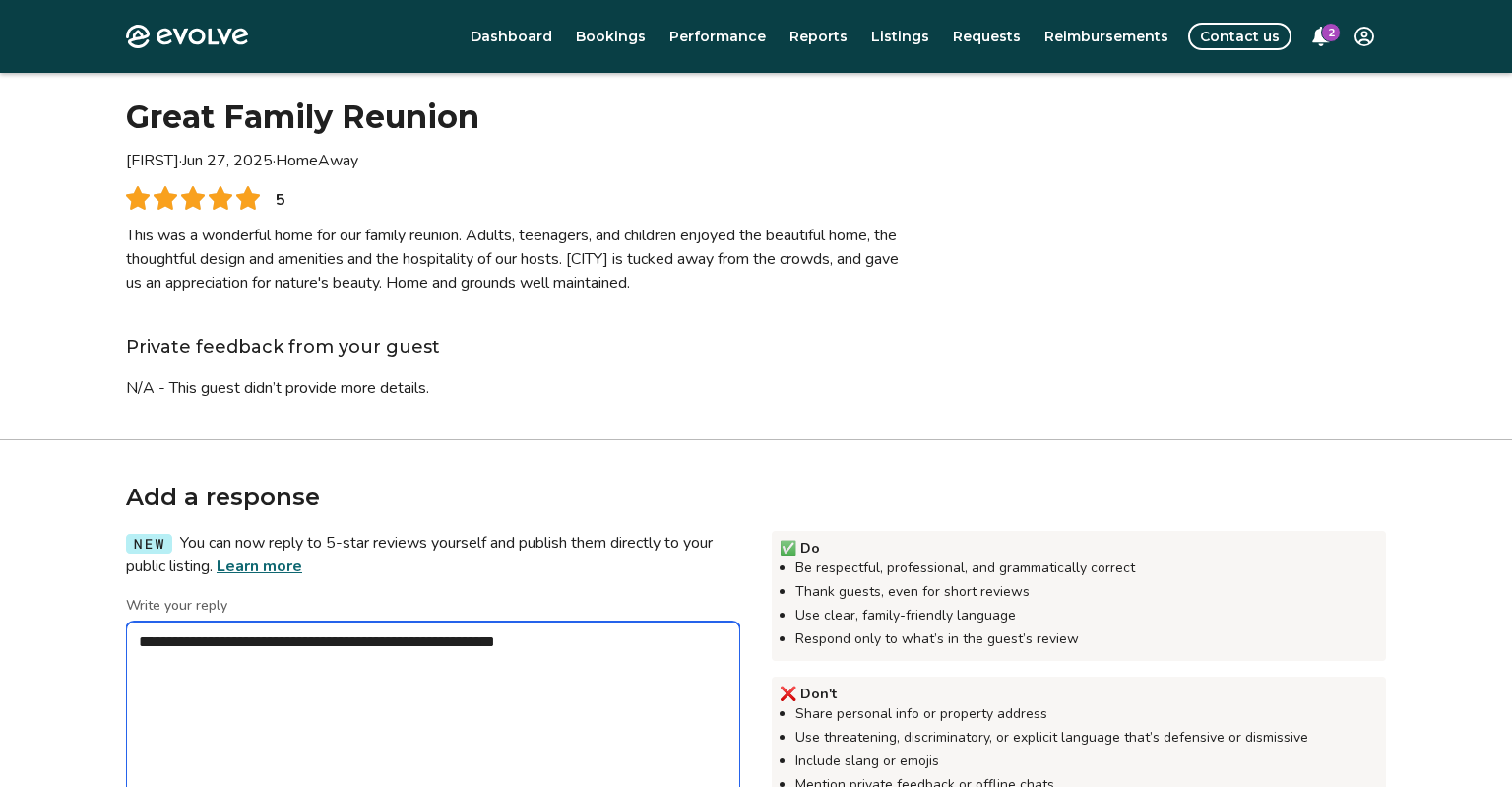 type on "*" 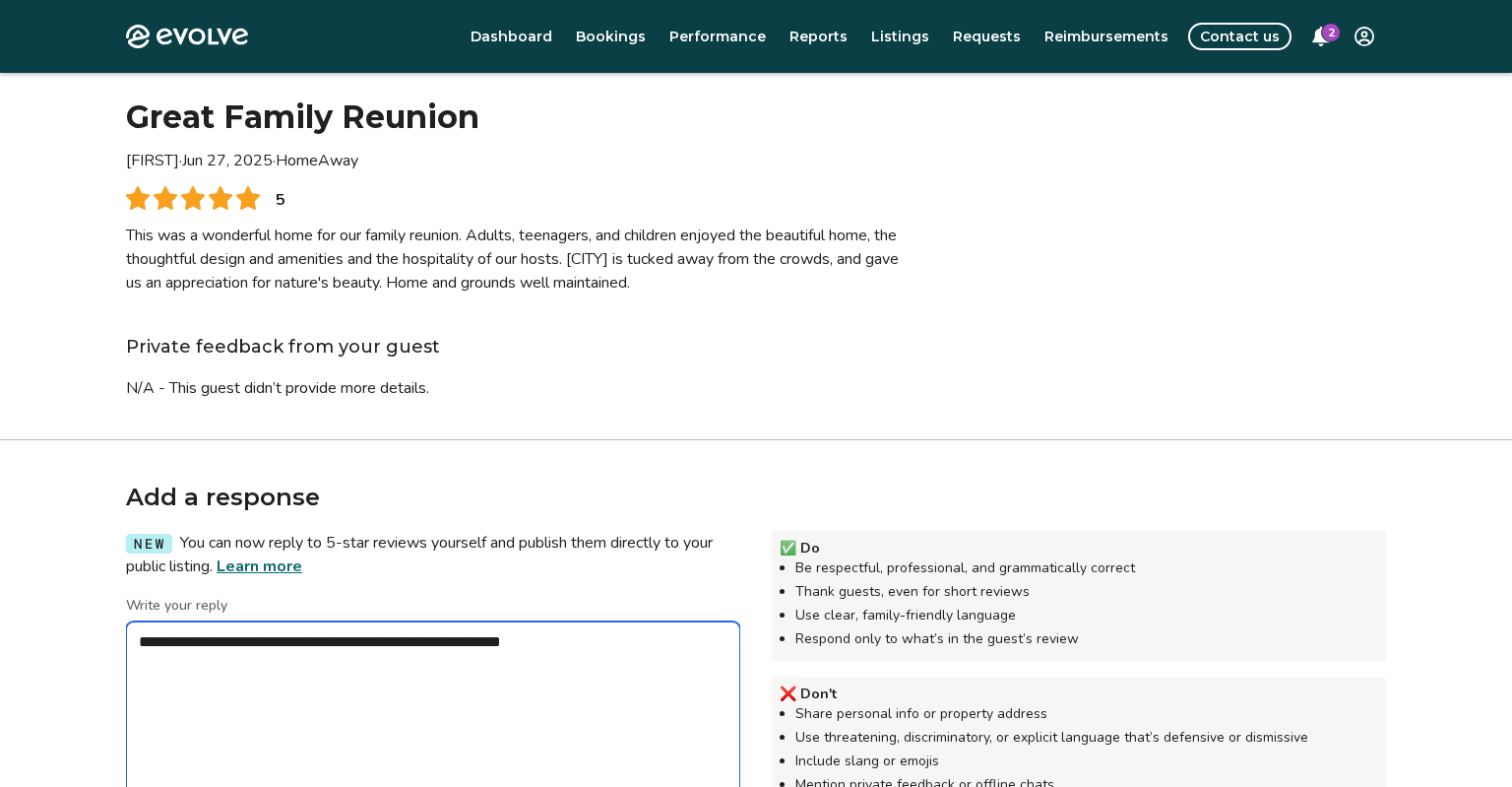 type on "*" 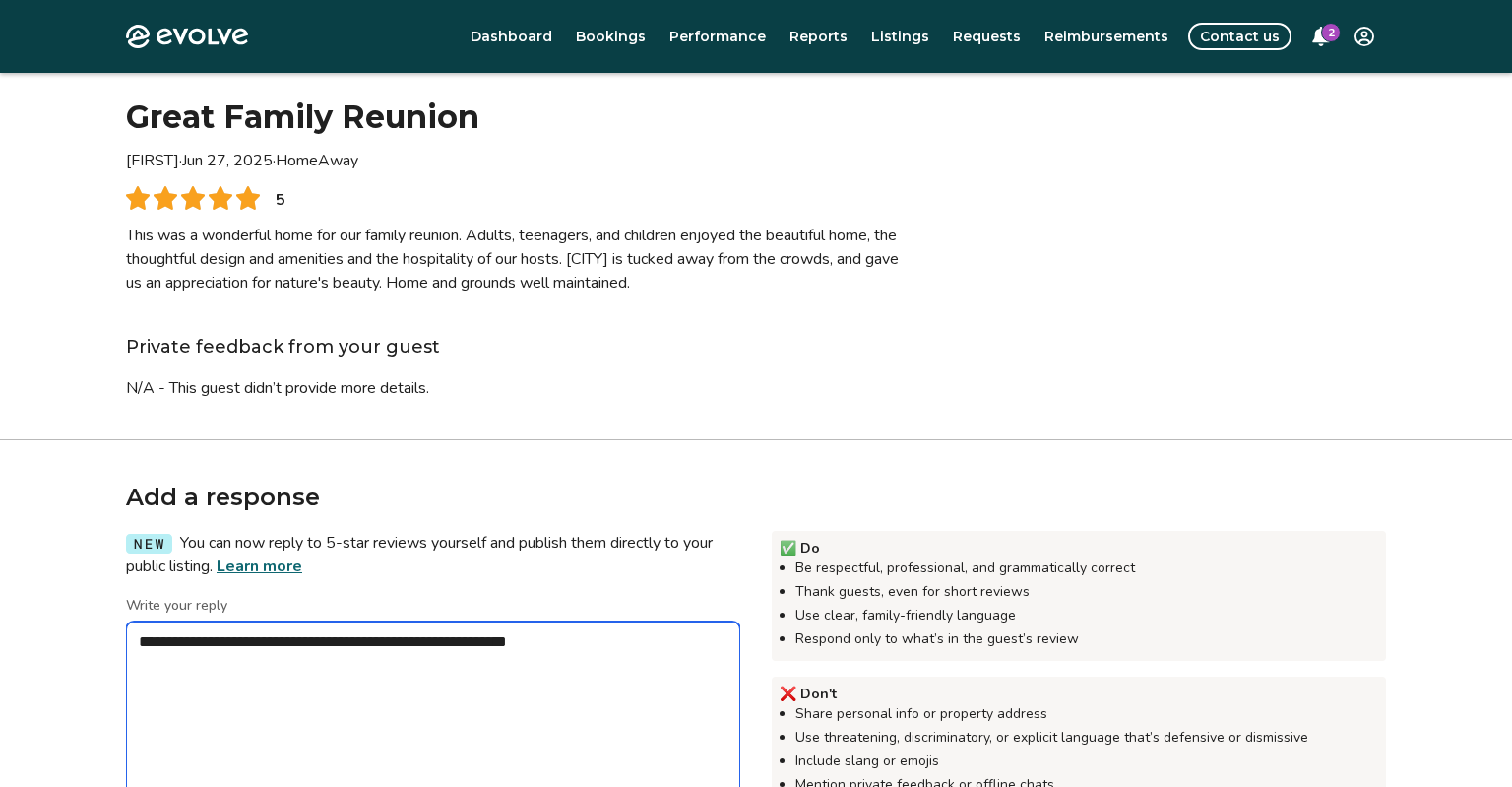 type on "**********" 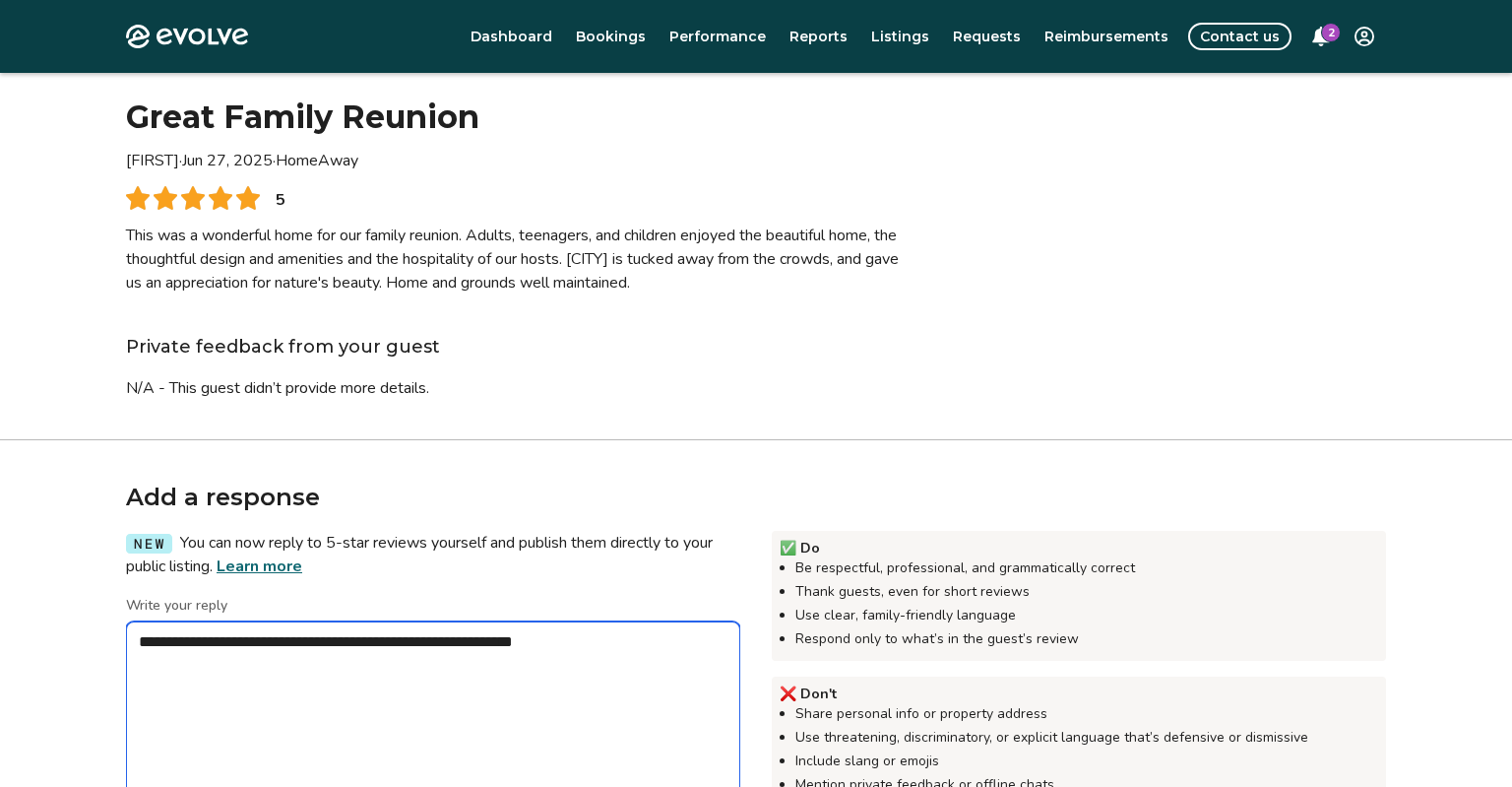 type on "*" 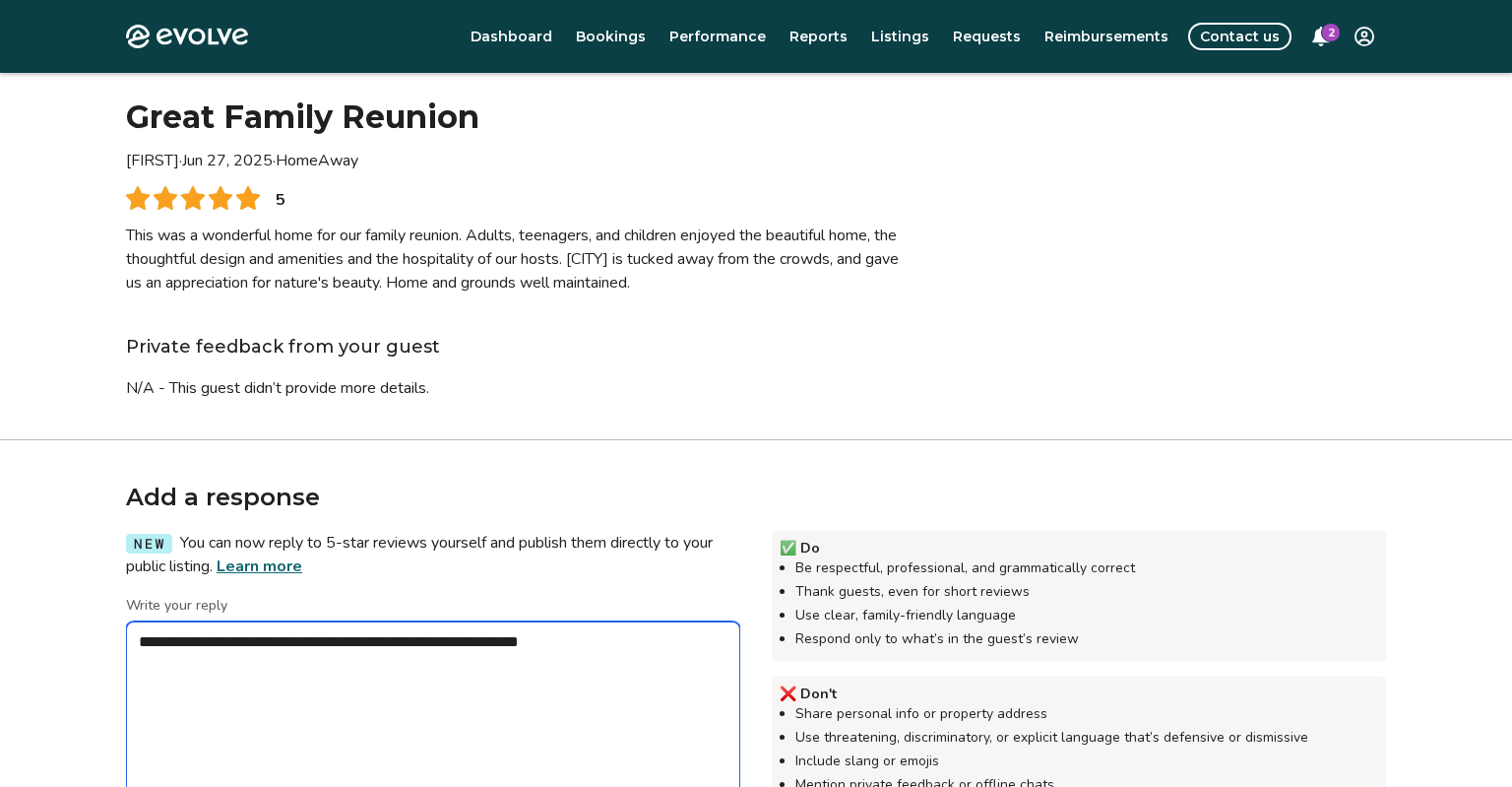 type on "*" 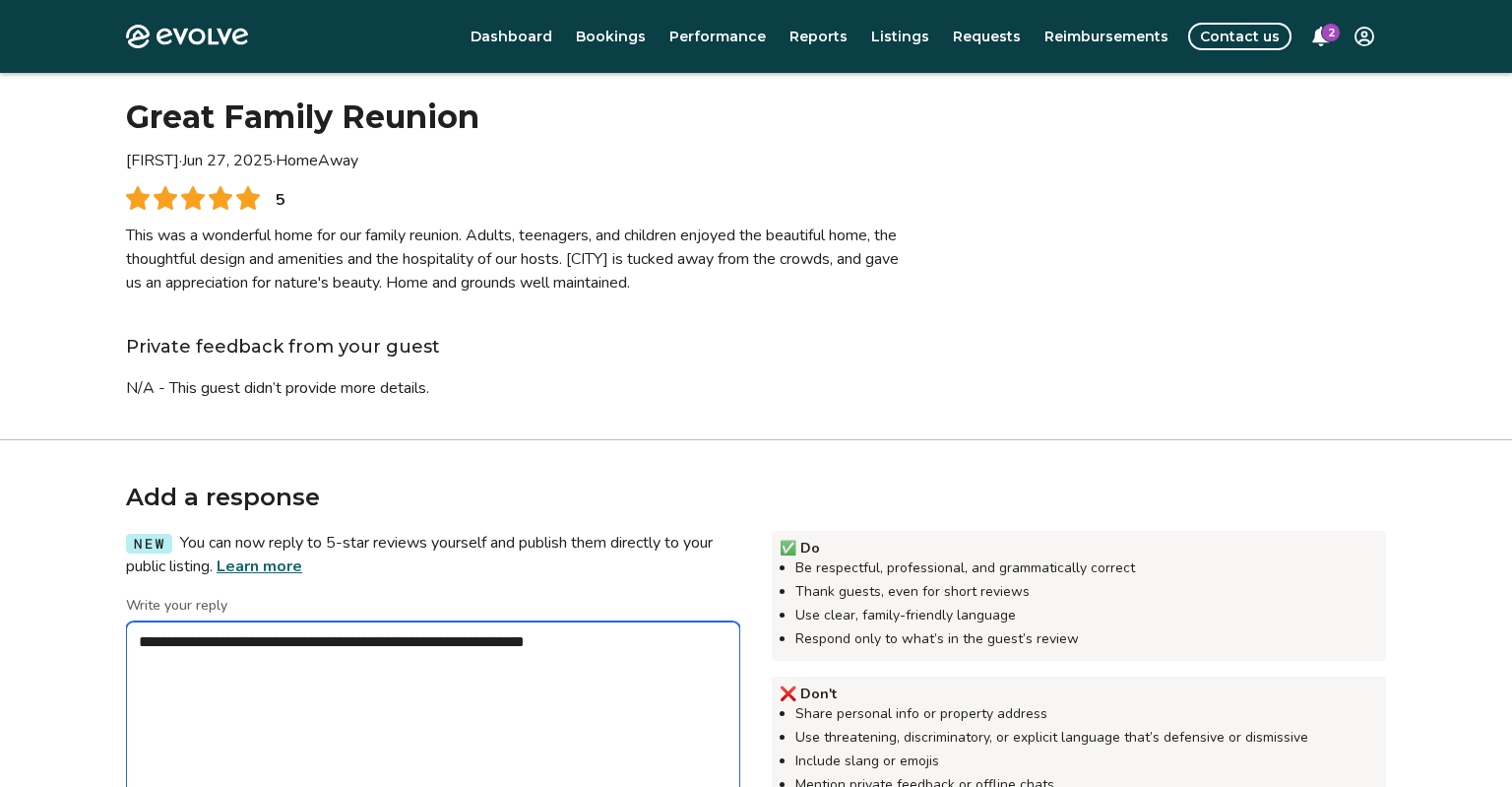 type on "*" 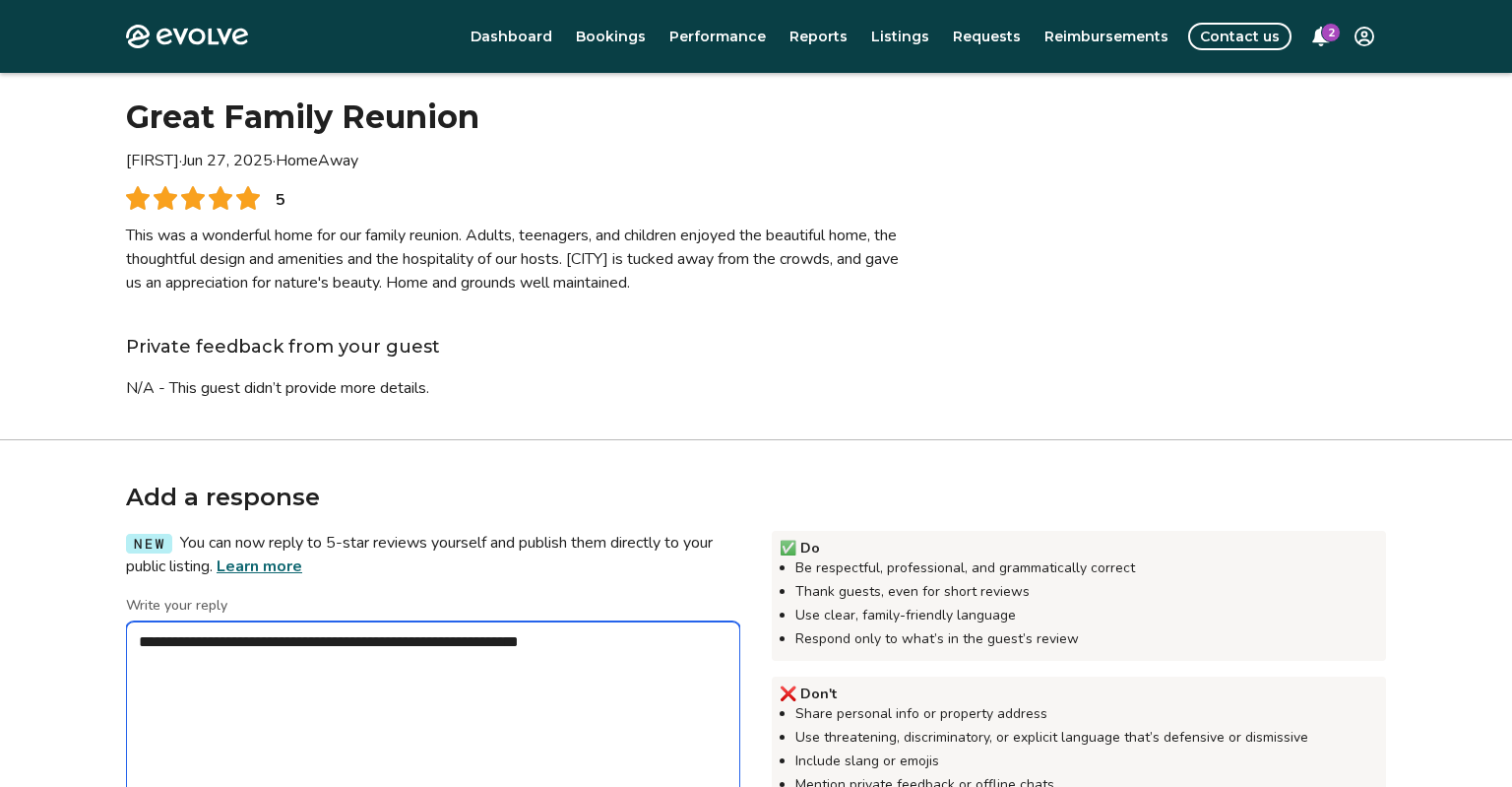 type on "*" 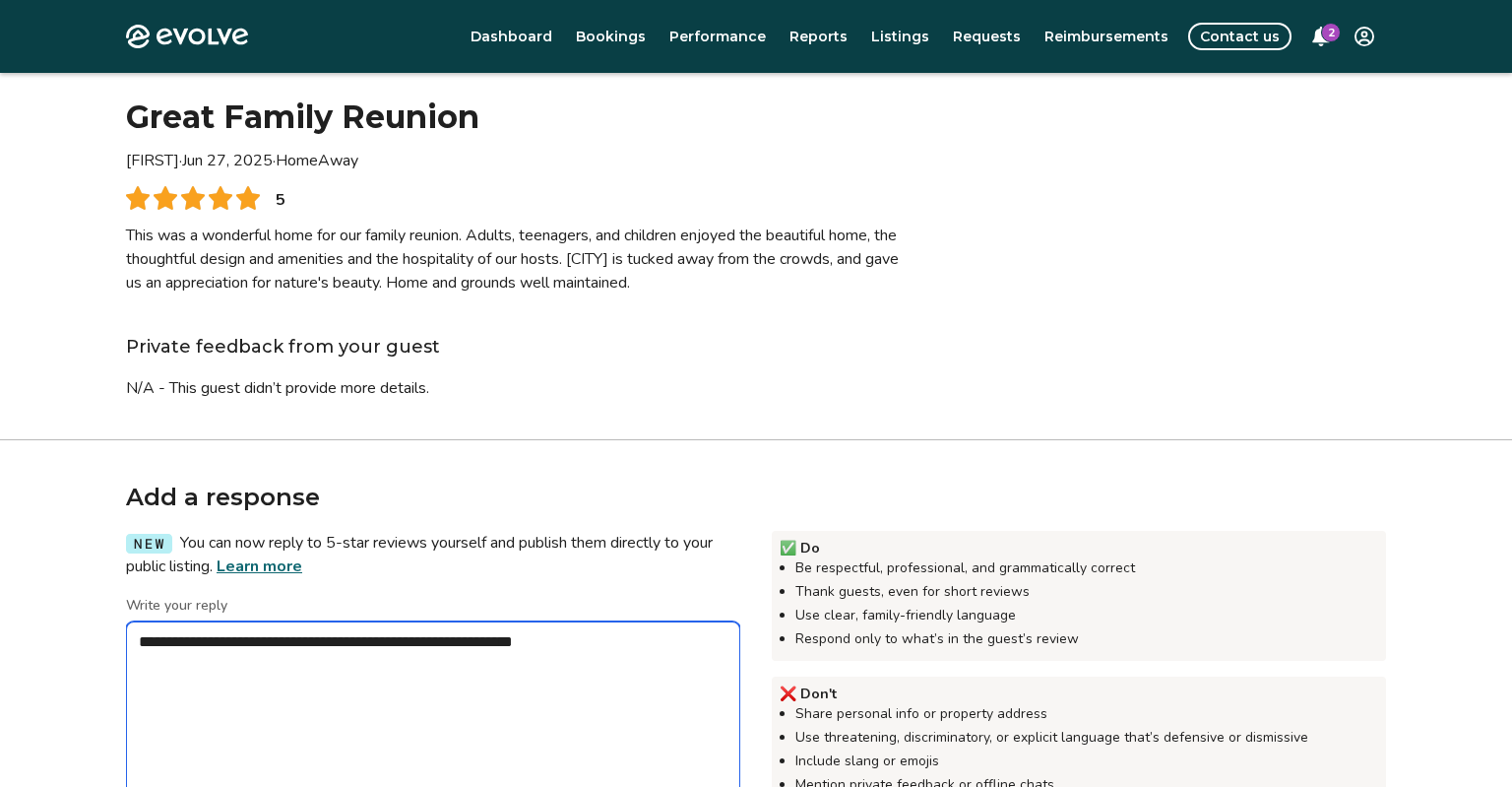 type on "*" 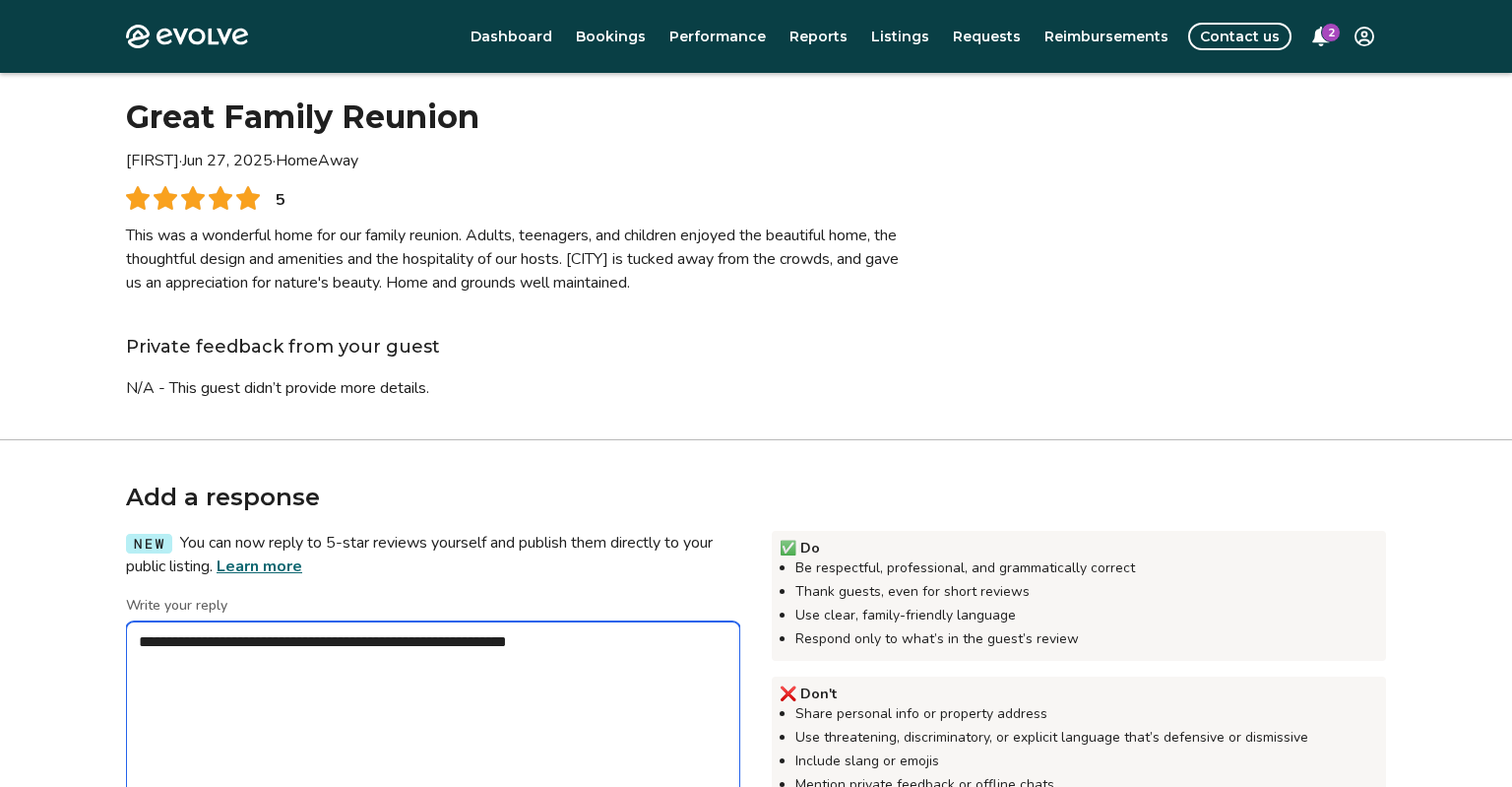 type on "*" 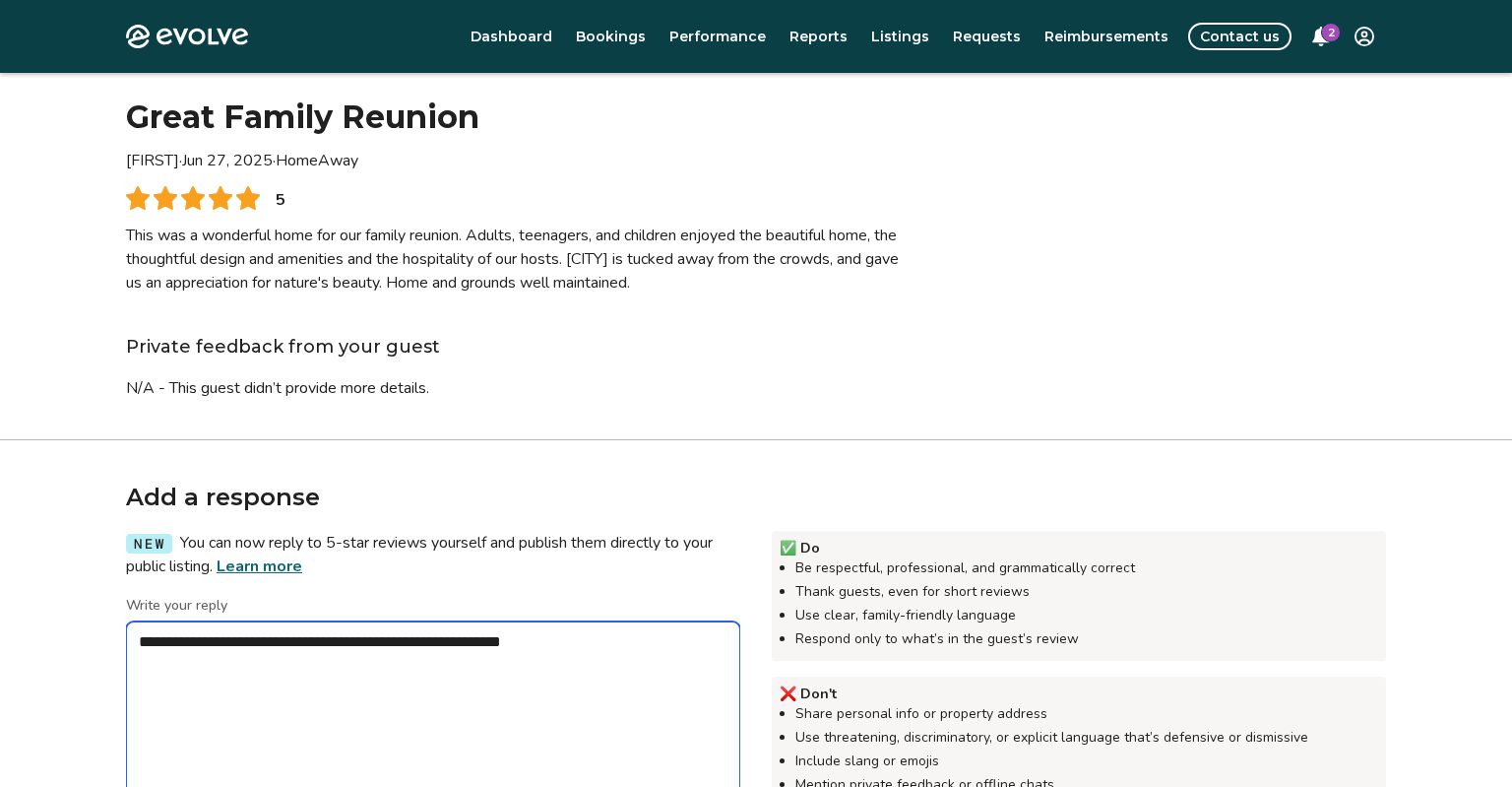type on "*" 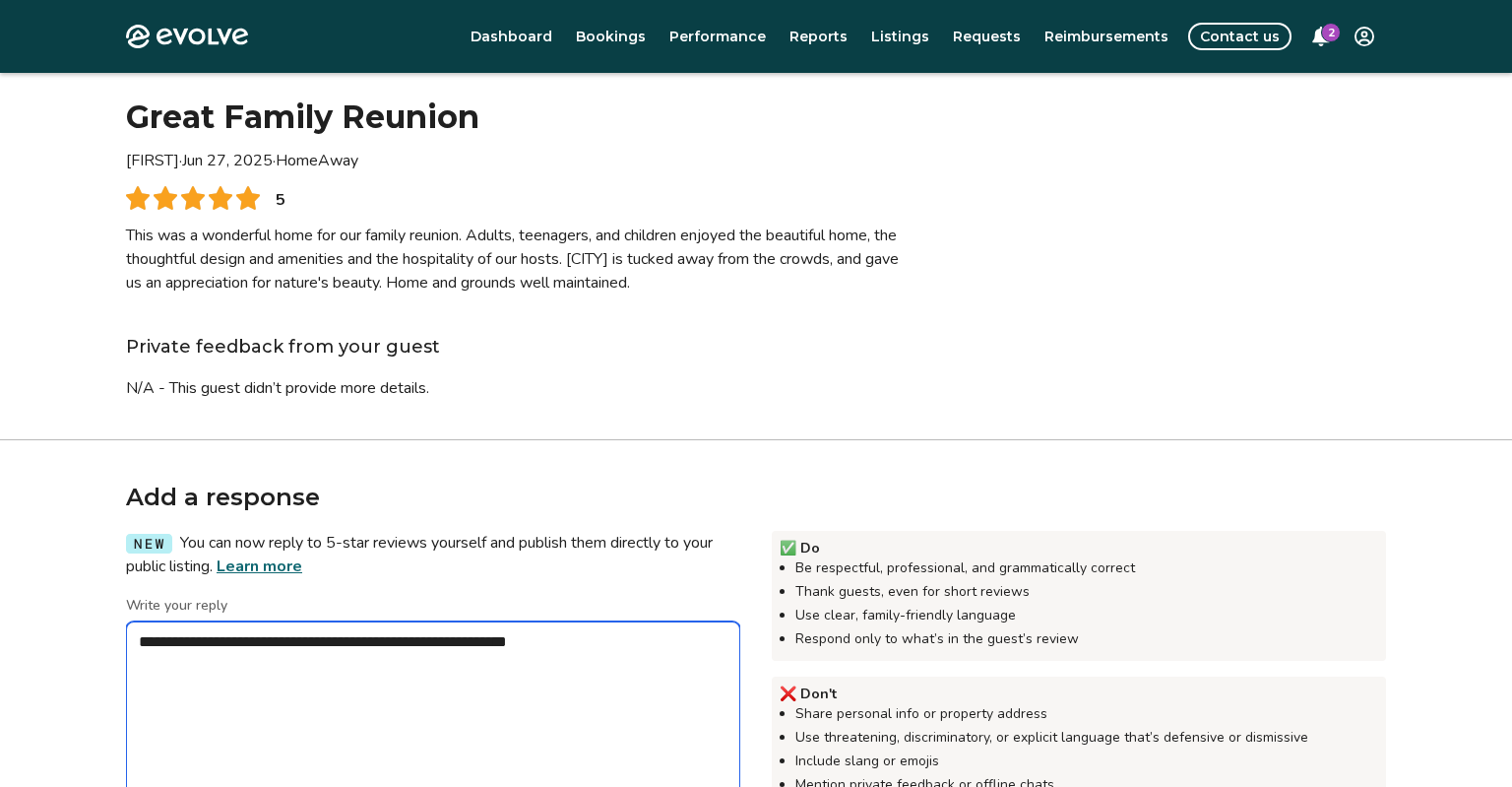 type on "*" 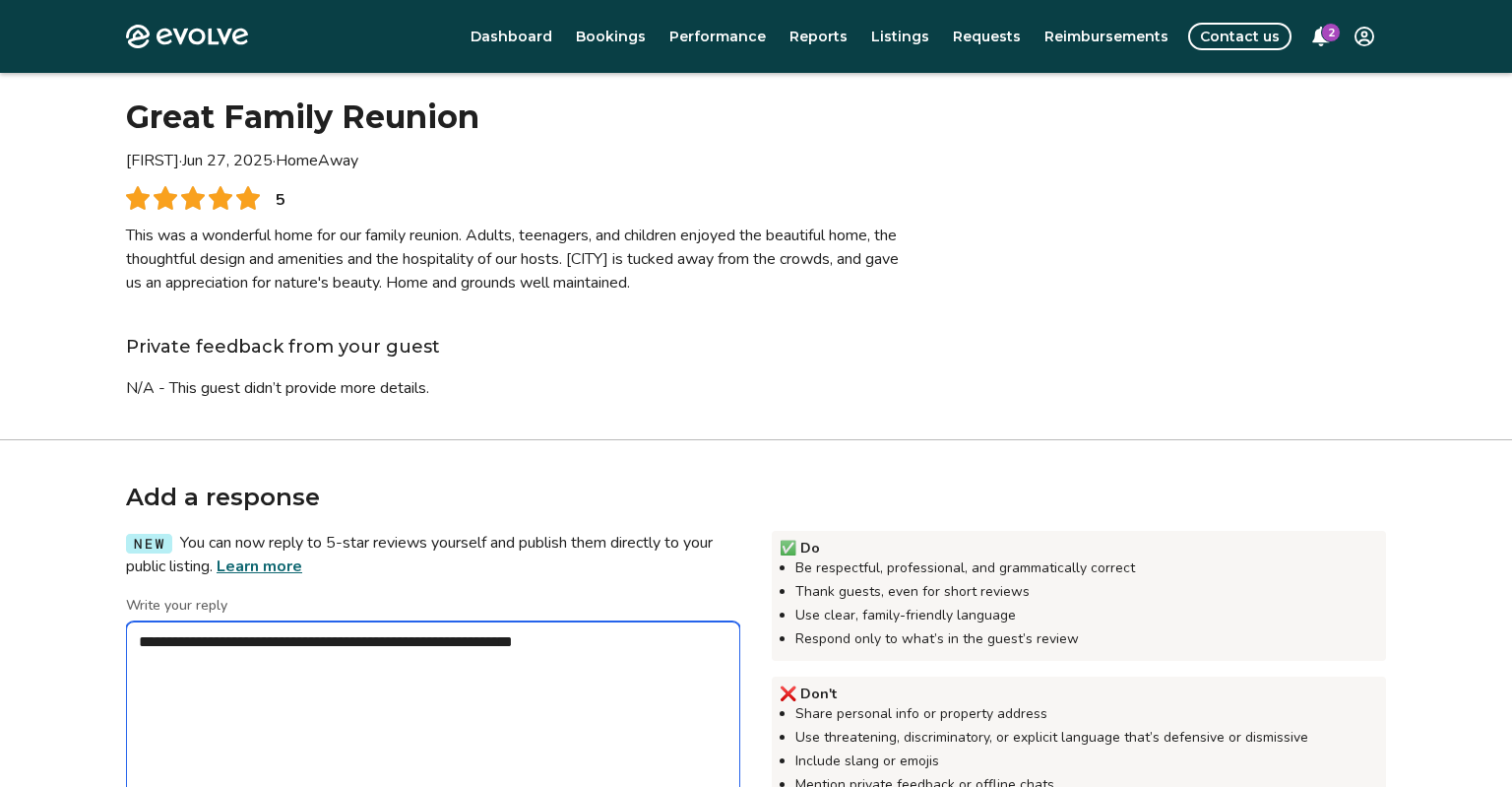 type on "*" 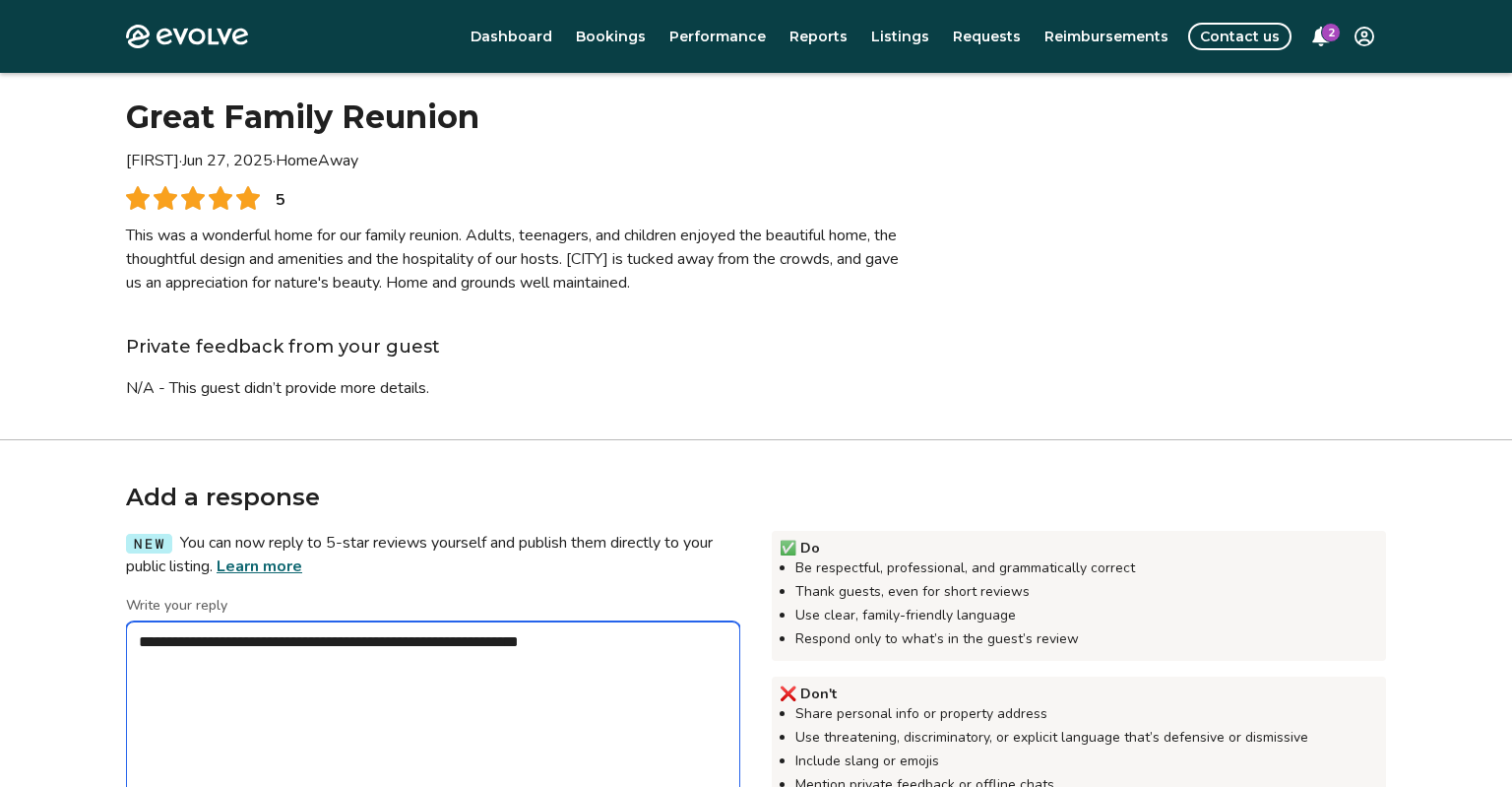 type on "*" 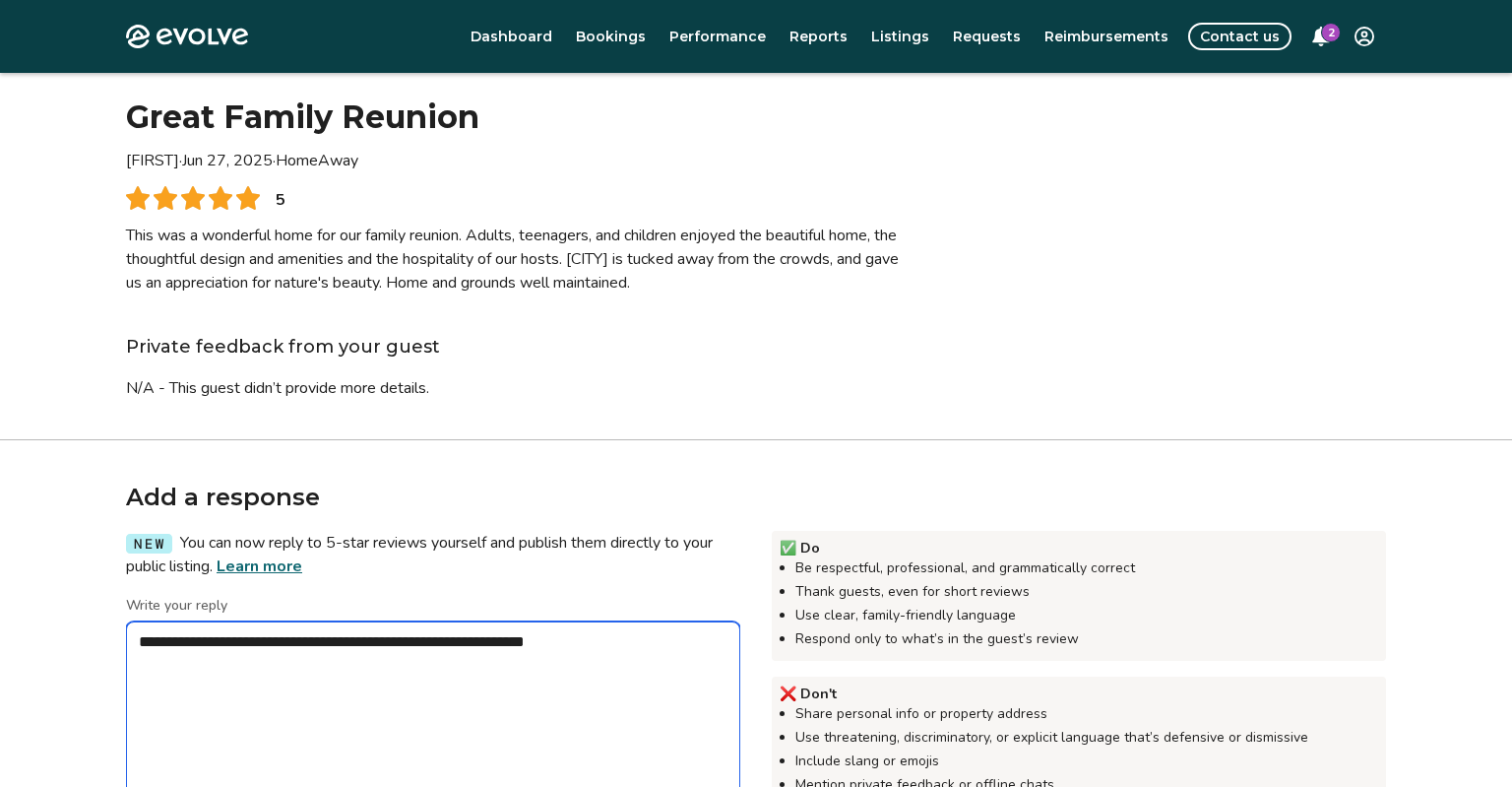 type on "*" 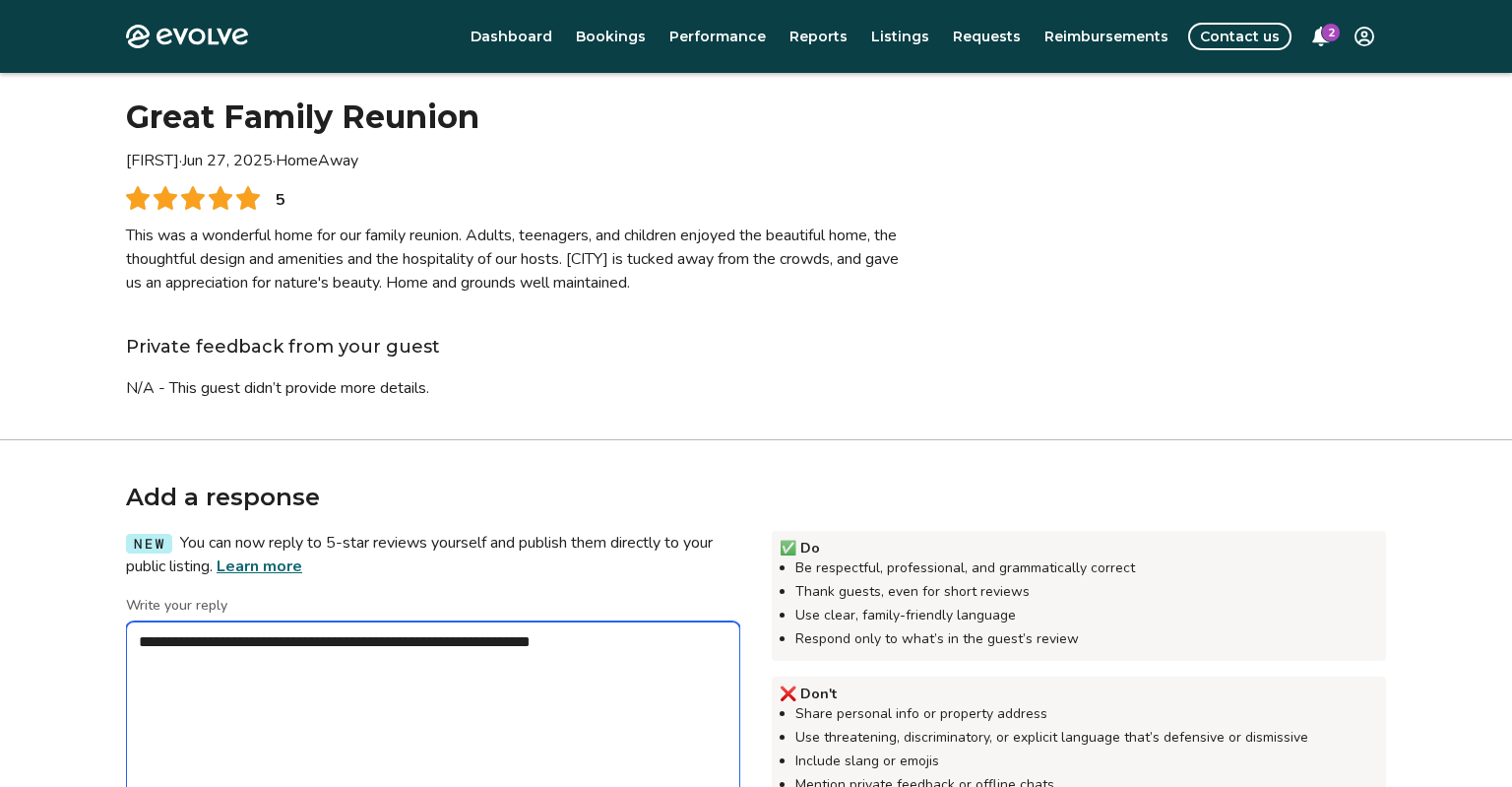 type on "*" 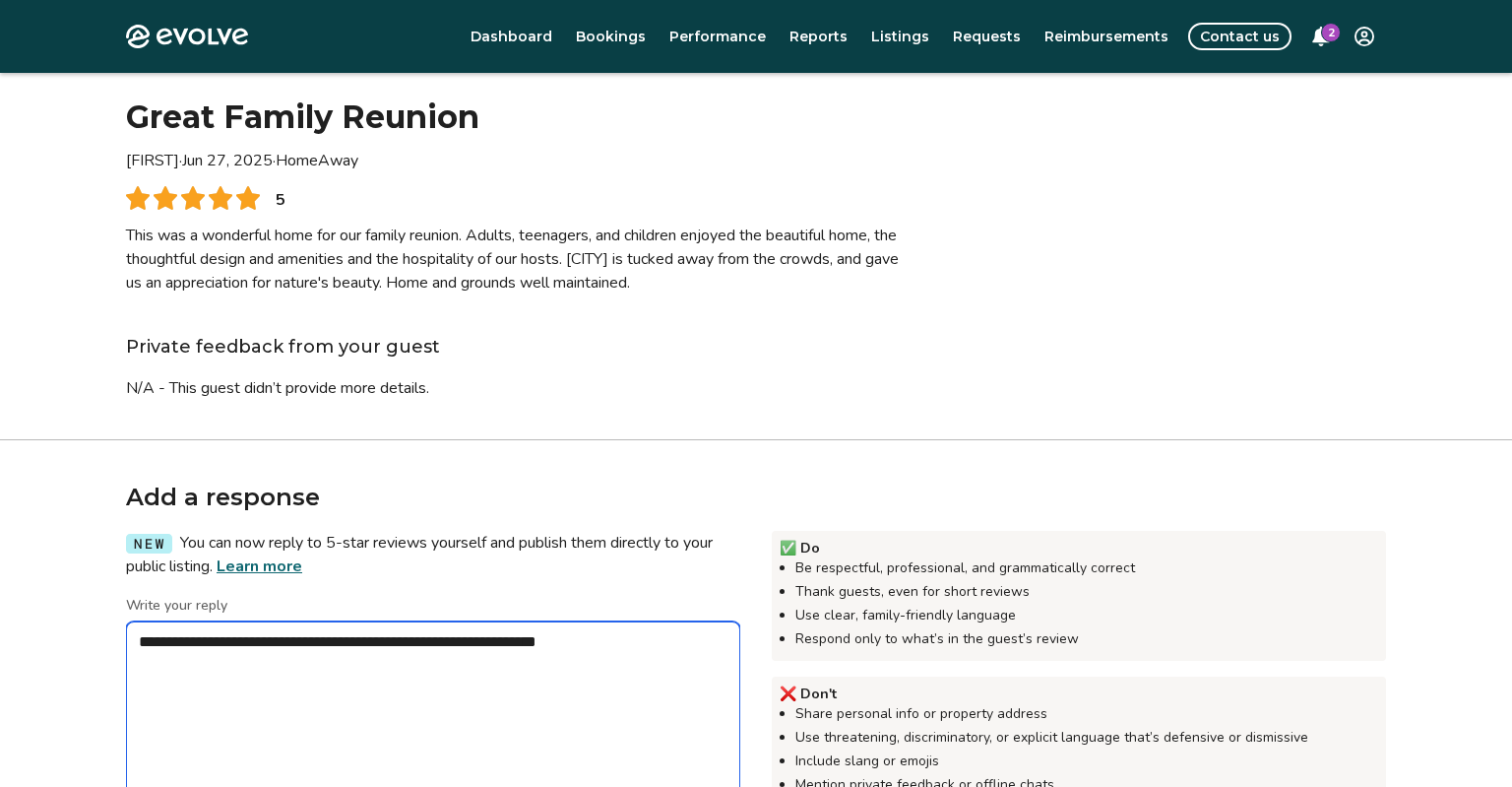 type on "*" 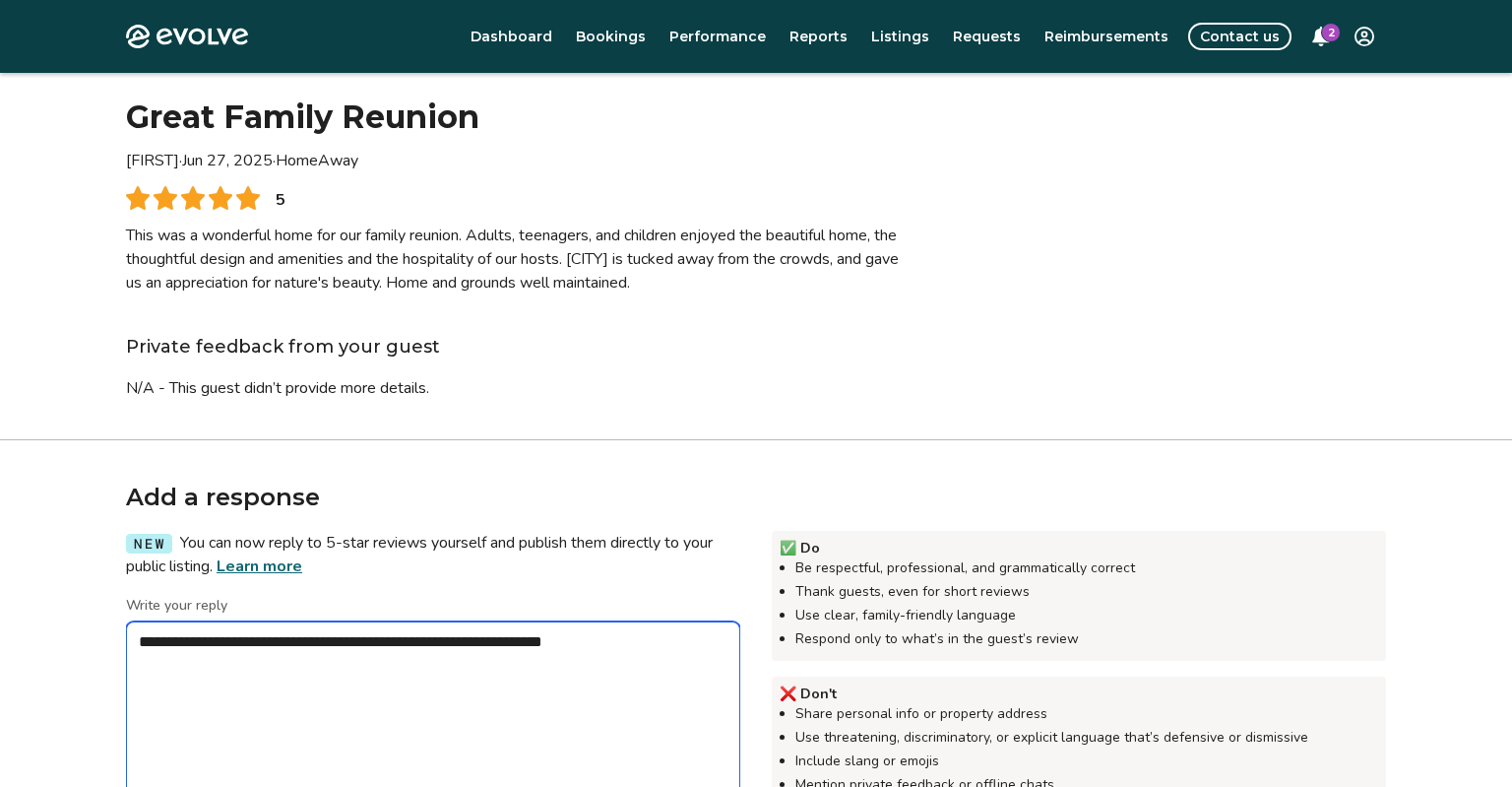 type on "*" 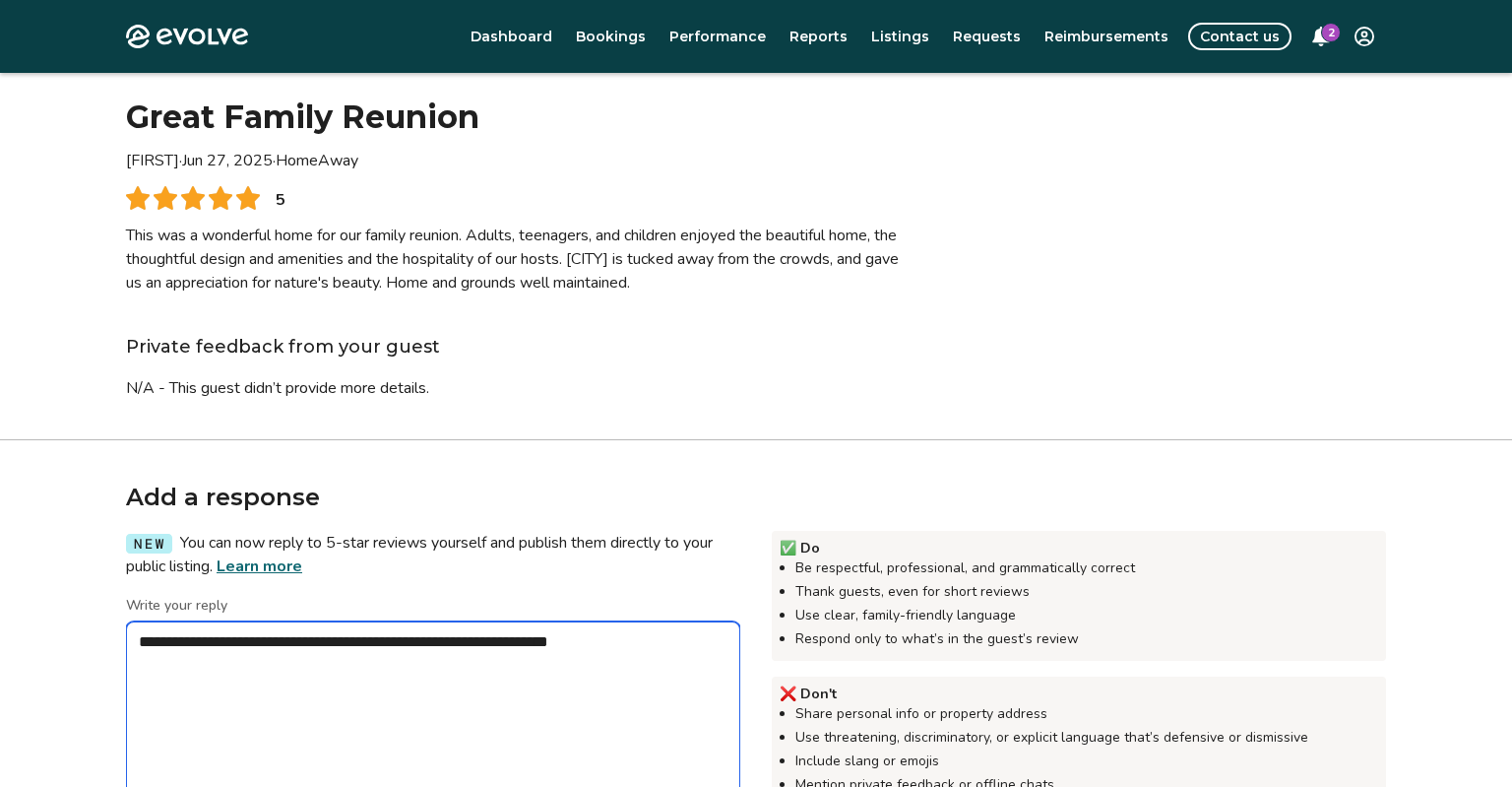type on "*" 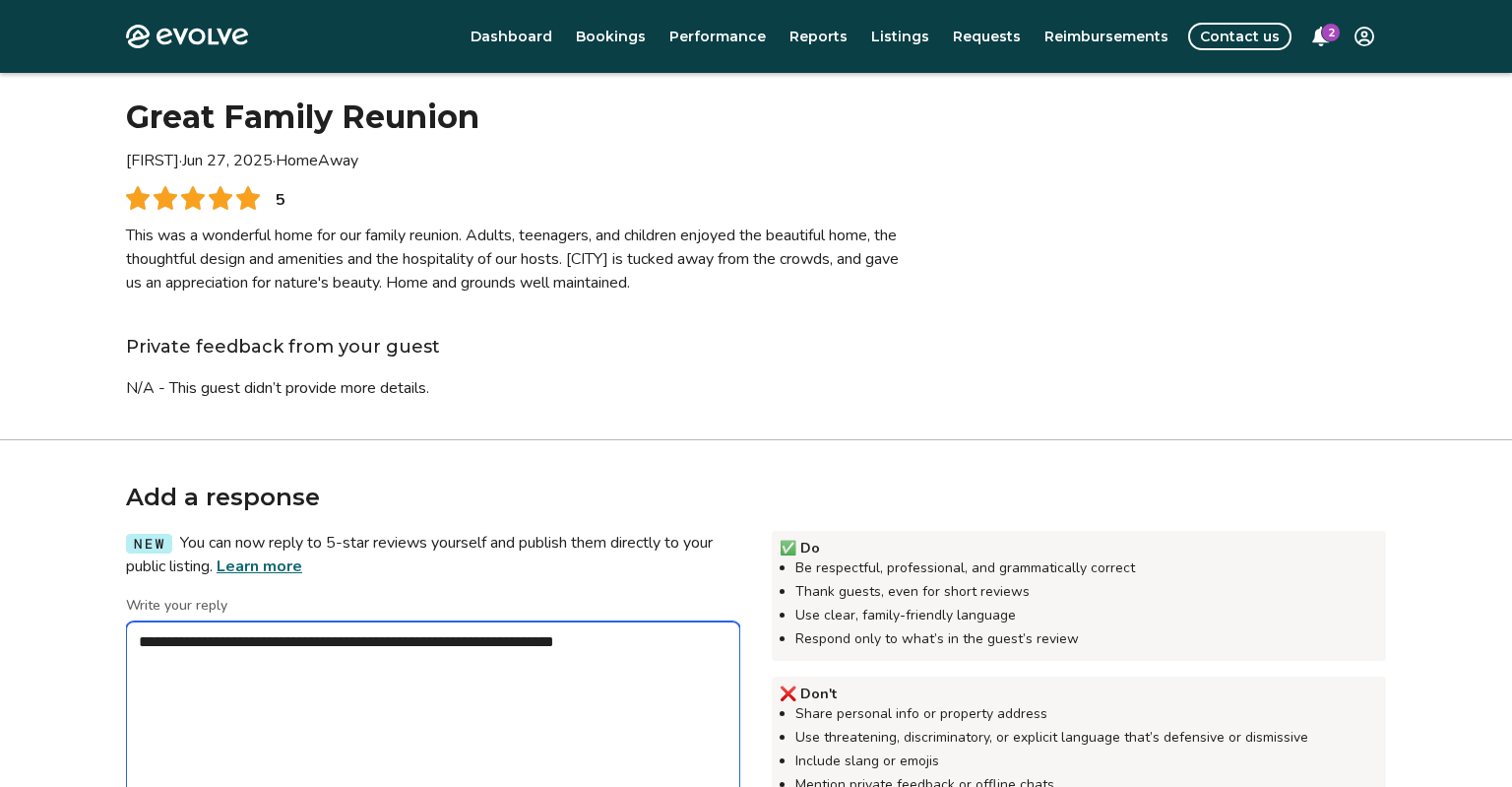 type on "*" 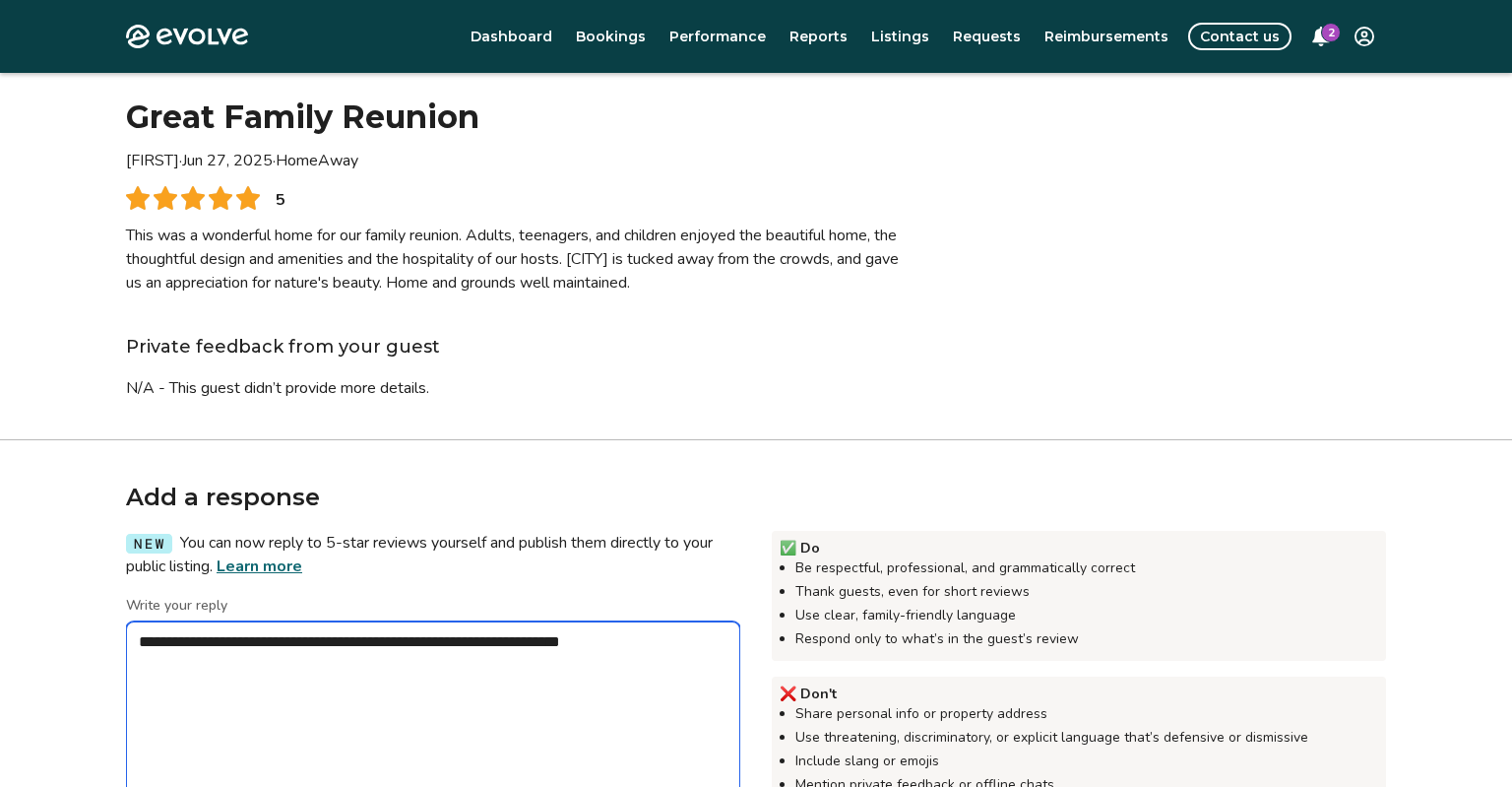 type on "*" 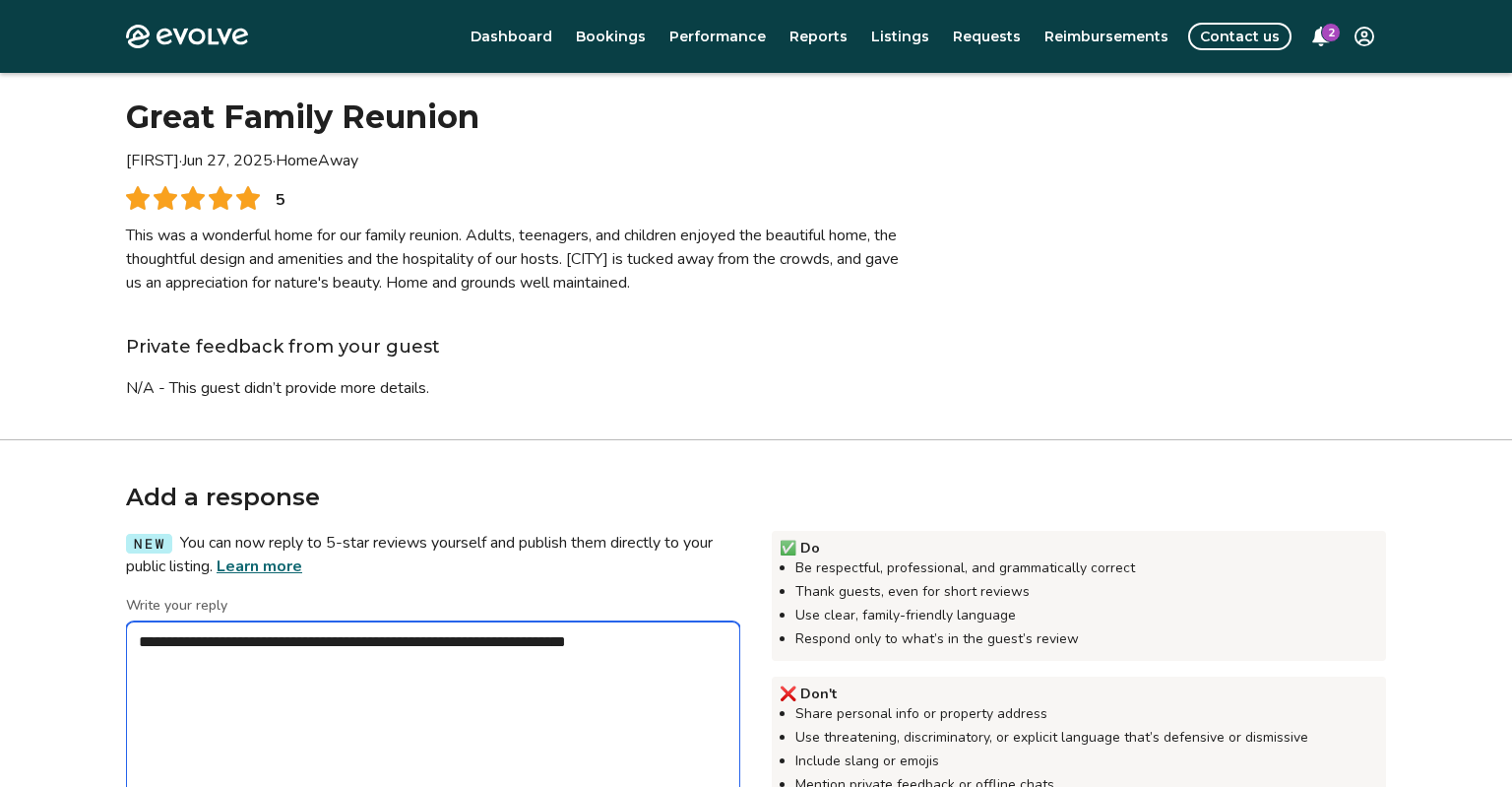 type on "*" 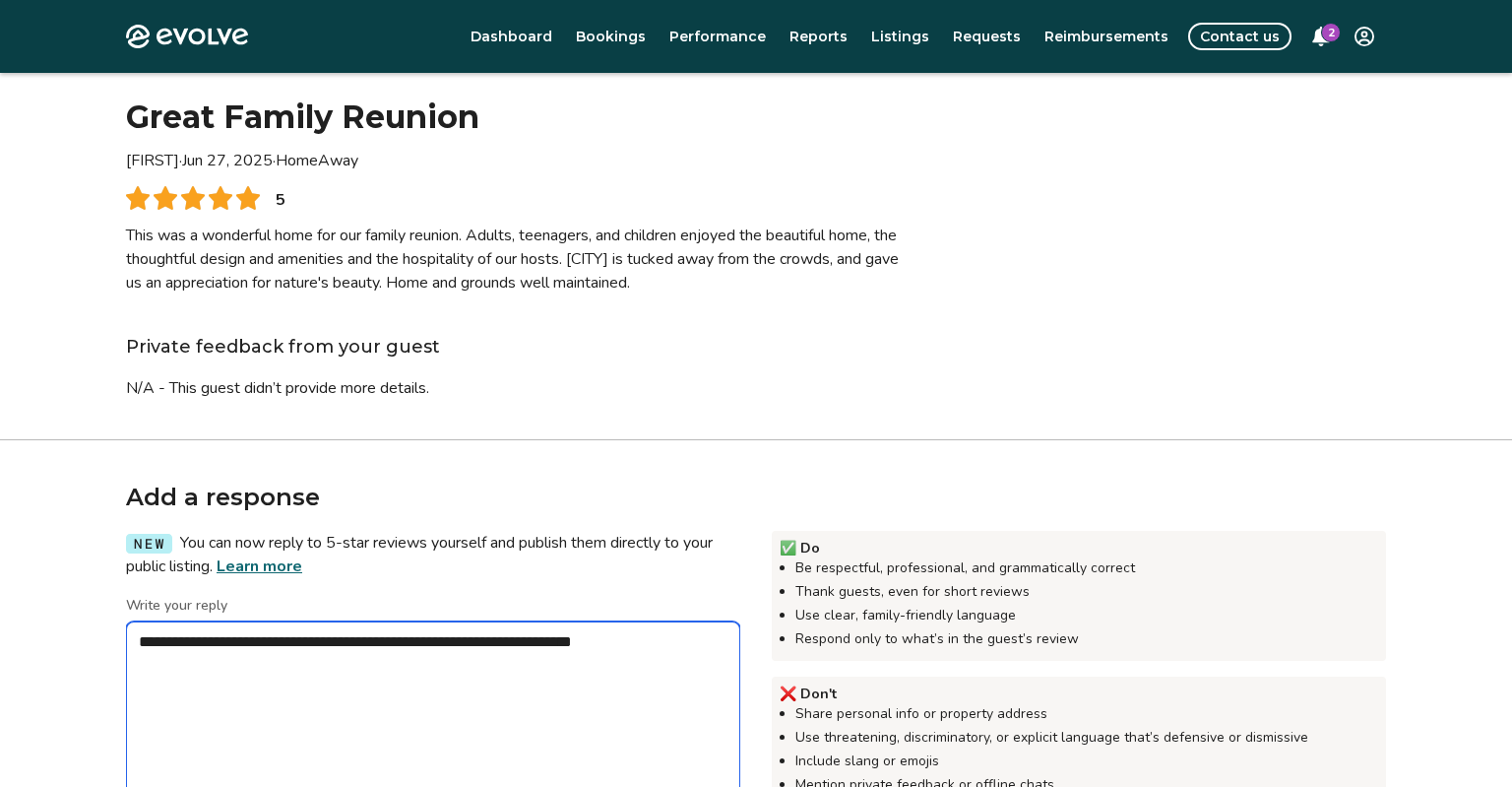 type on "*" 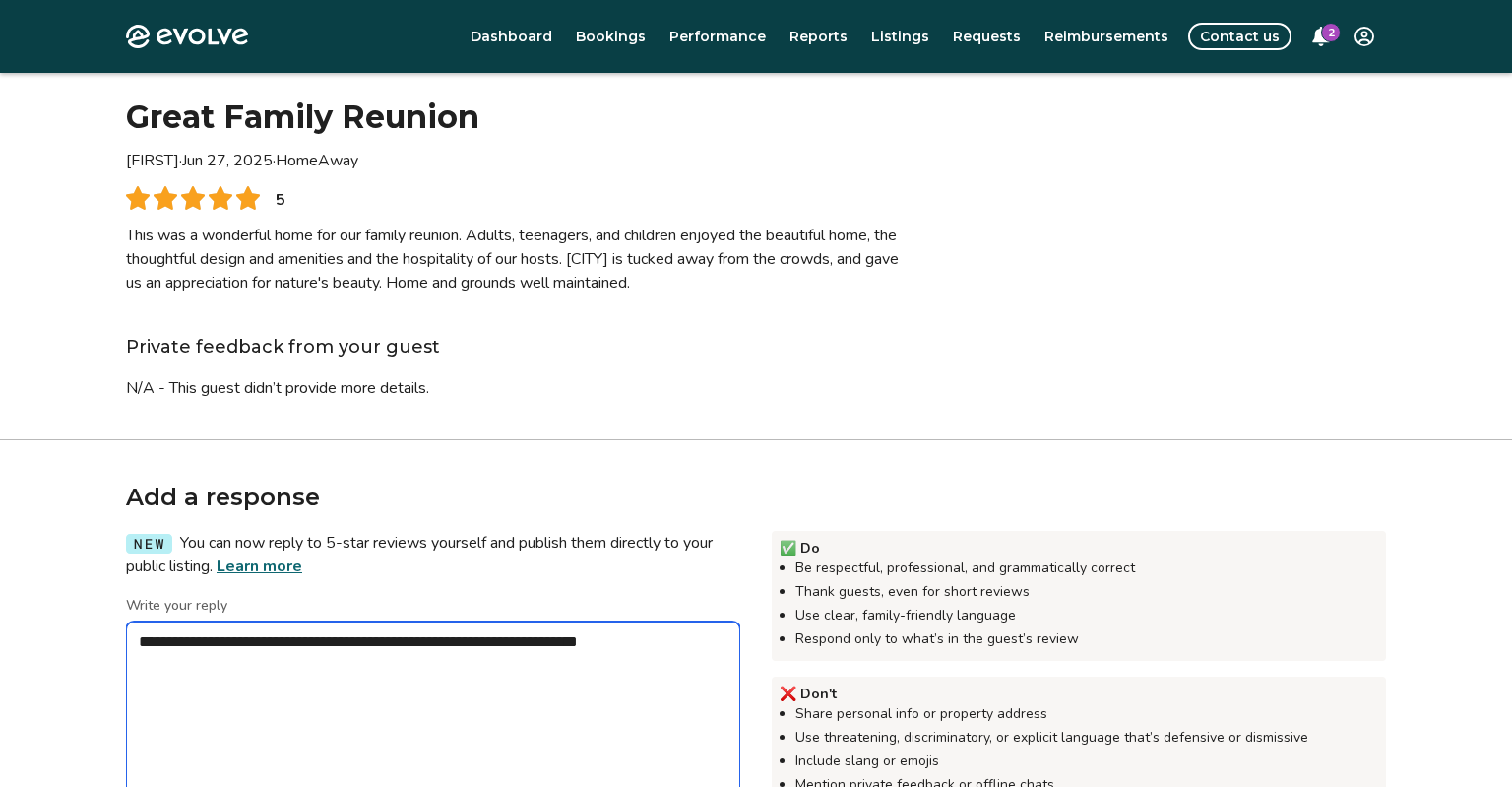 type on "*" 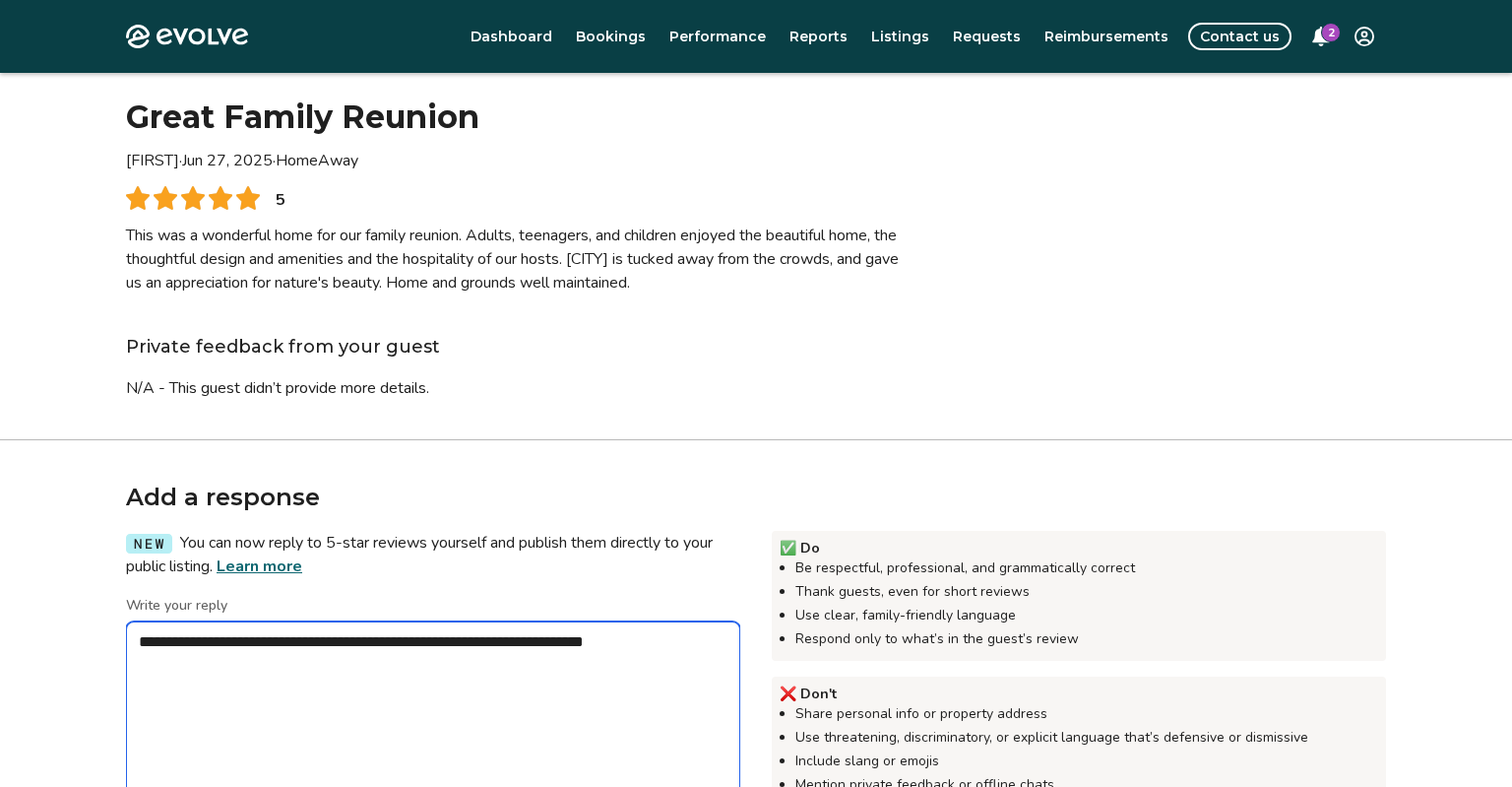 type on "*" 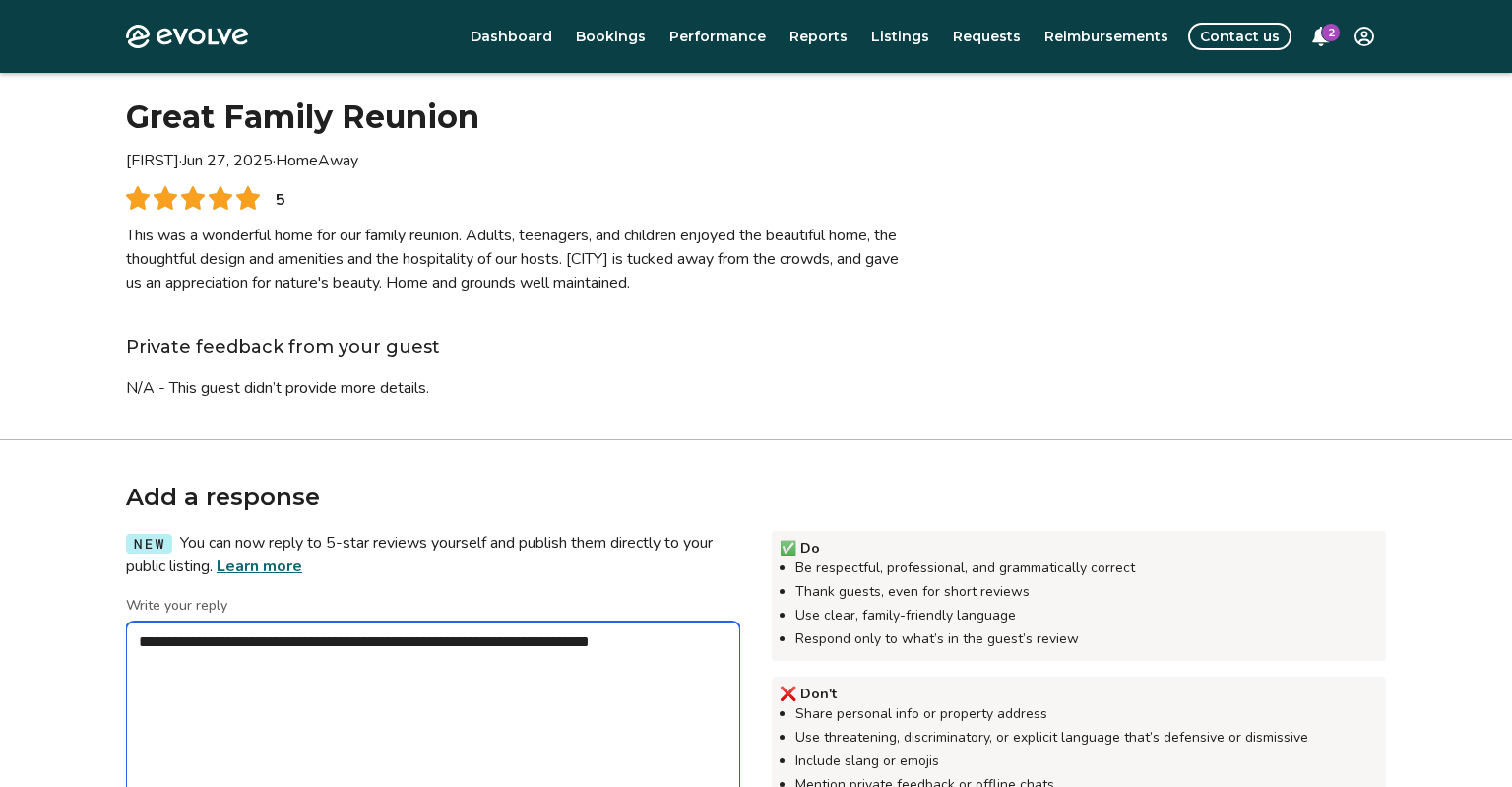 type on "*" 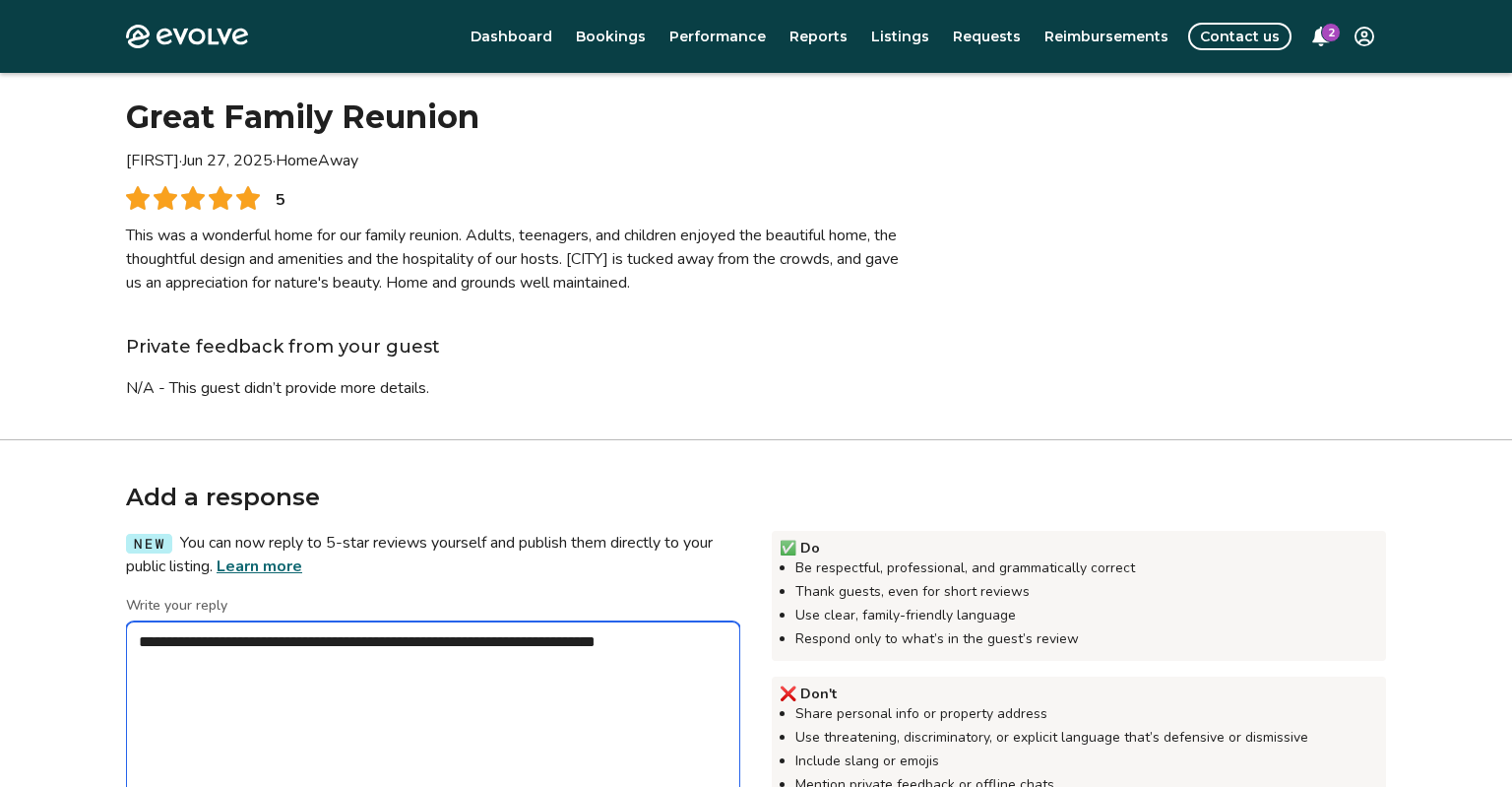 type on "*" 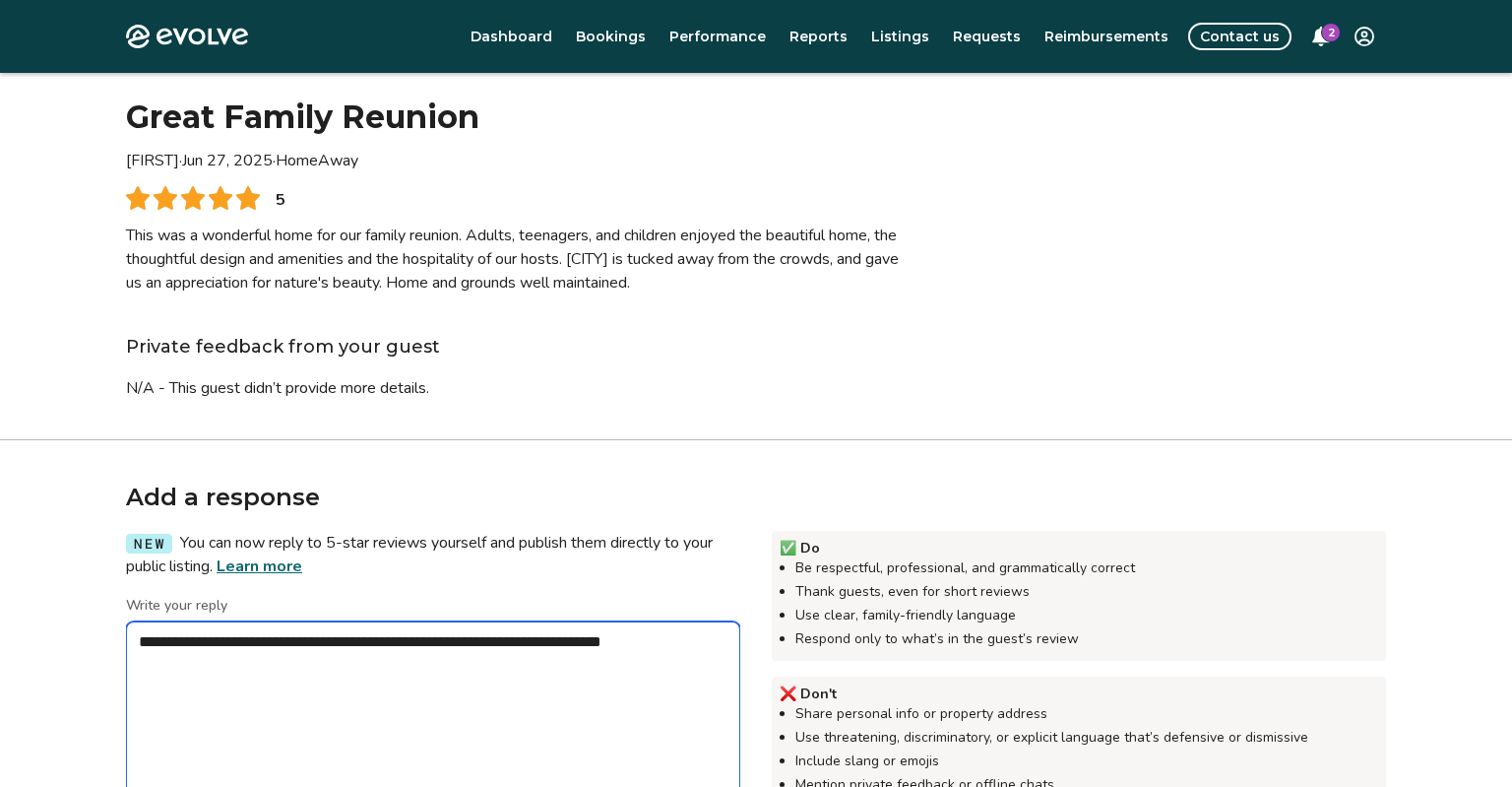 type on "*" 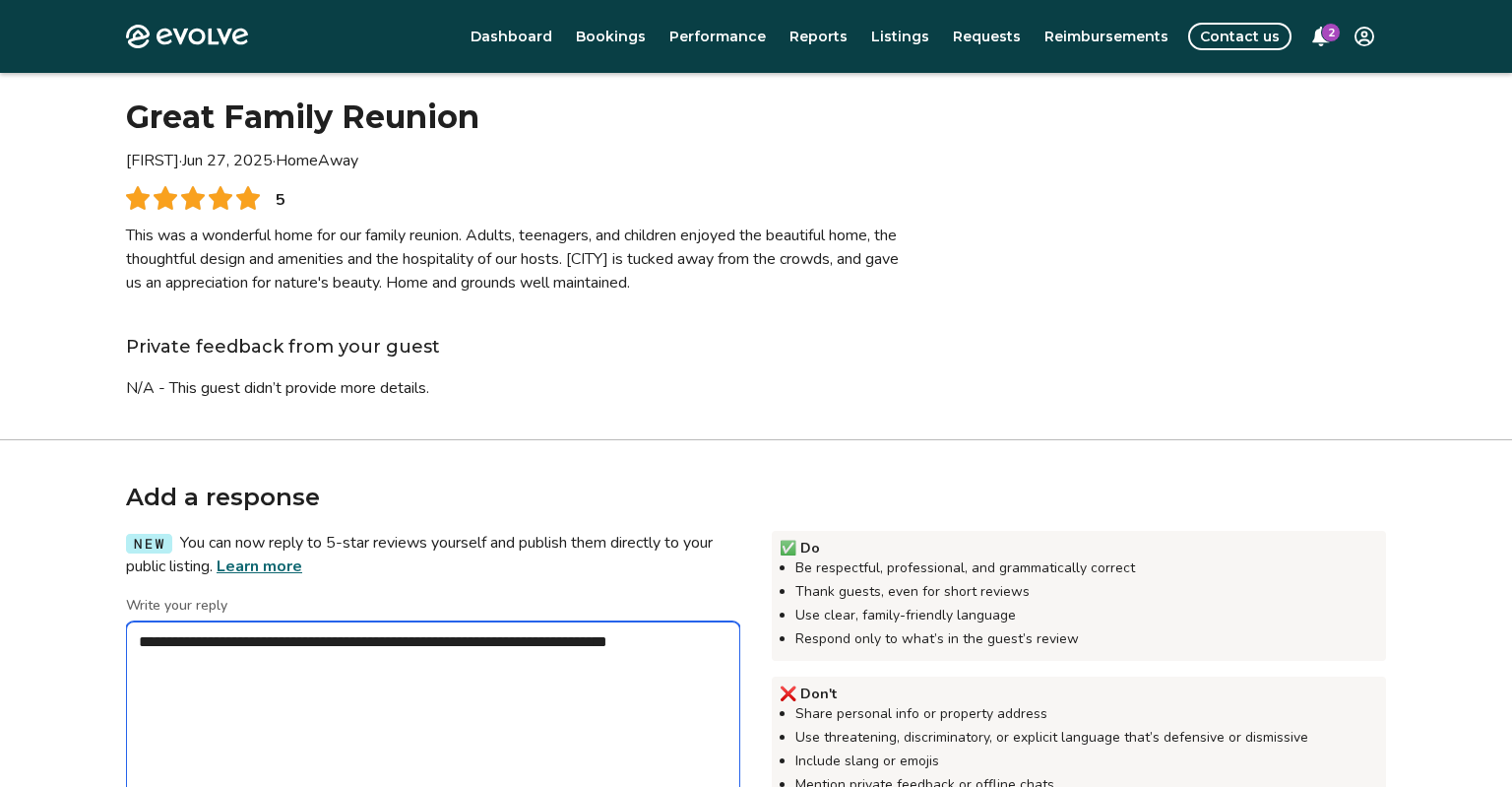 type on "*" 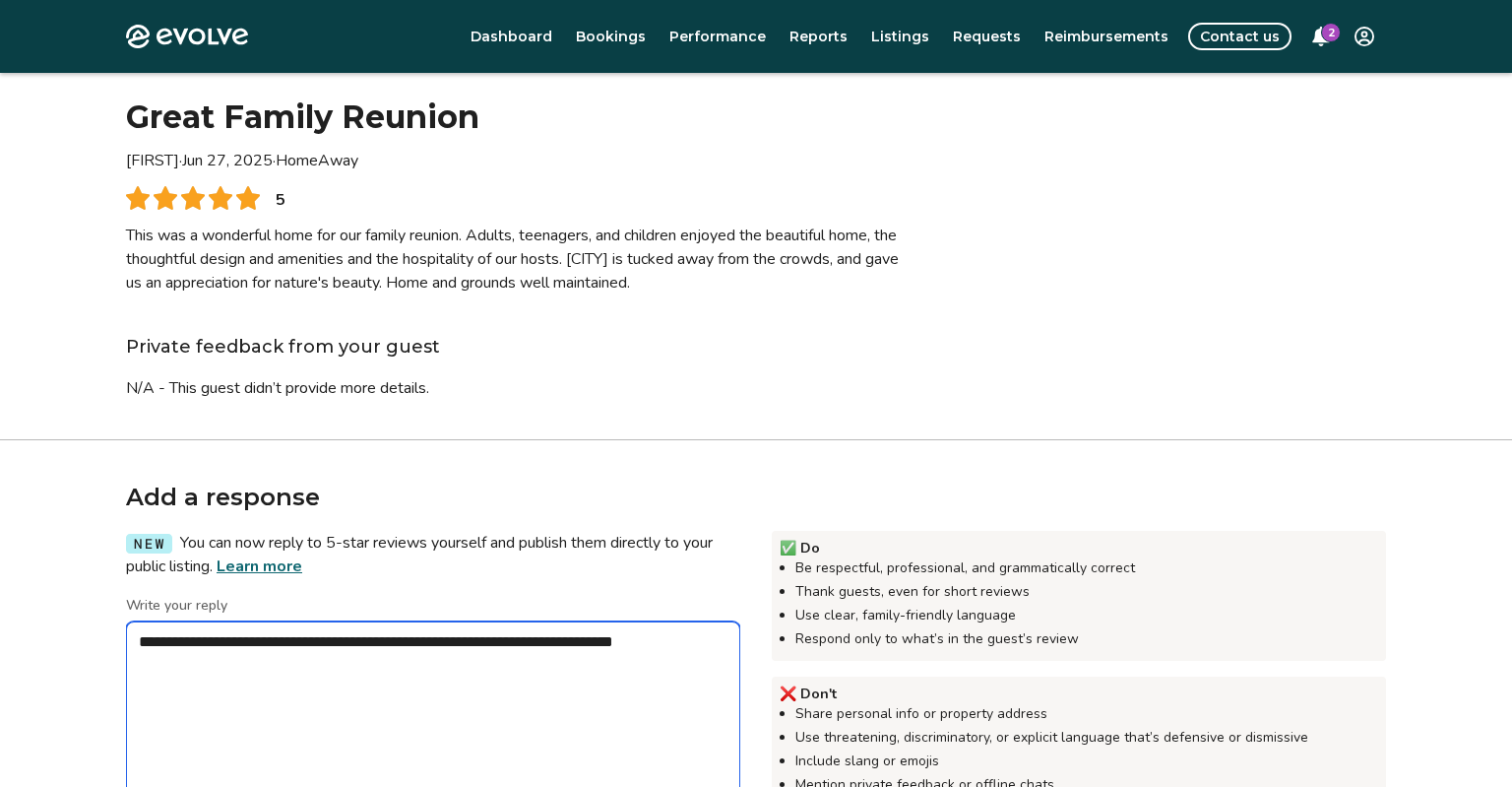 type on "*" 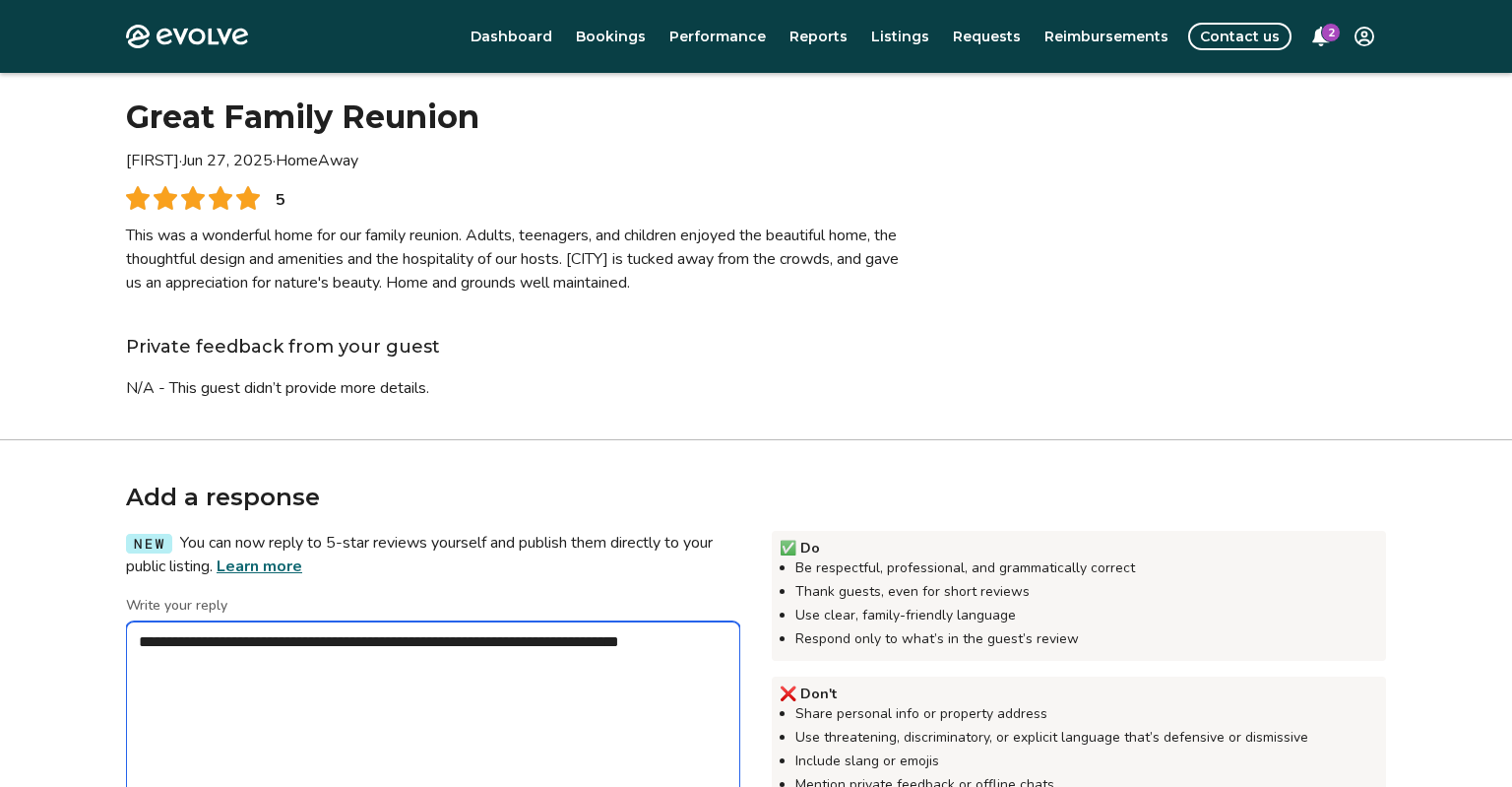 type on "*" 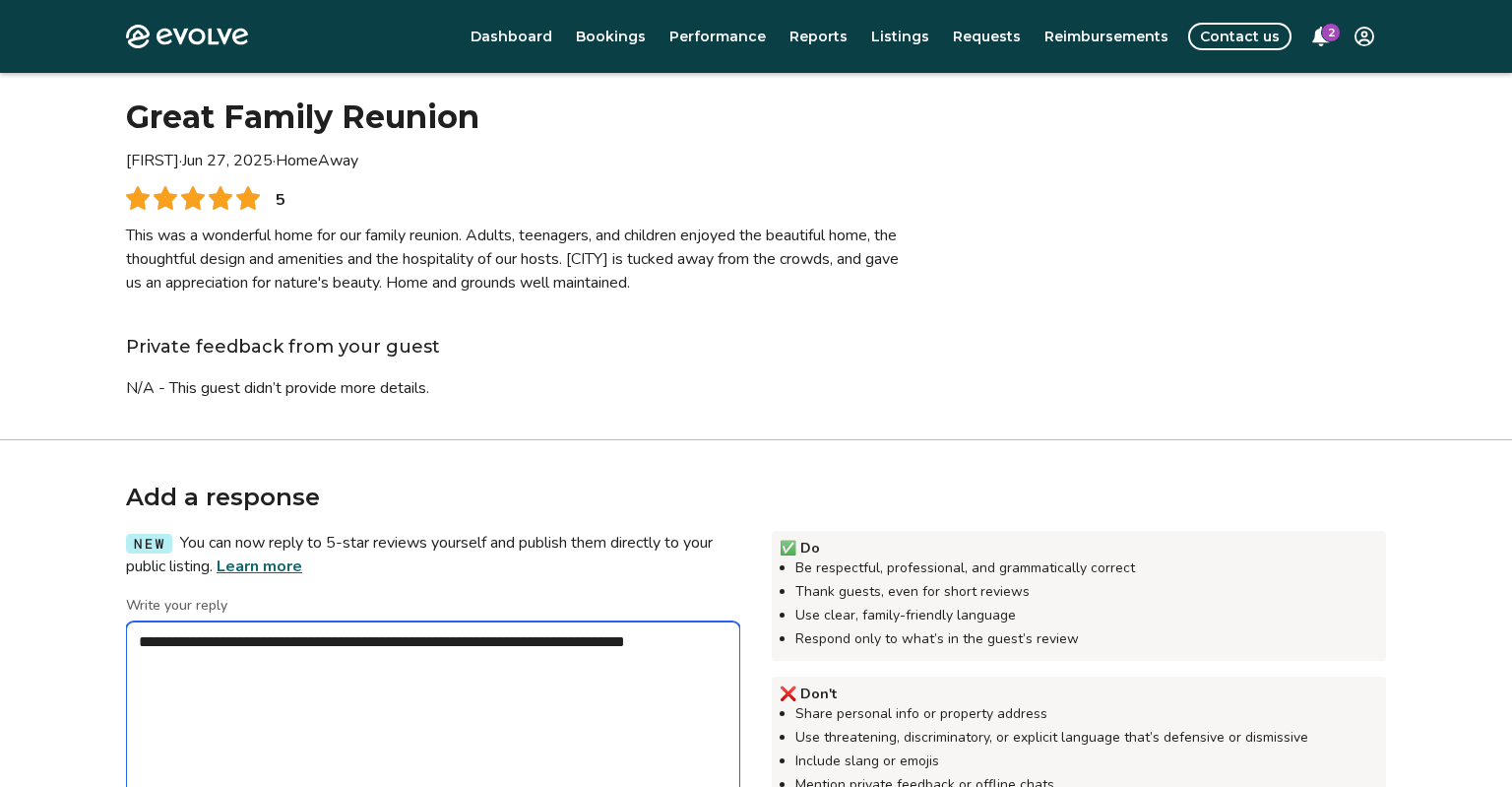type on "*" 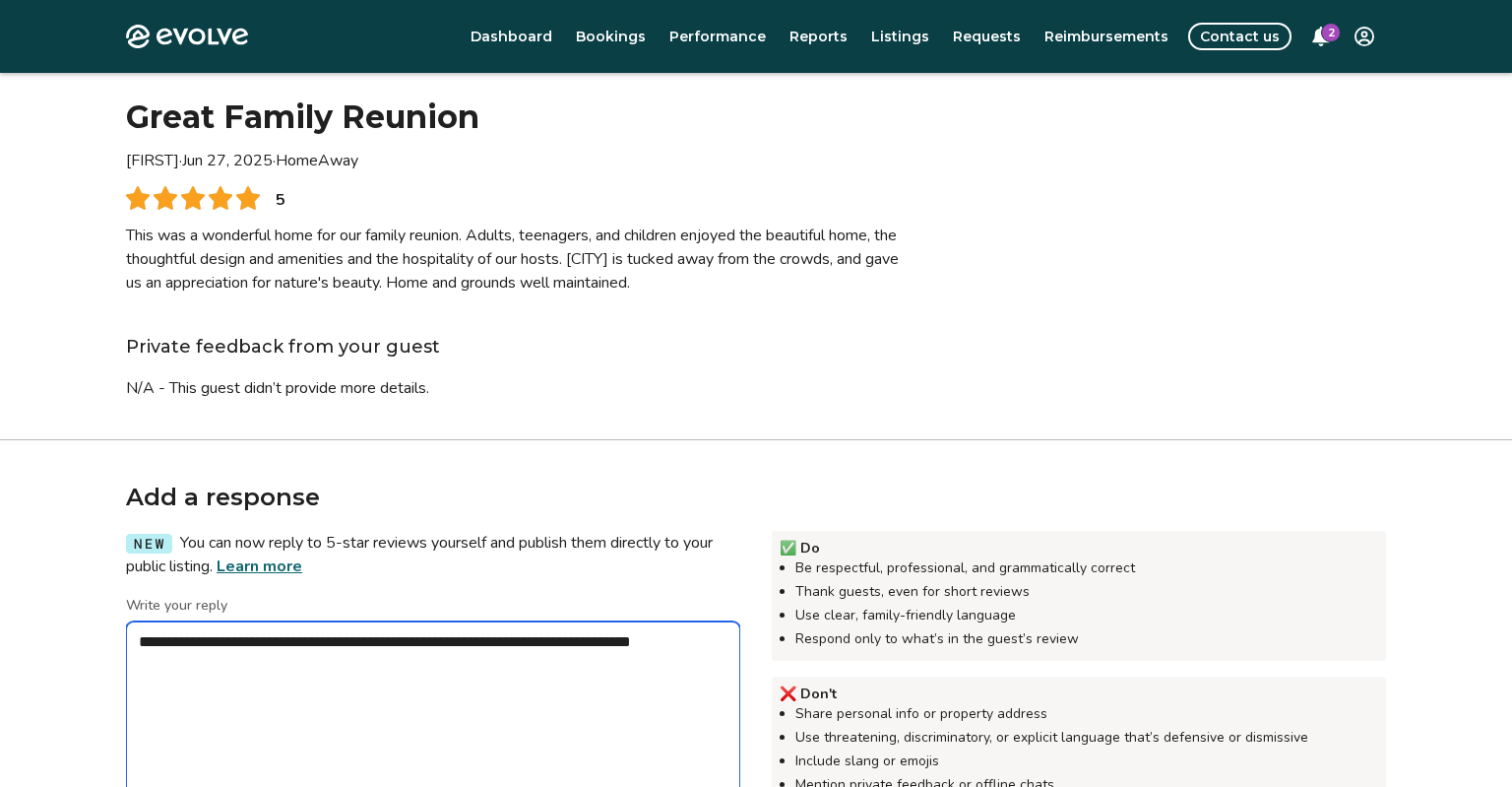 type on "*" 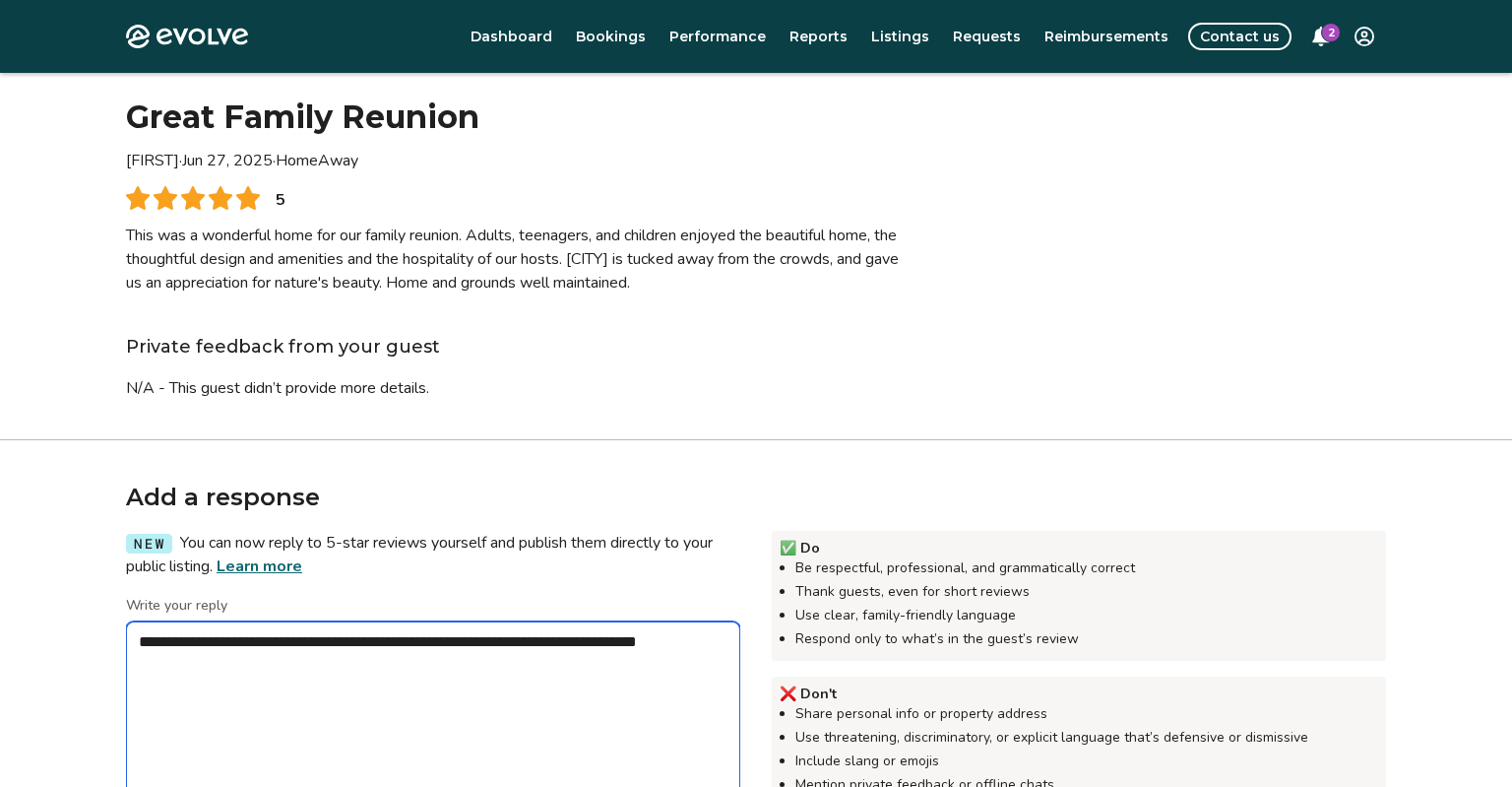 type on "*" 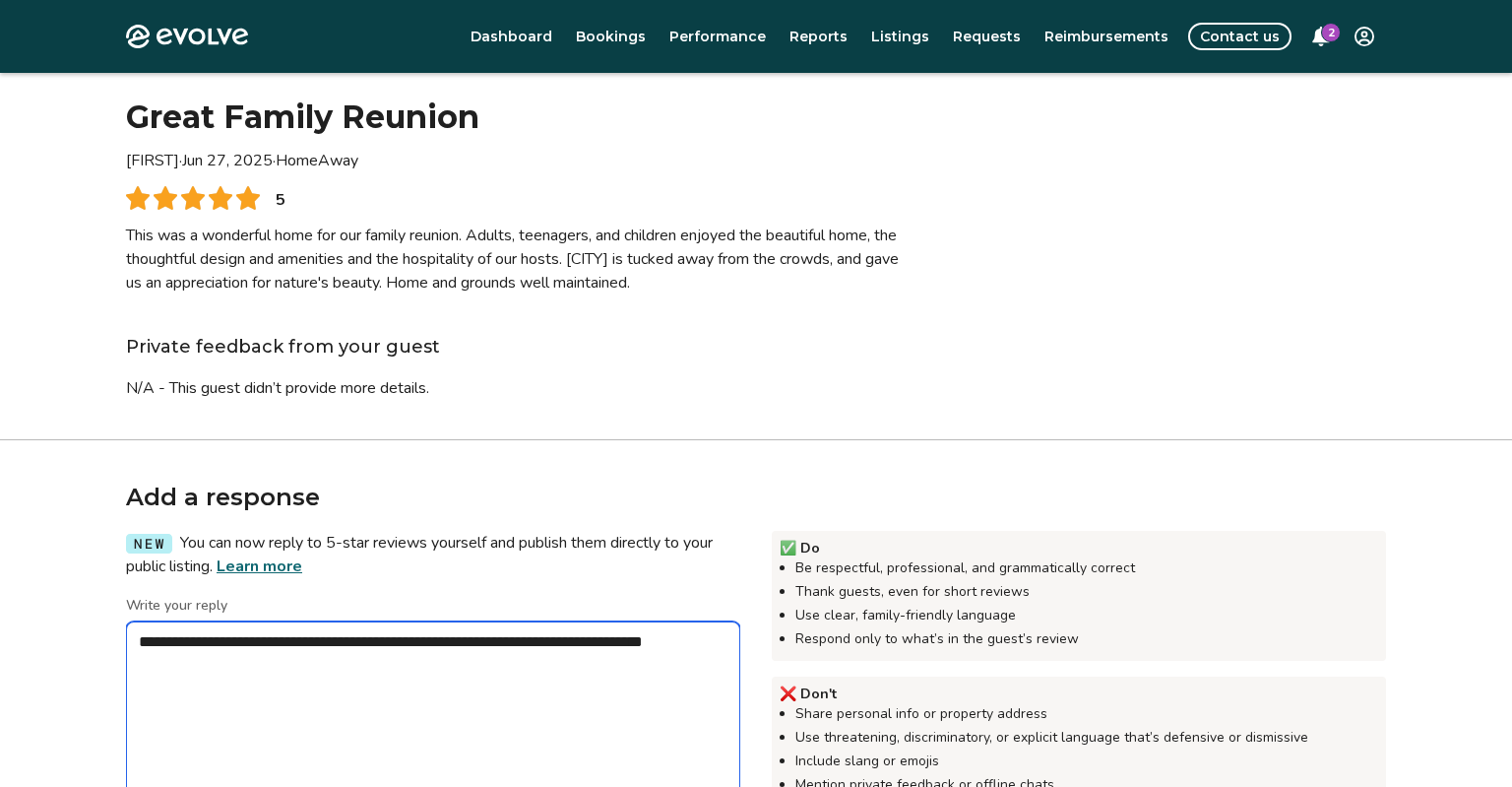 type on "*" 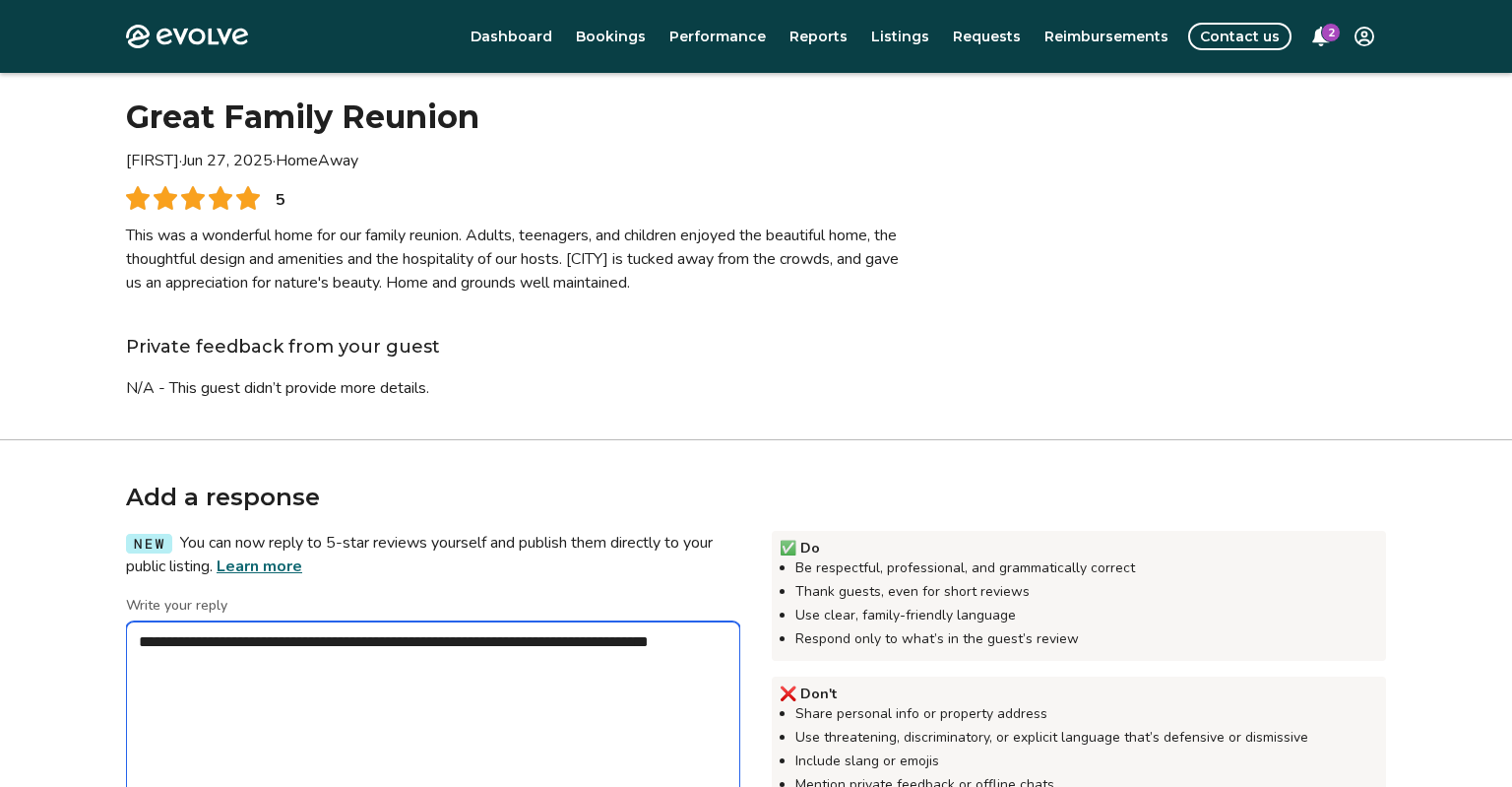 type on "*" 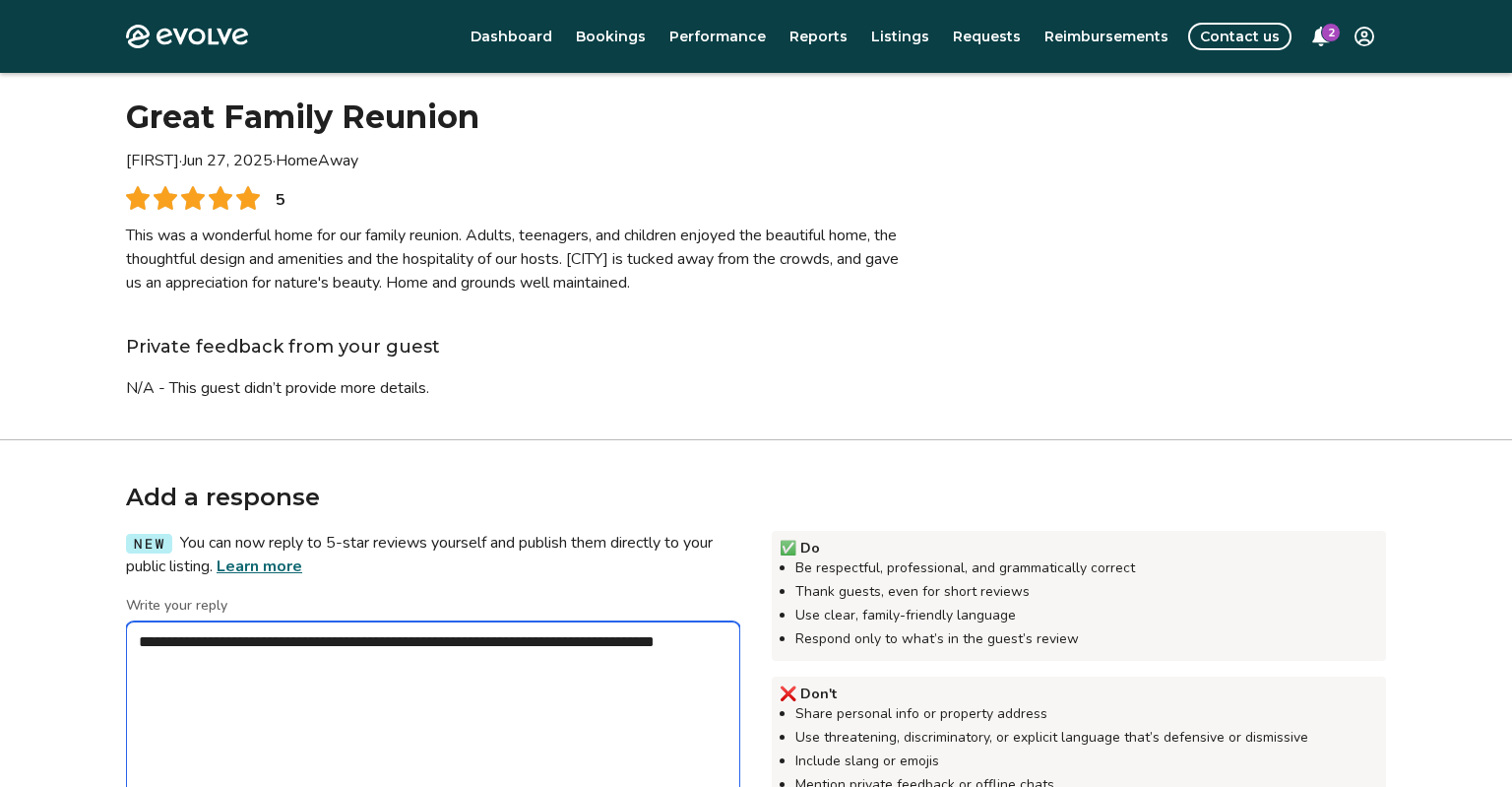 type on "*" 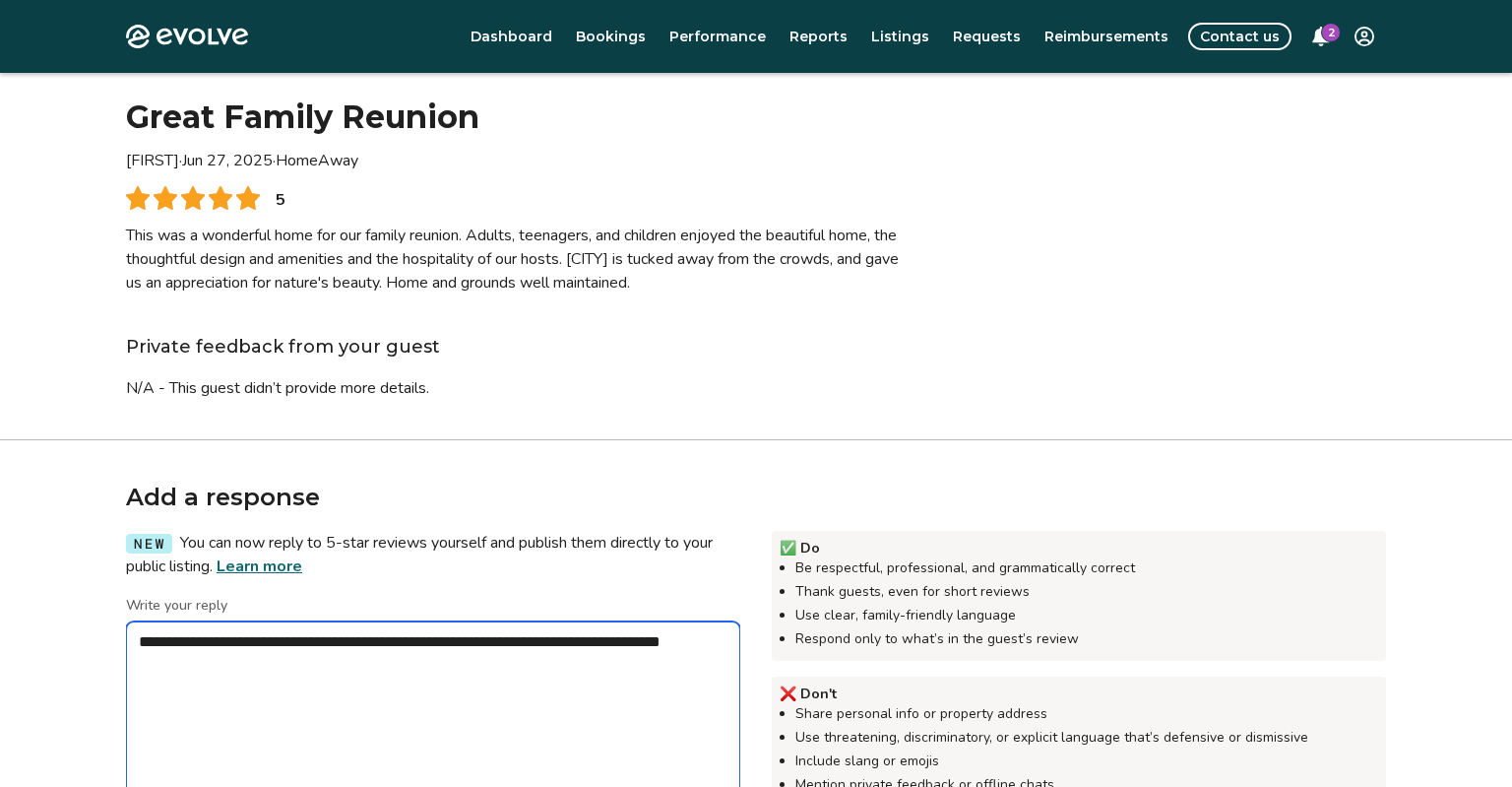 type on "*" 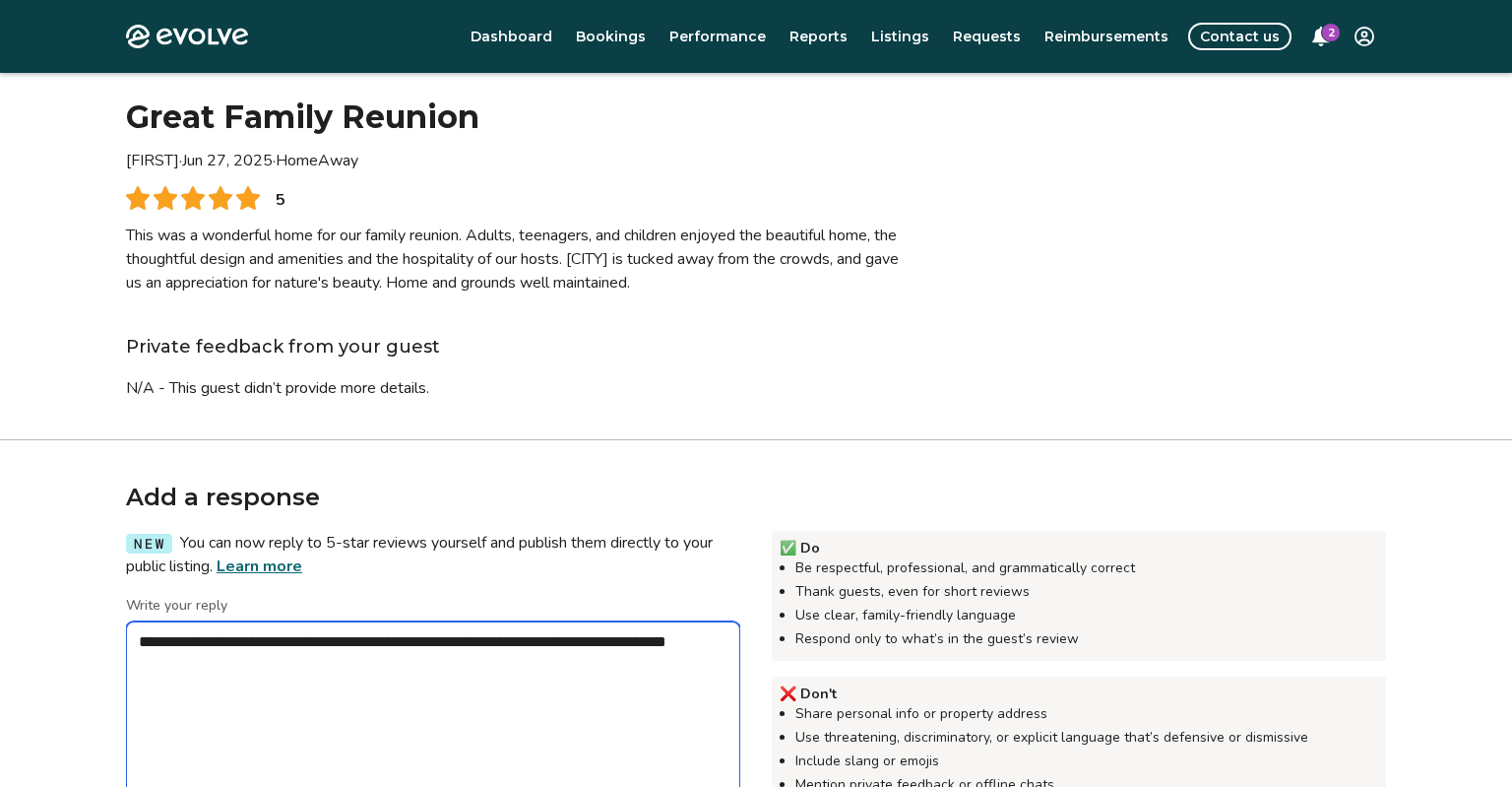 type on "*" 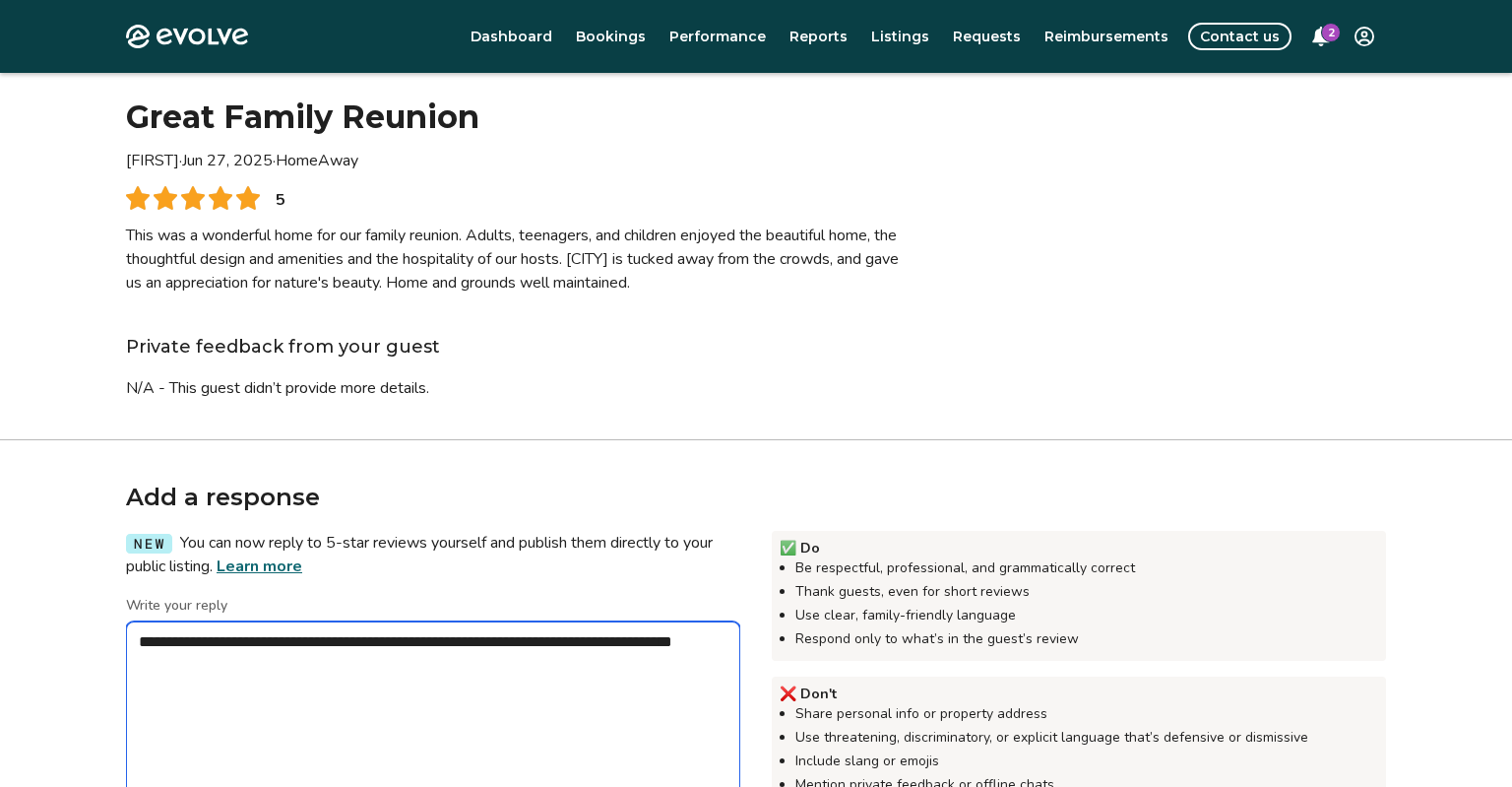 type on "*" 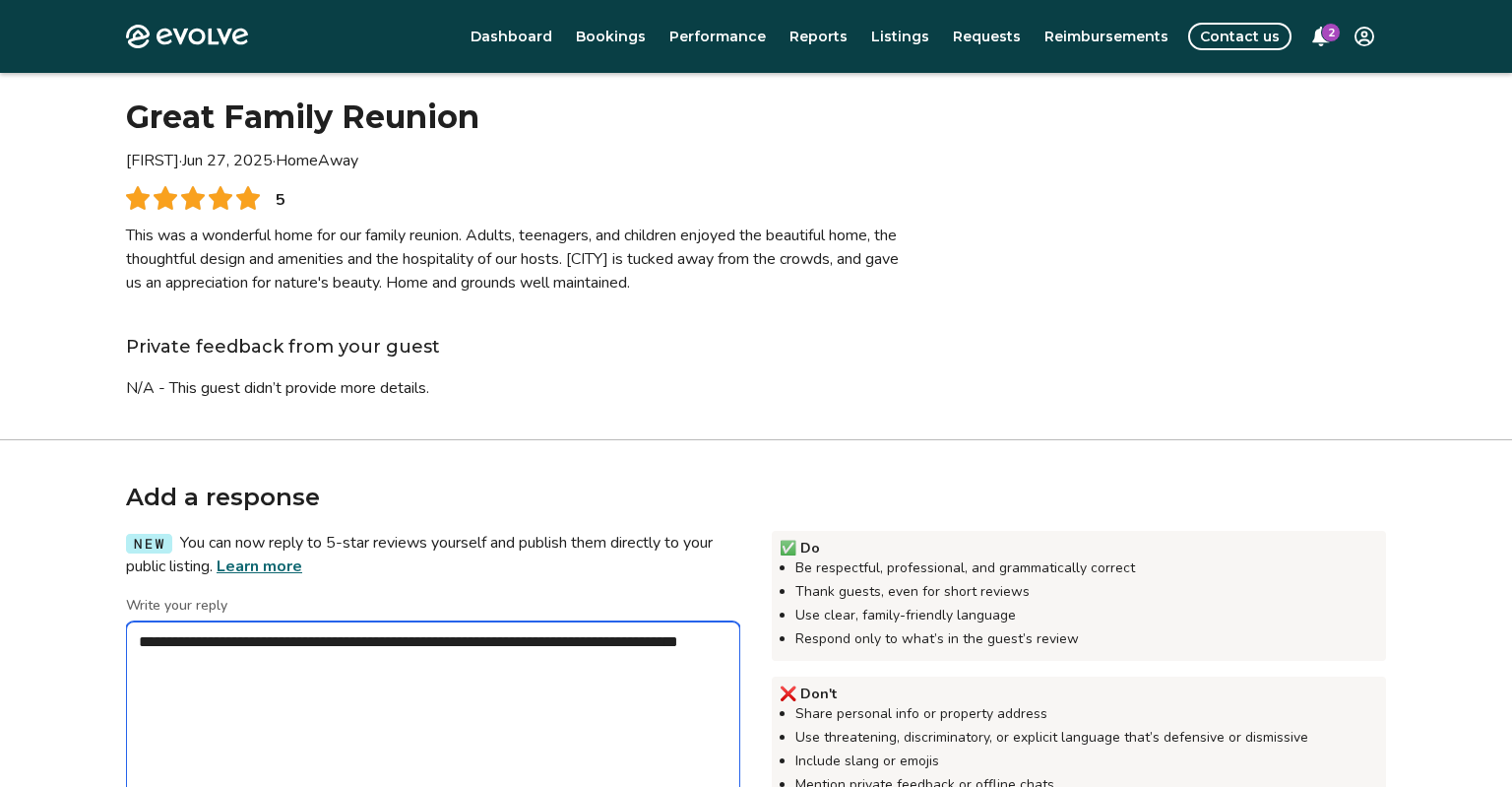 type on "*" 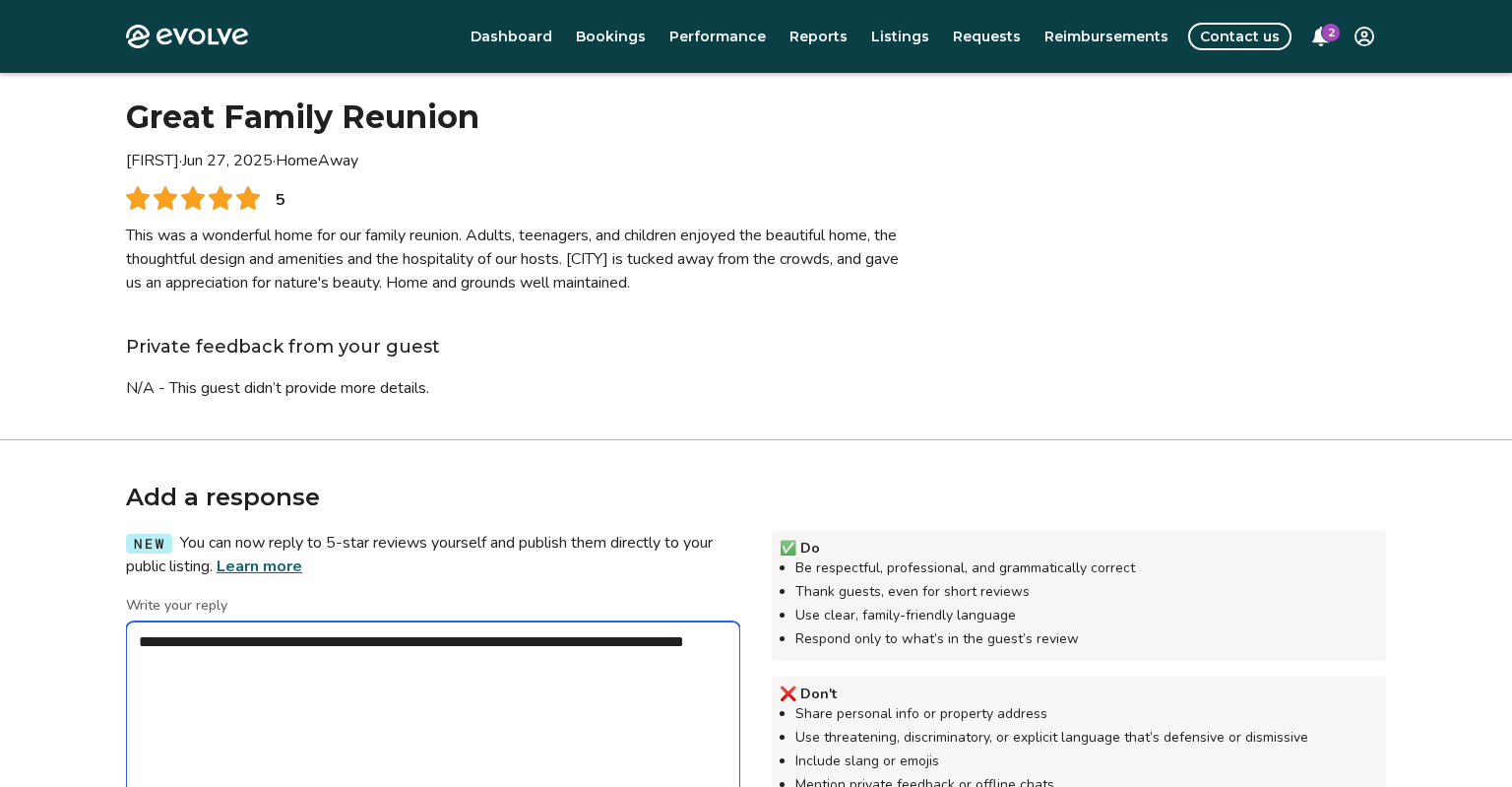 type on "*" 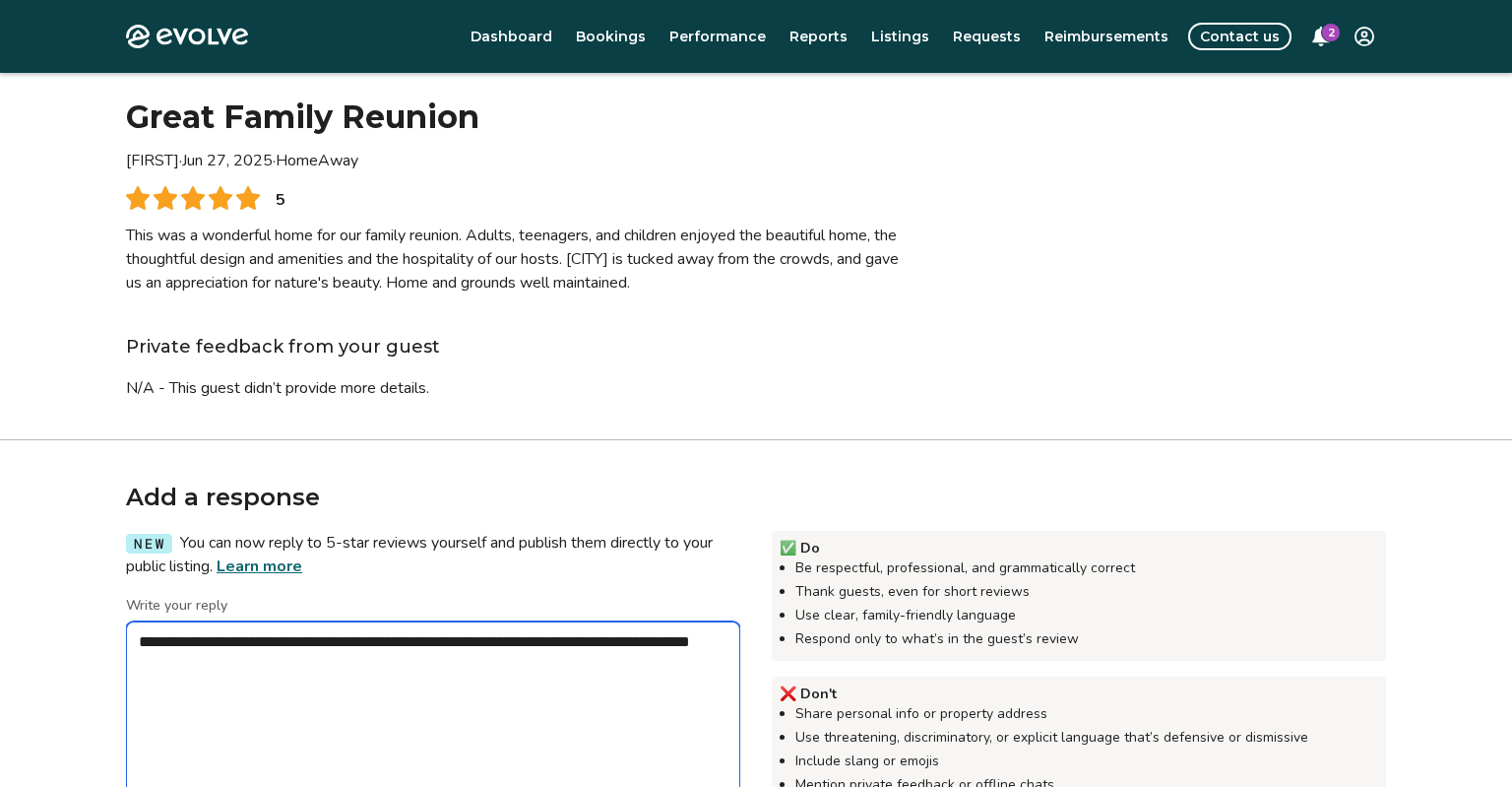 type 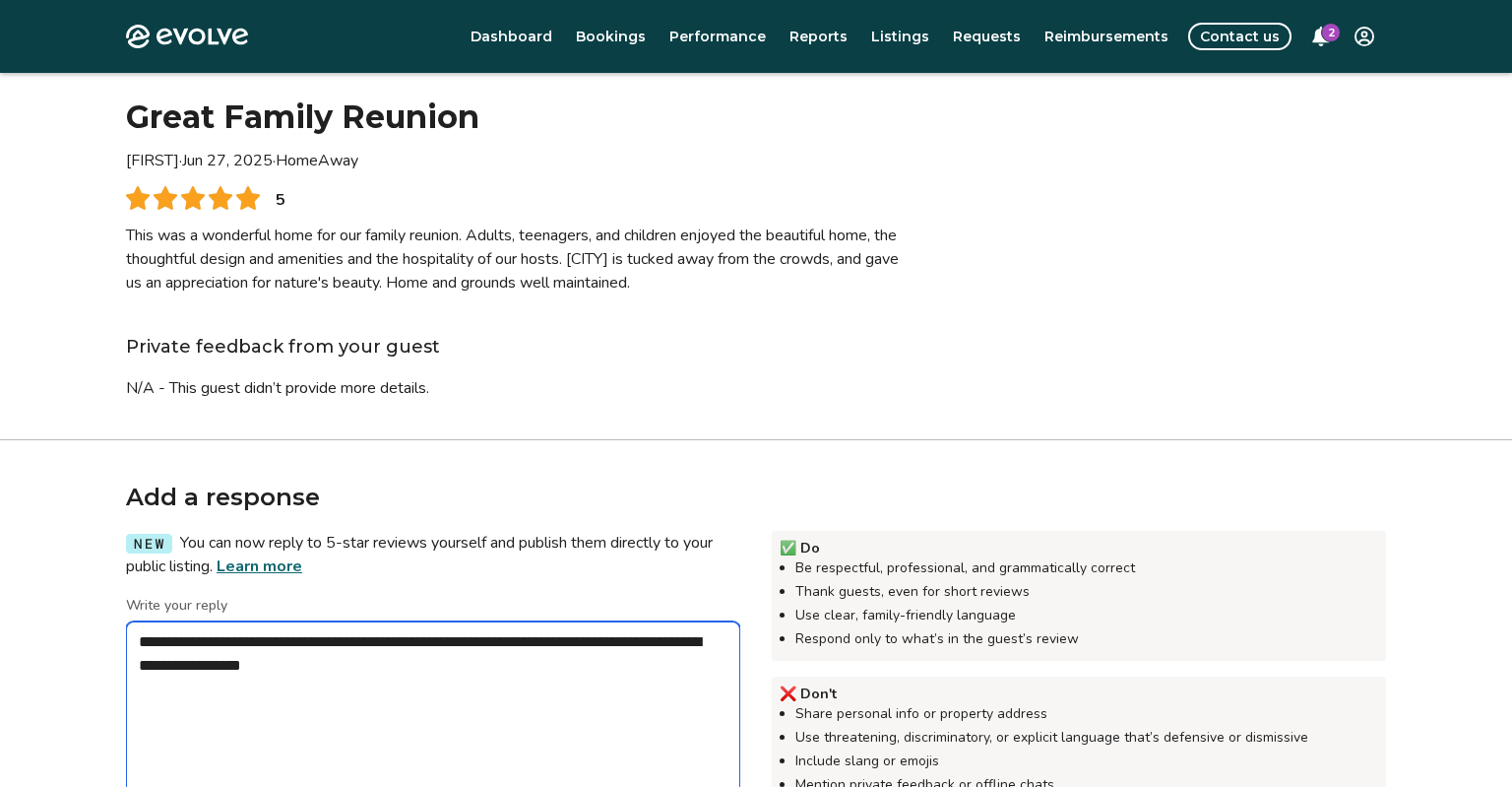 click on "**********" at bounding box center [433, 720] 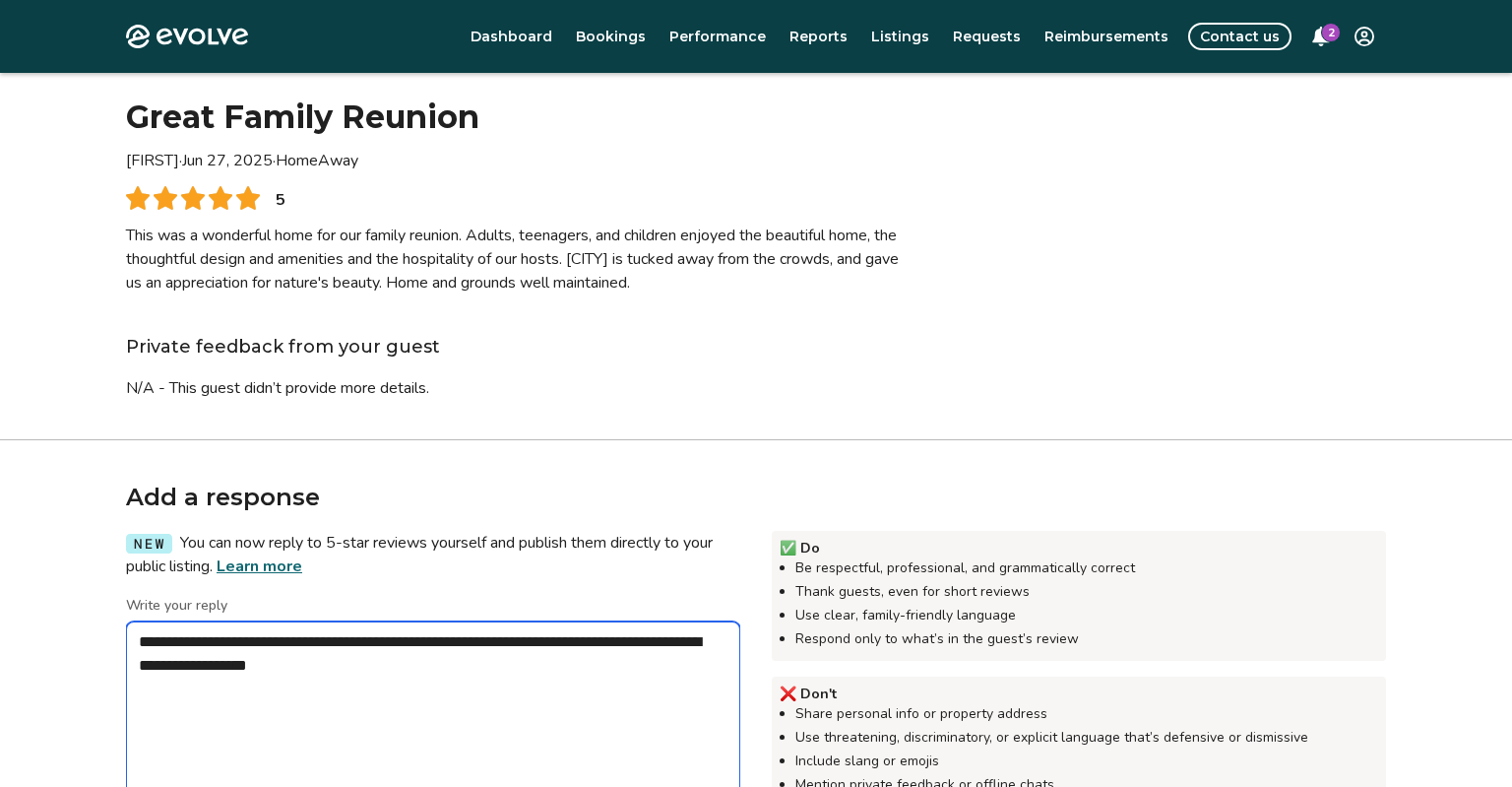 click on "**********" at bounding box center (433, 720) 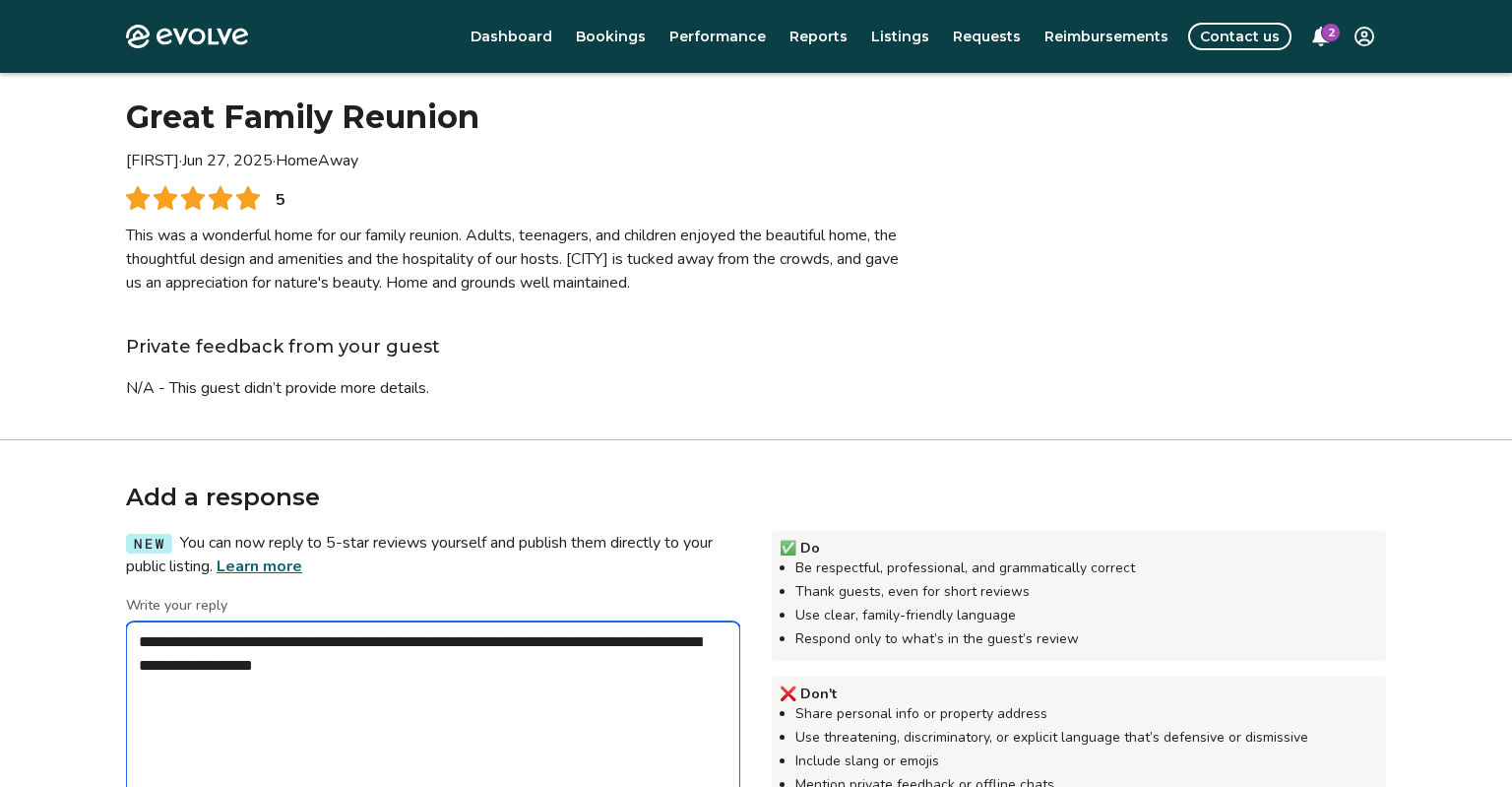 click on "**********" at bounding box center (433, 720) 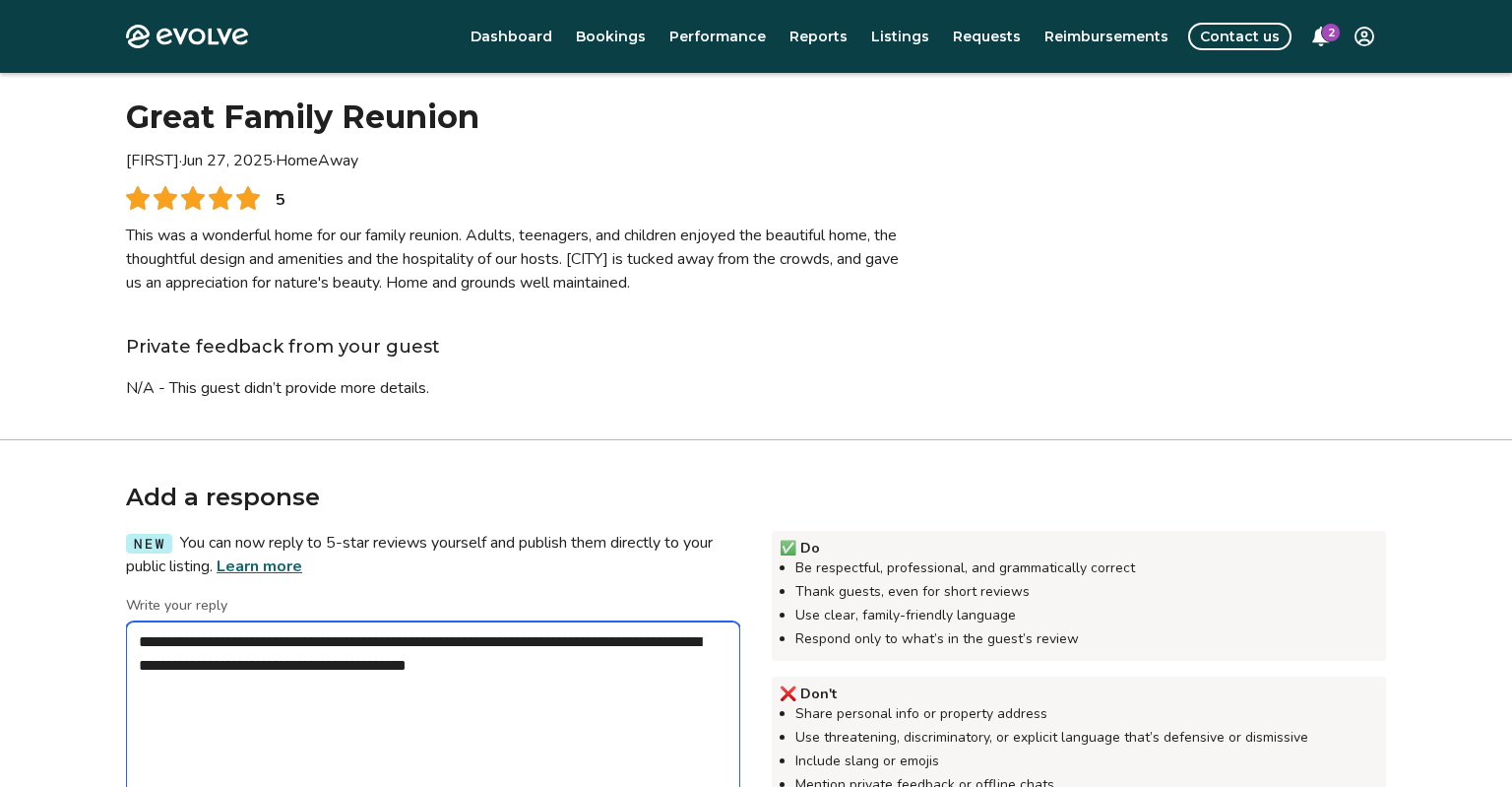 click on "**********" at bounding box center (433, 720) 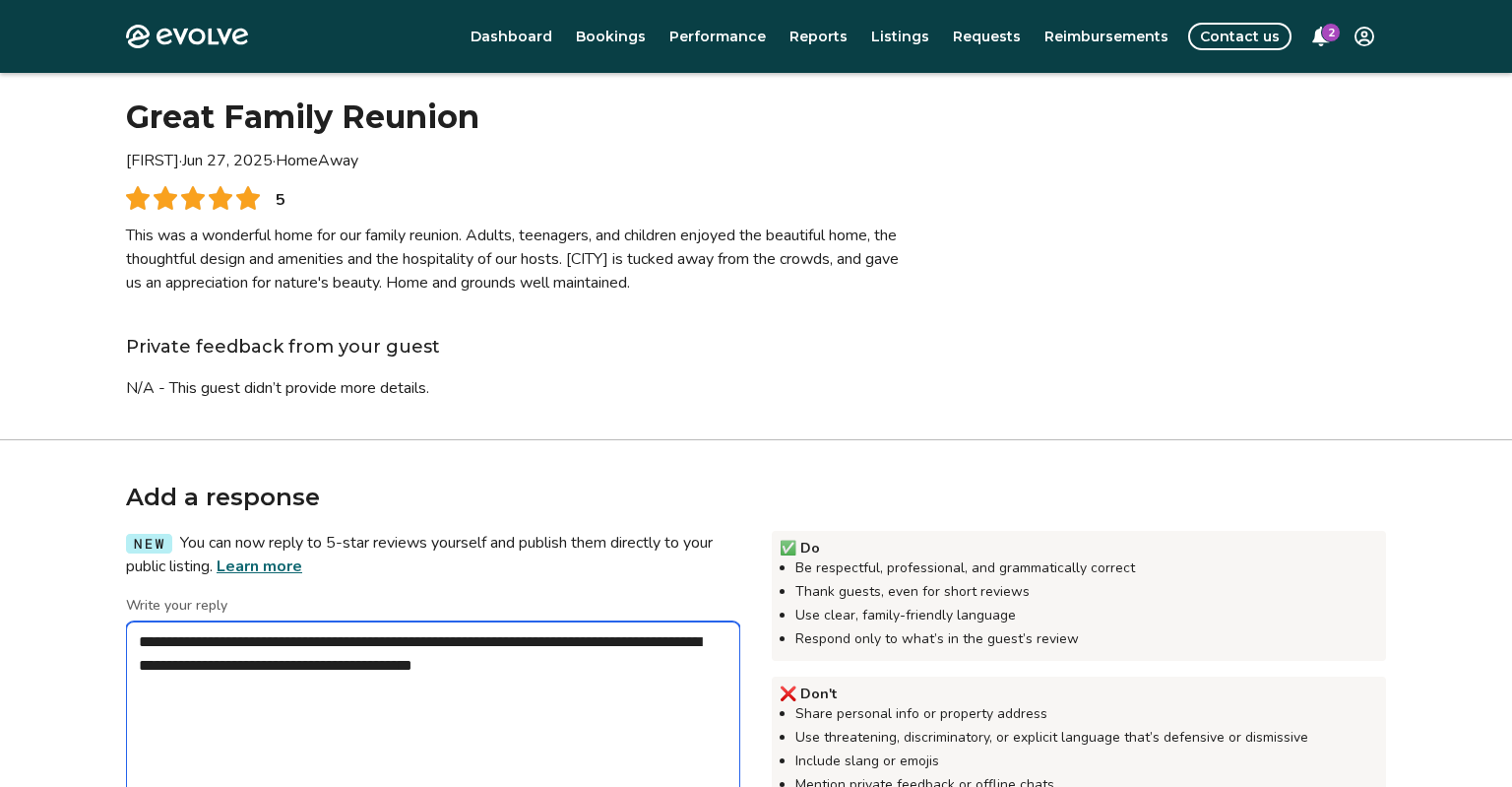 click on "**********" at bounding box center (433, 720) 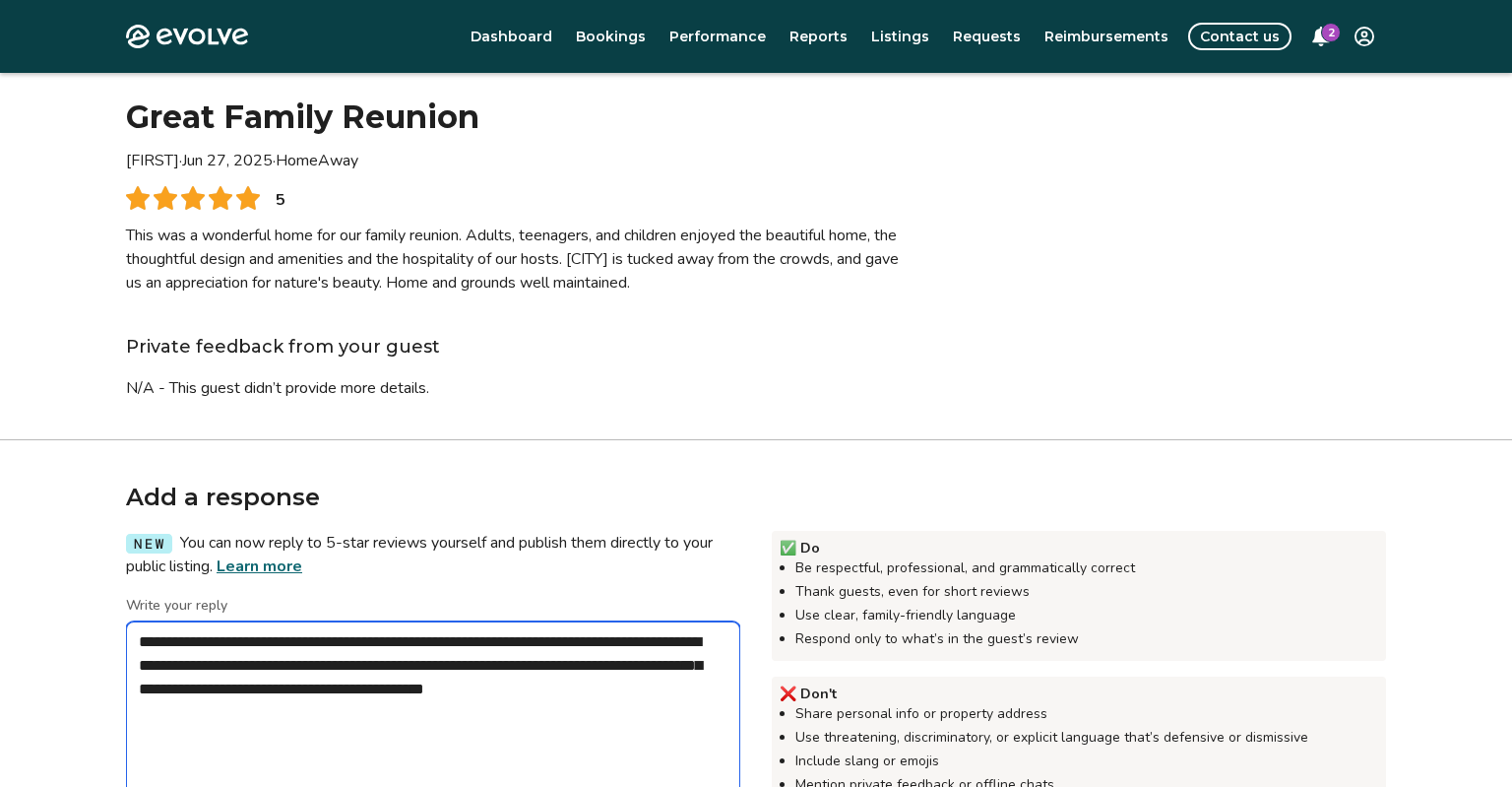 click on "**********" at bounding box center [433, 720] 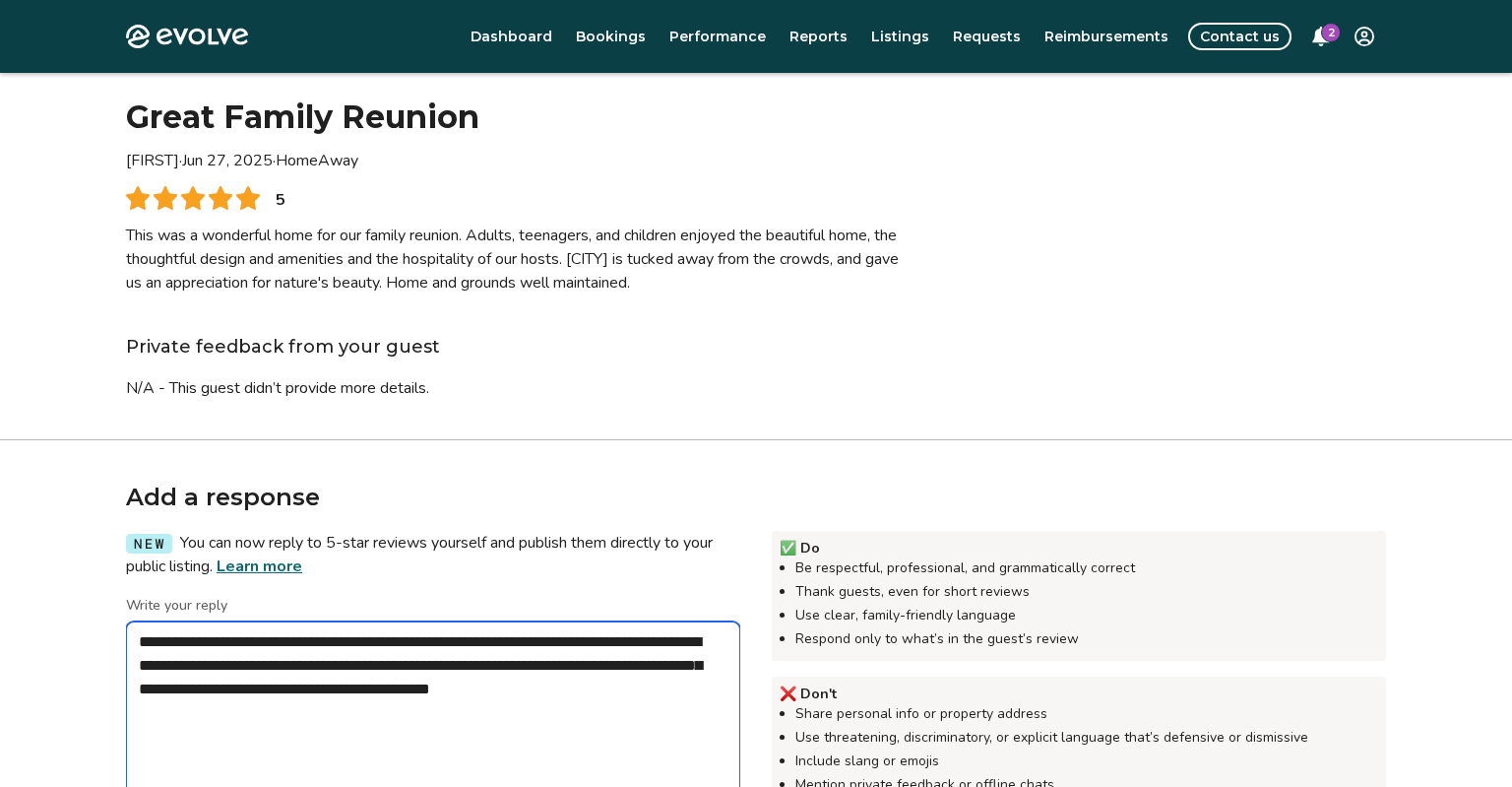 click on "**********" at bounding box center [433, 720] 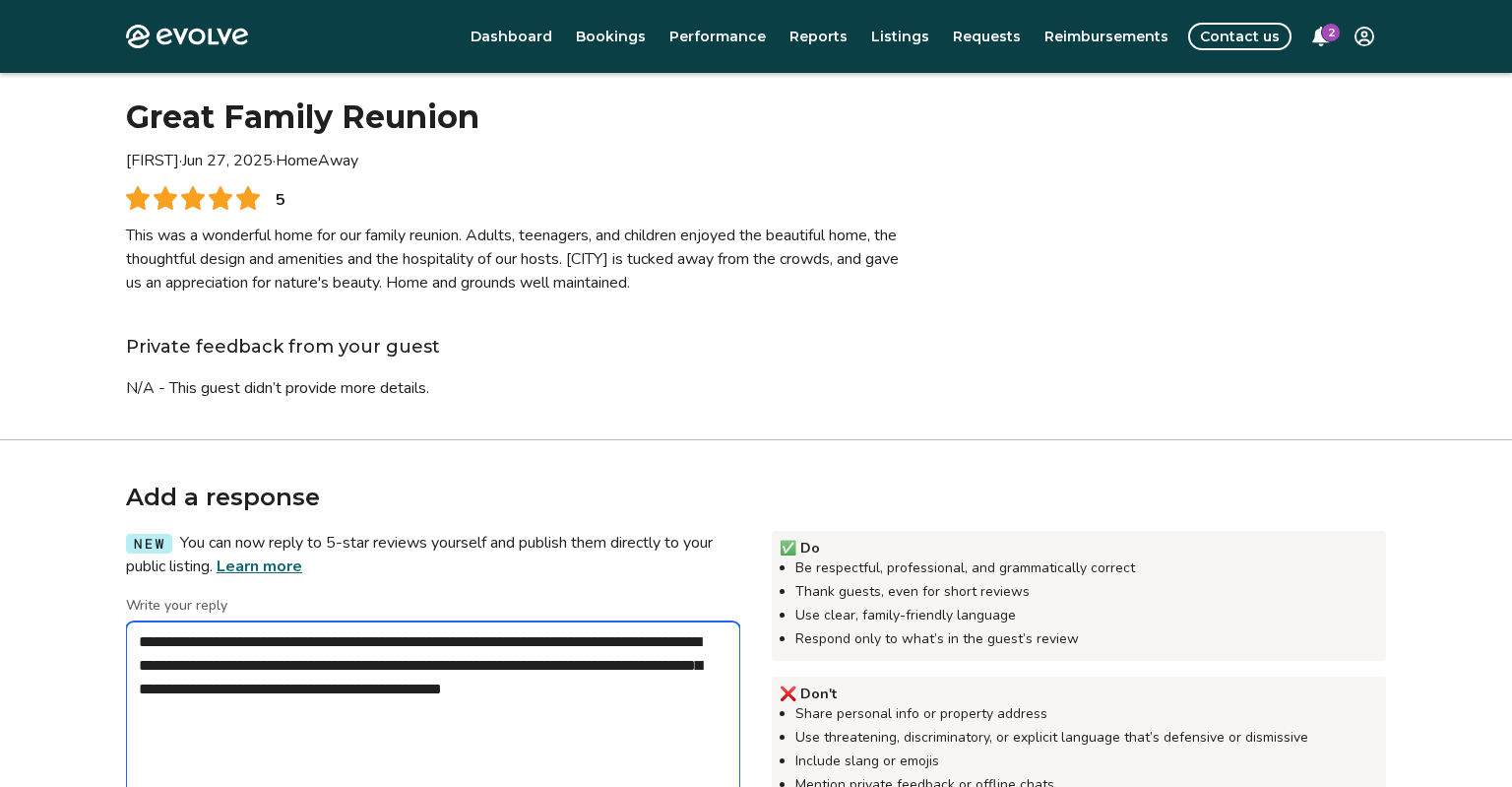 click on "**********" at bounding box center [433, 720] 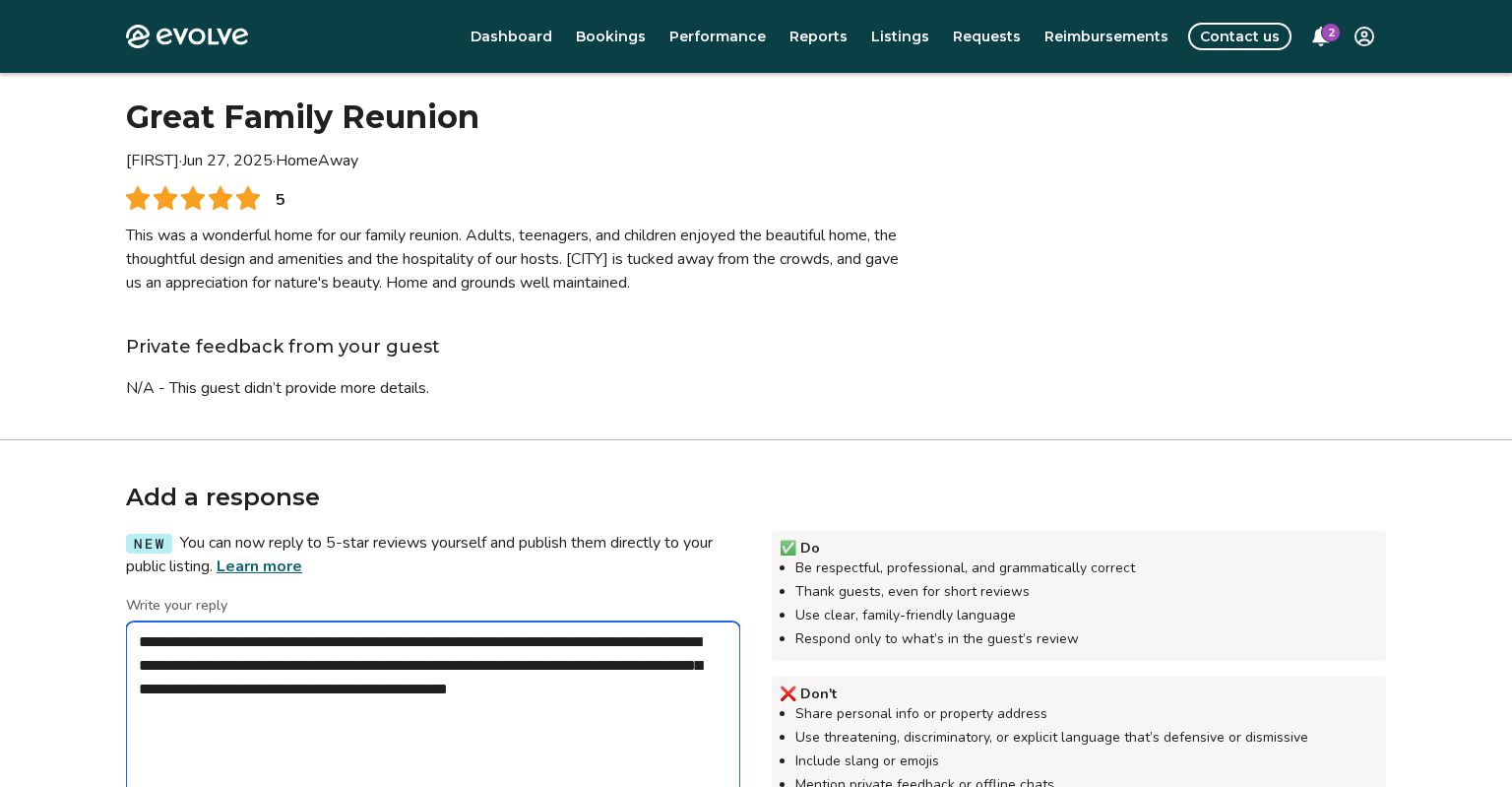 click on "**********" at bounding box center [433, 720] 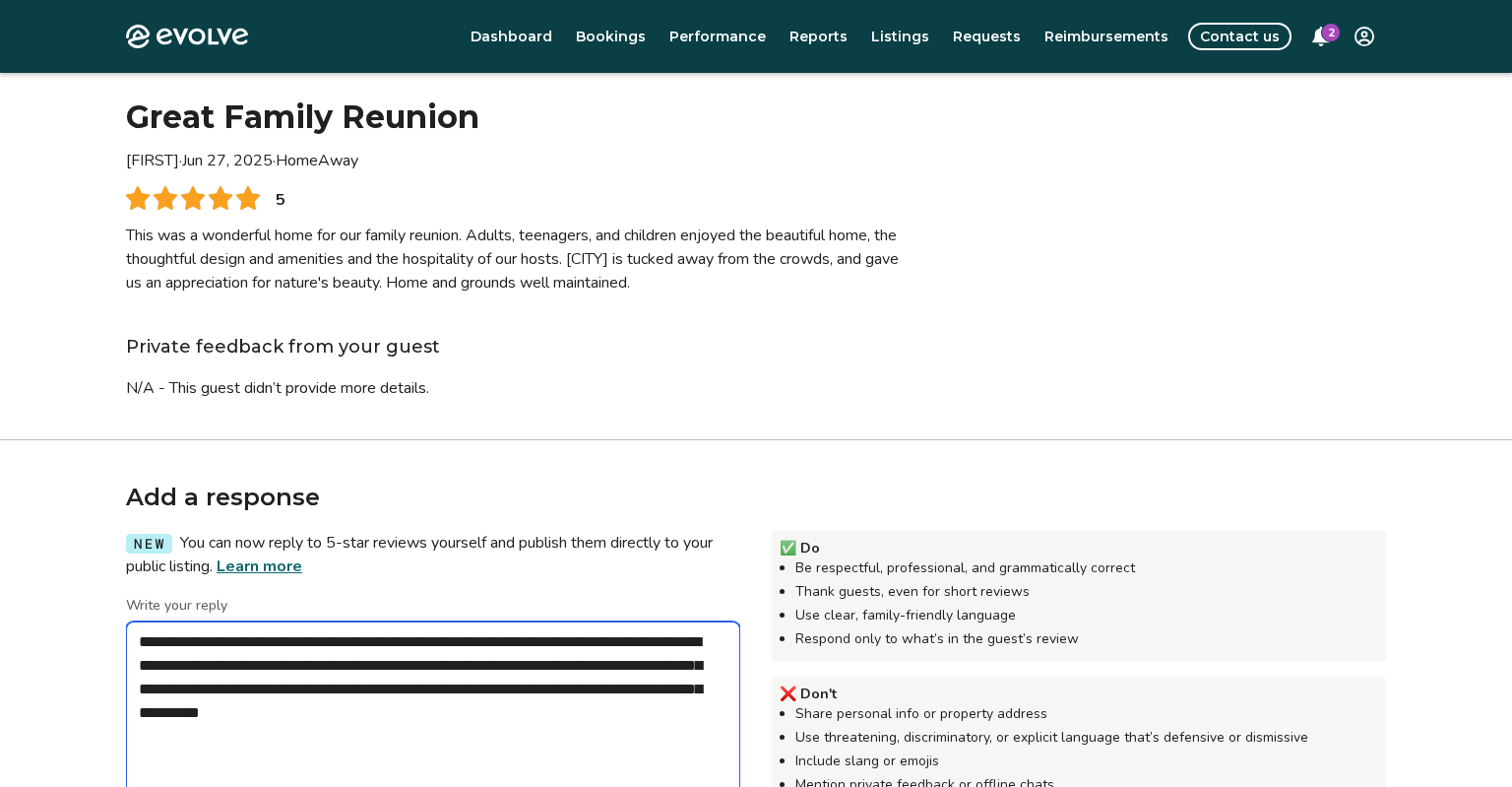 click on "**********" at bounding box center (433, 720) 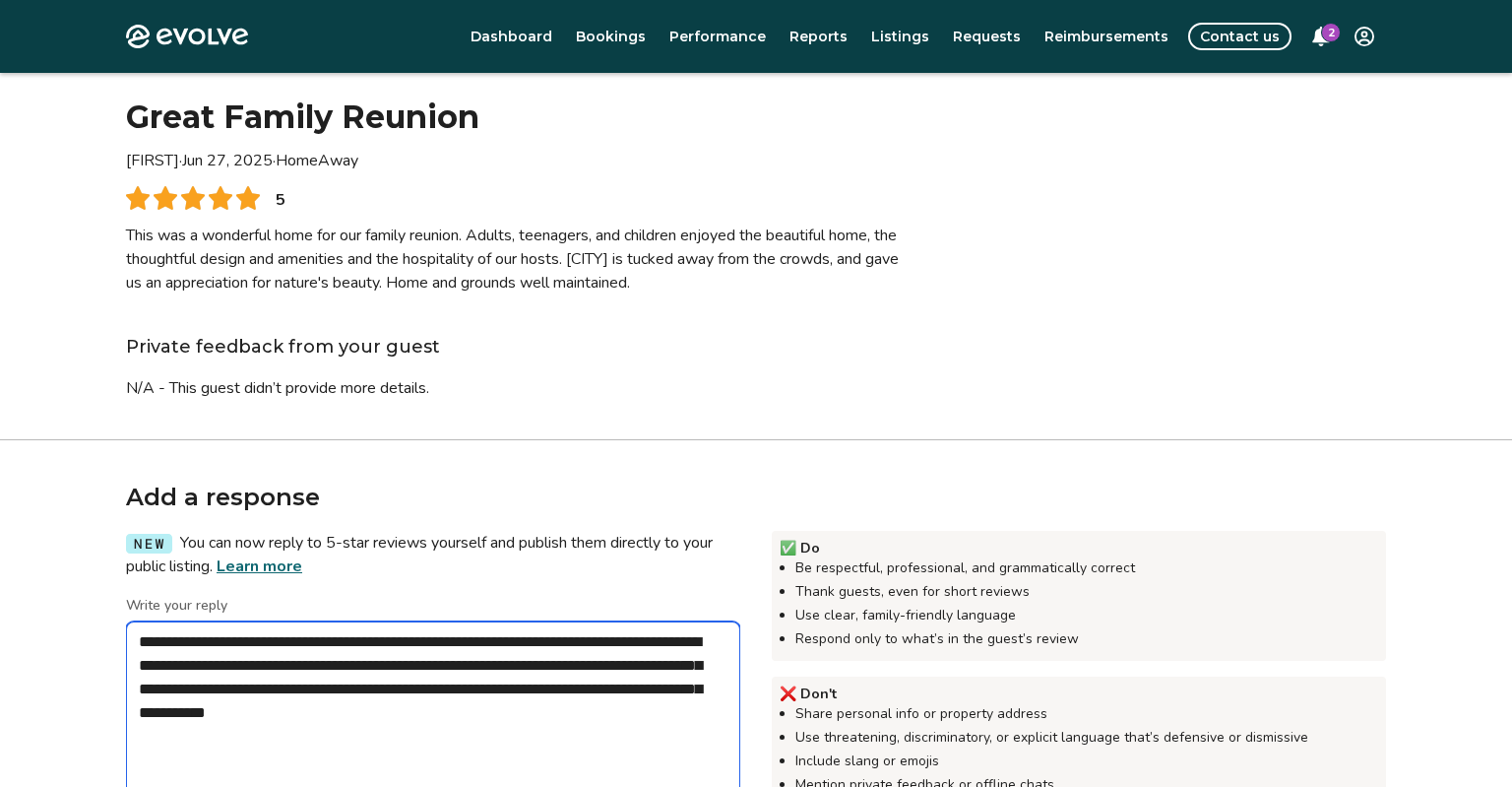 click on "**********" at bounding box center [433, 720] 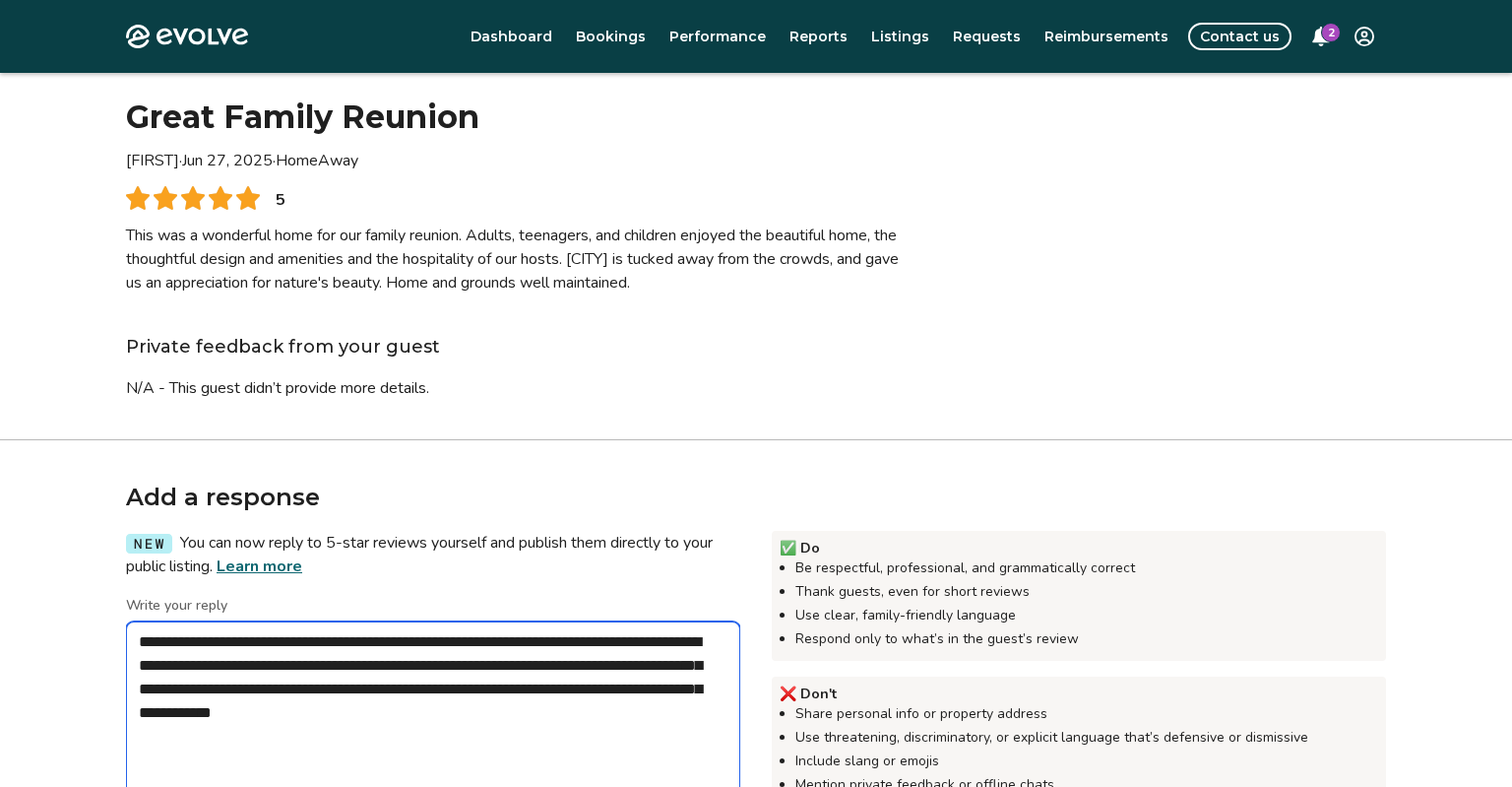 click on "**********" at bounding box center [433, 720] 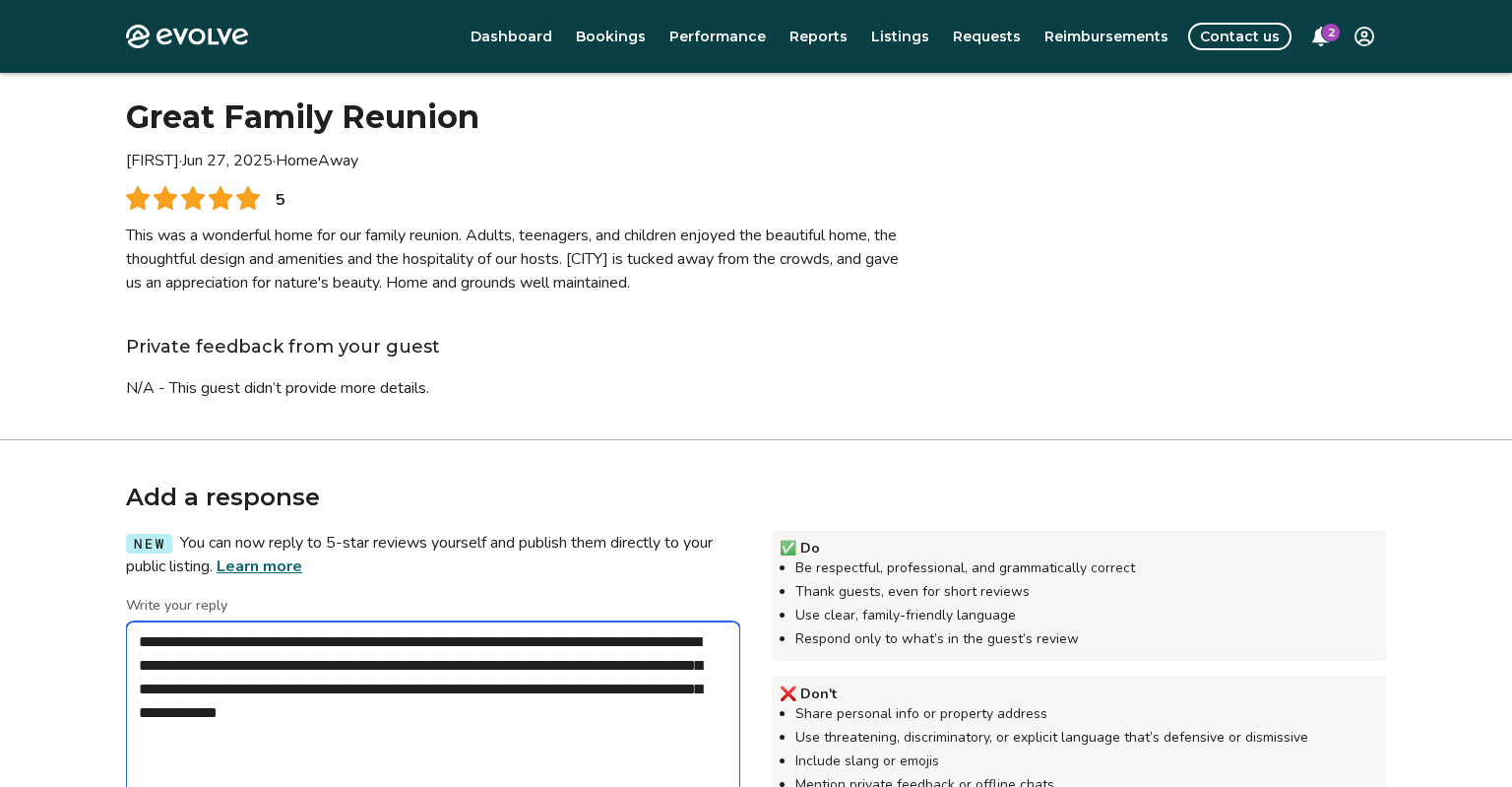 click on "**********" at bounding box center [433, 720] 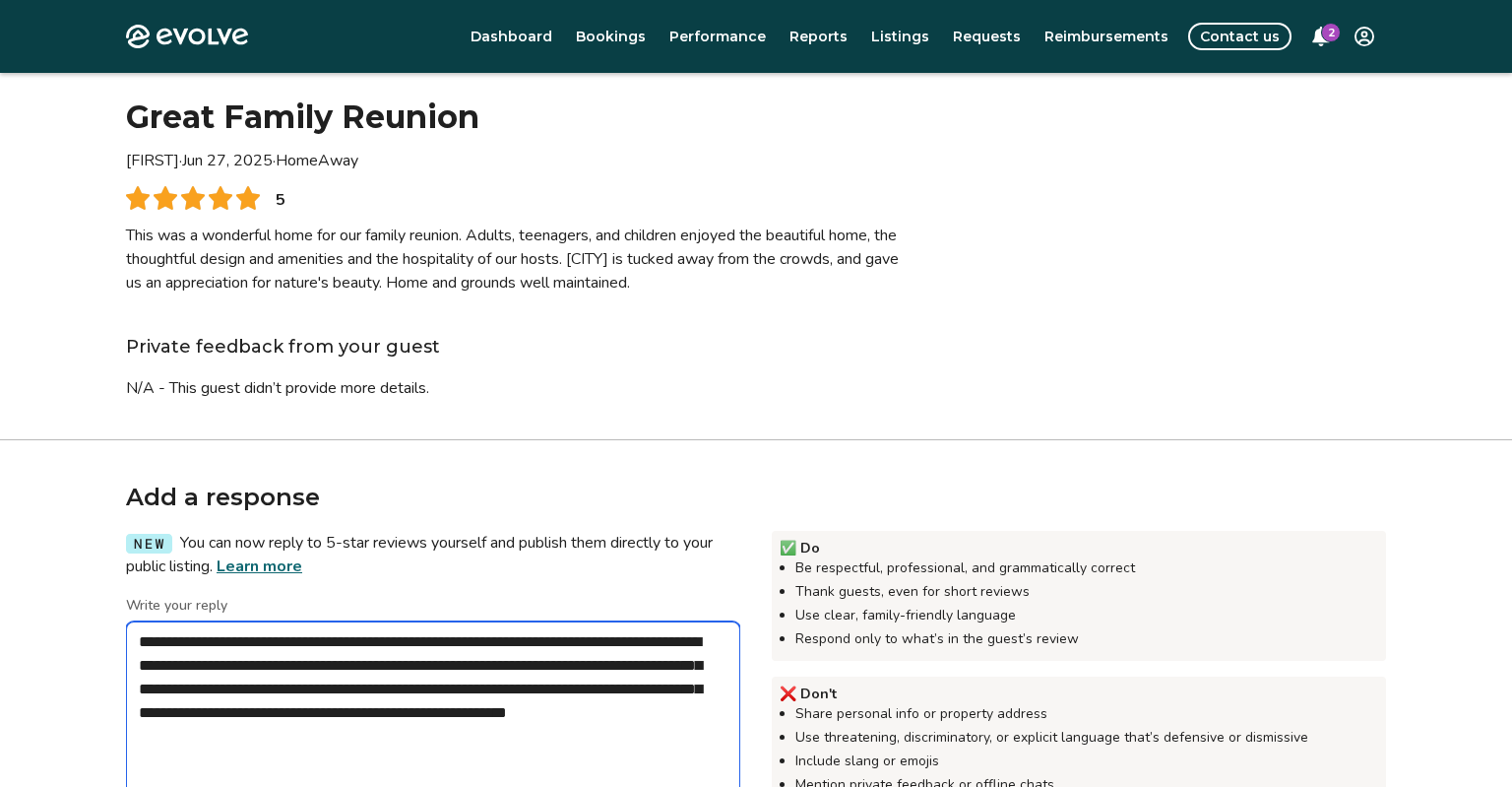 click on "**********" at bounding box center [433, 720] 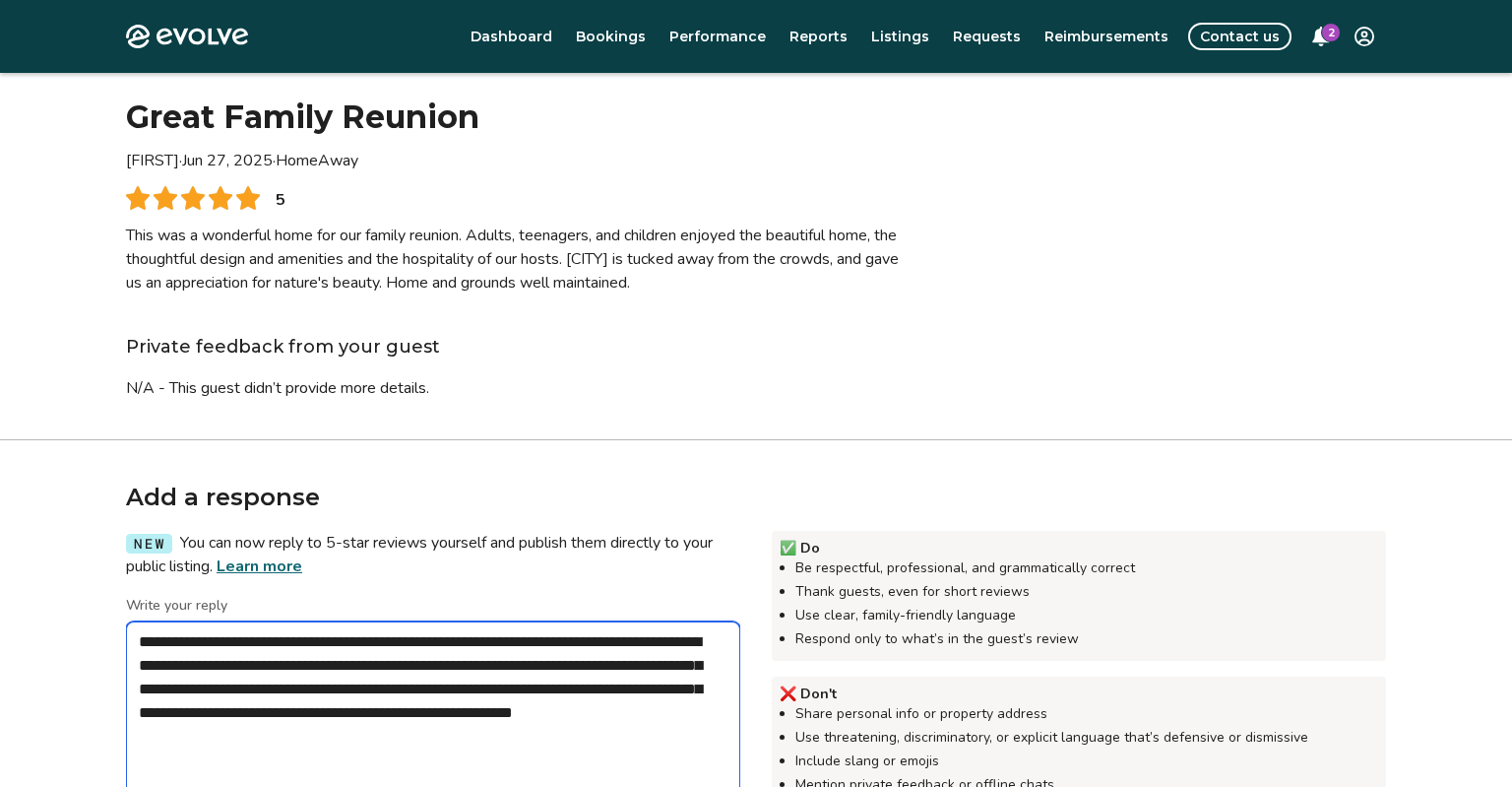 click on "**********" at bounding box center (433, 720) 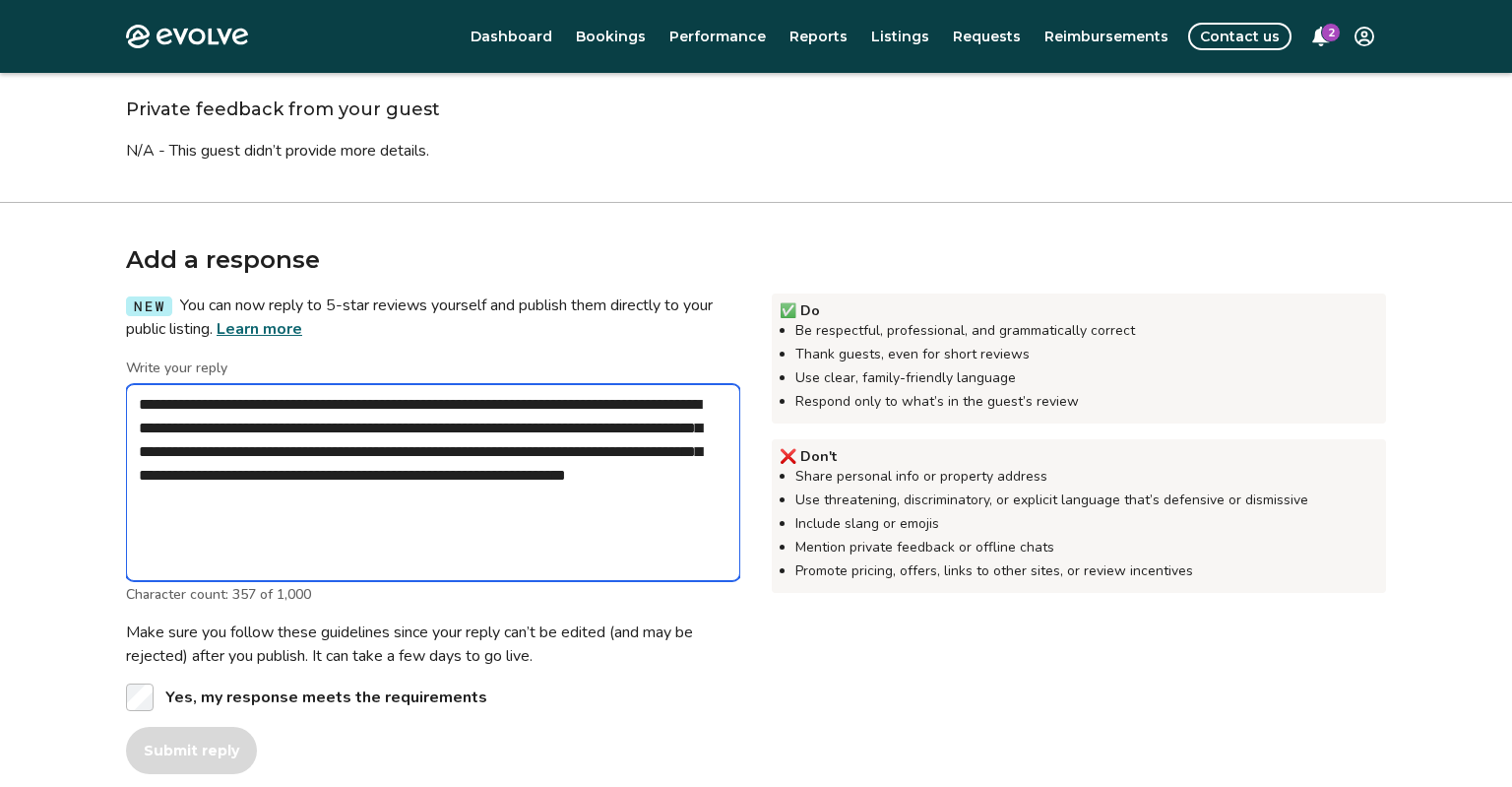 scroll, scrollTop: 320, scrollLeft: 0, axis: vertical 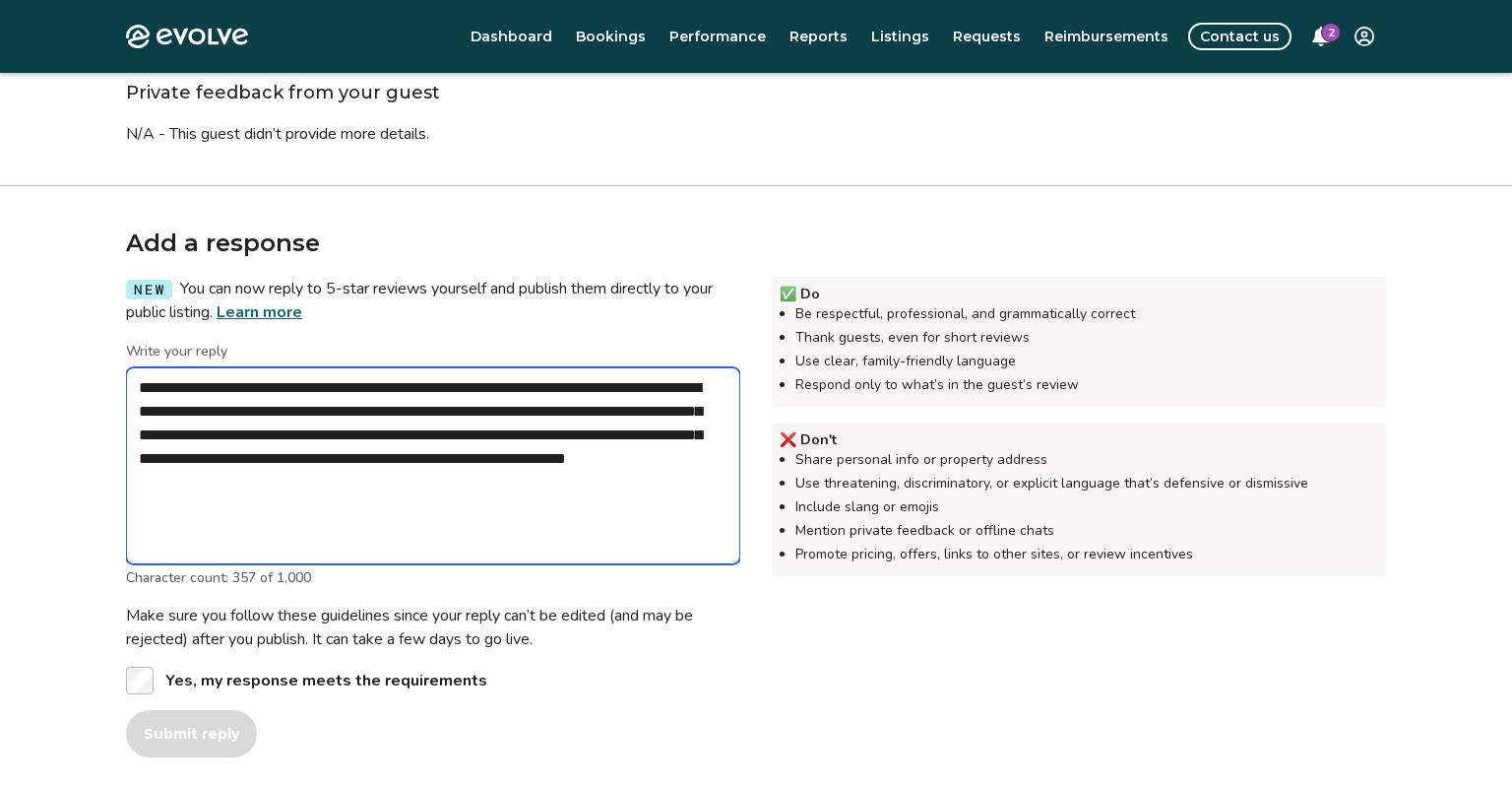 click on "**********" at bounding box center (433, 466) 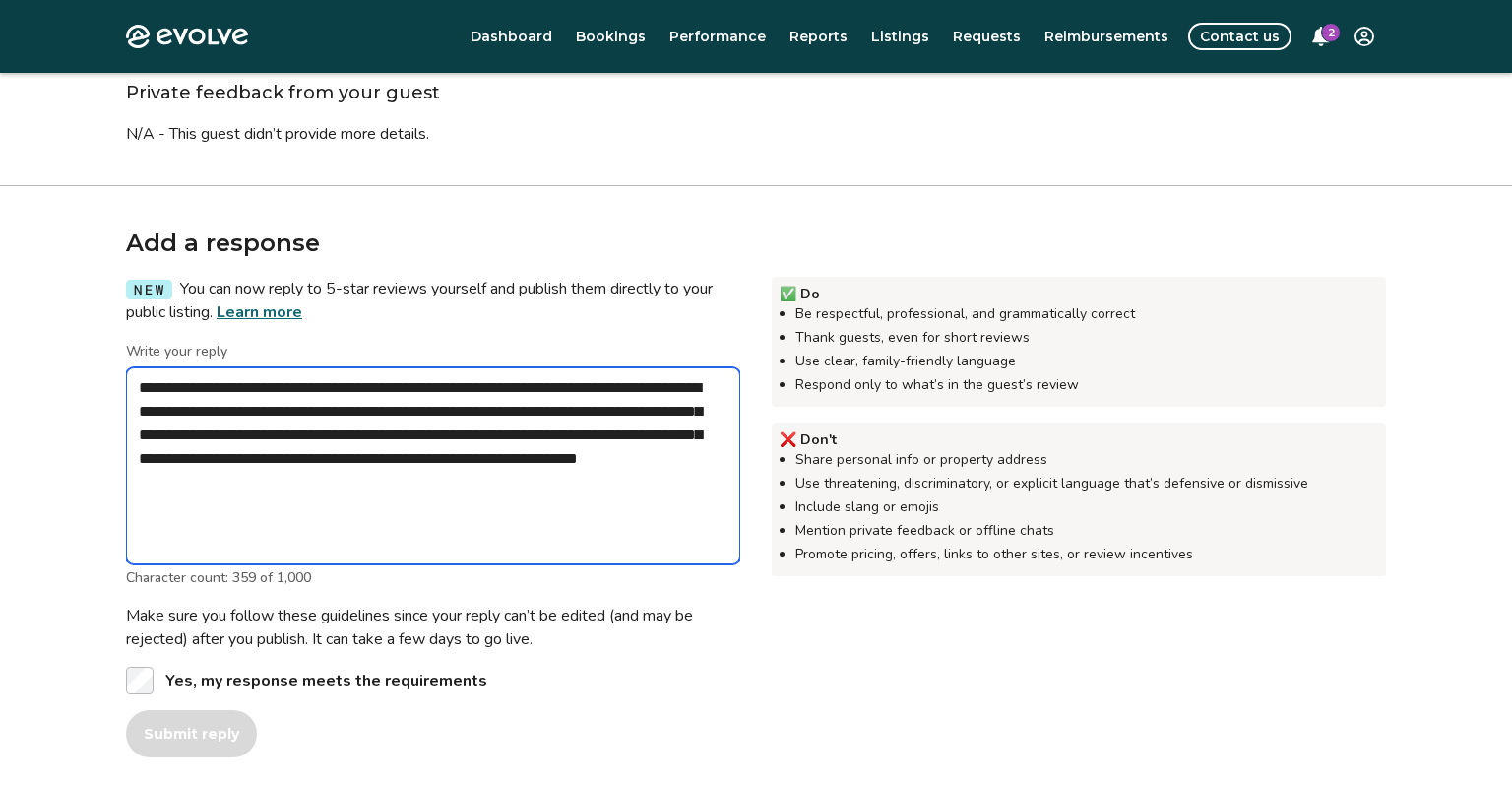 click on "**********" at bounding box center (433, 466) 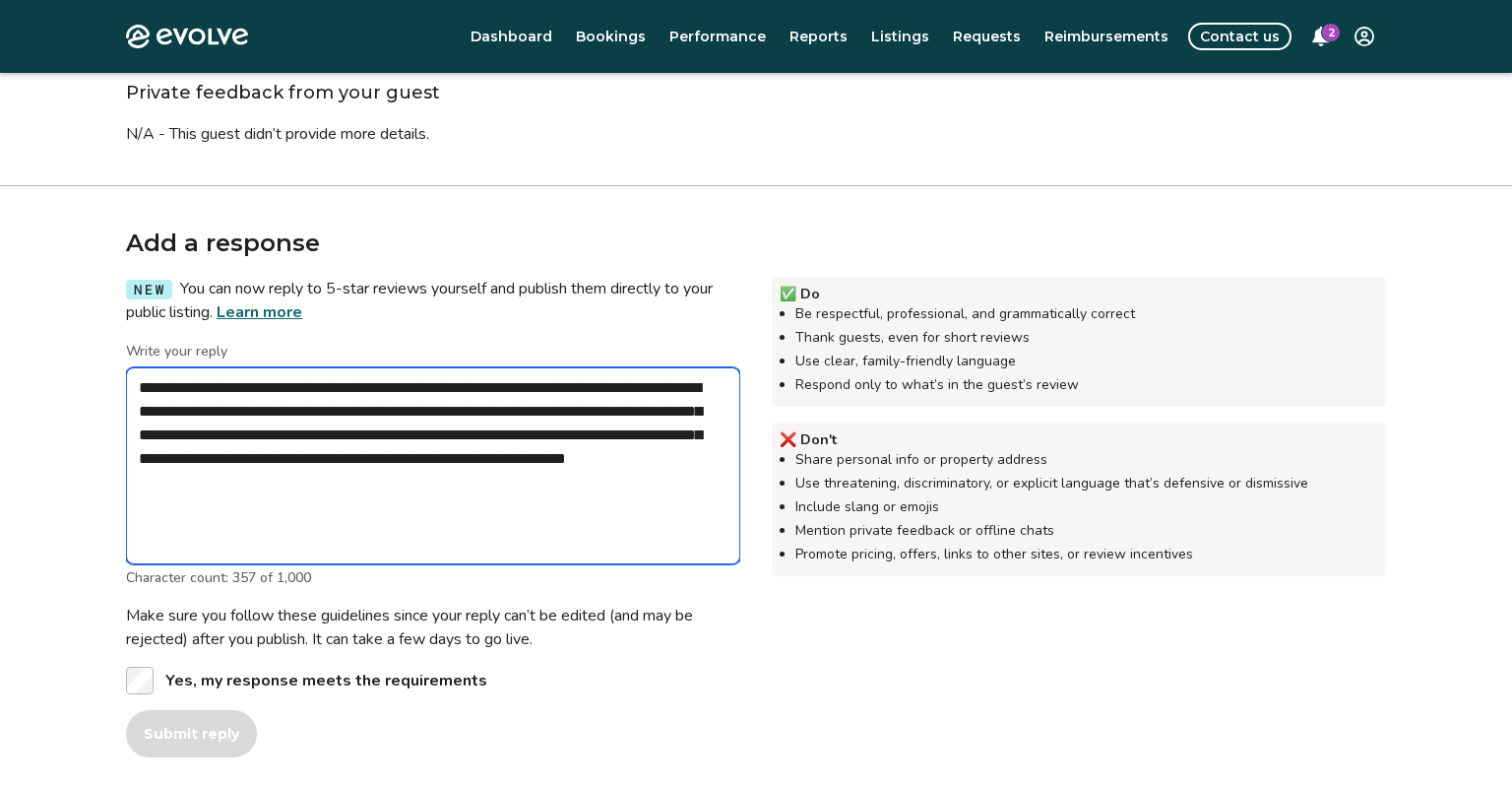 click on "**********" at bounding box center (433, 466) 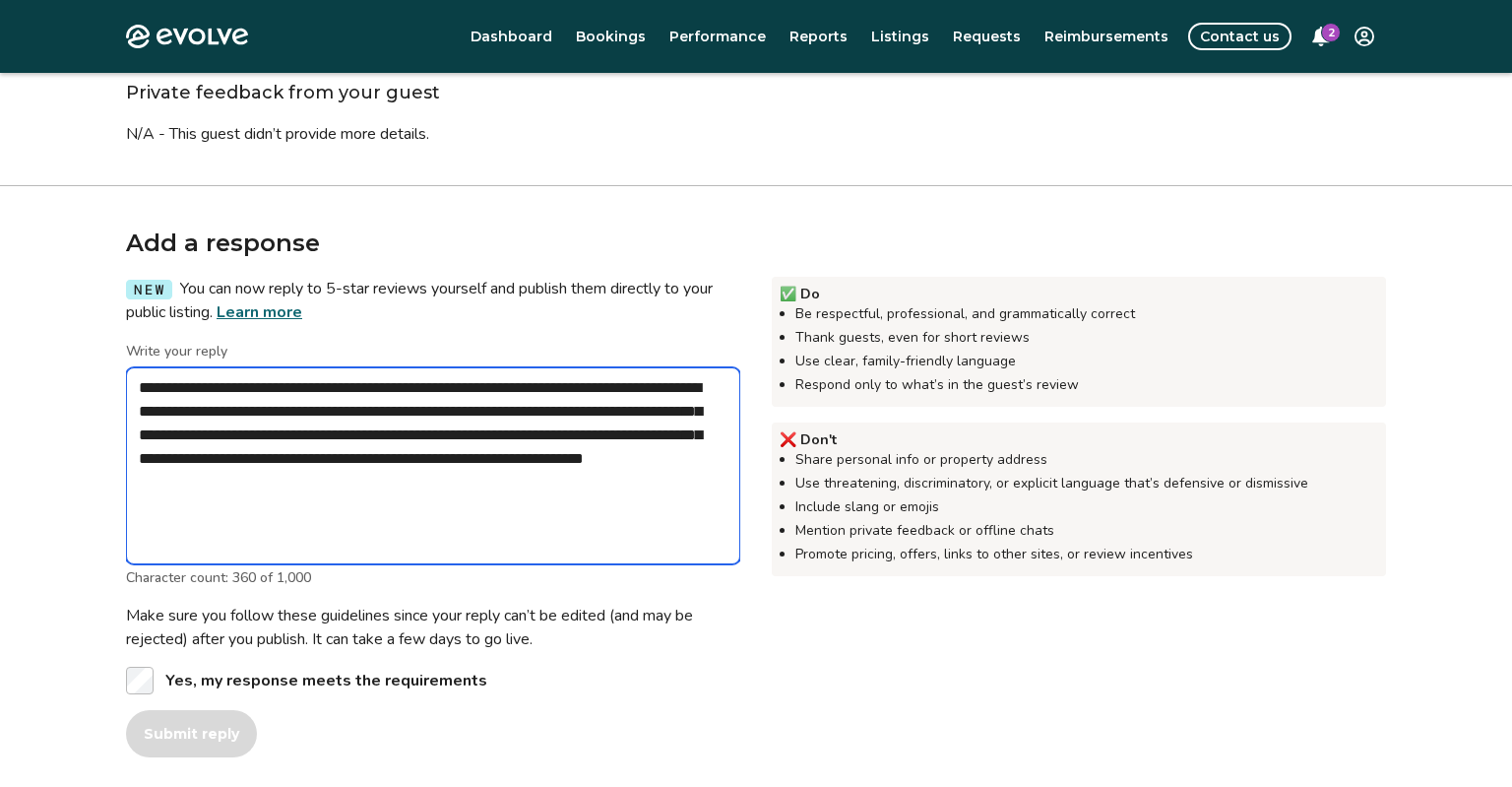 click on "**********" at bounding box center [433, 466] 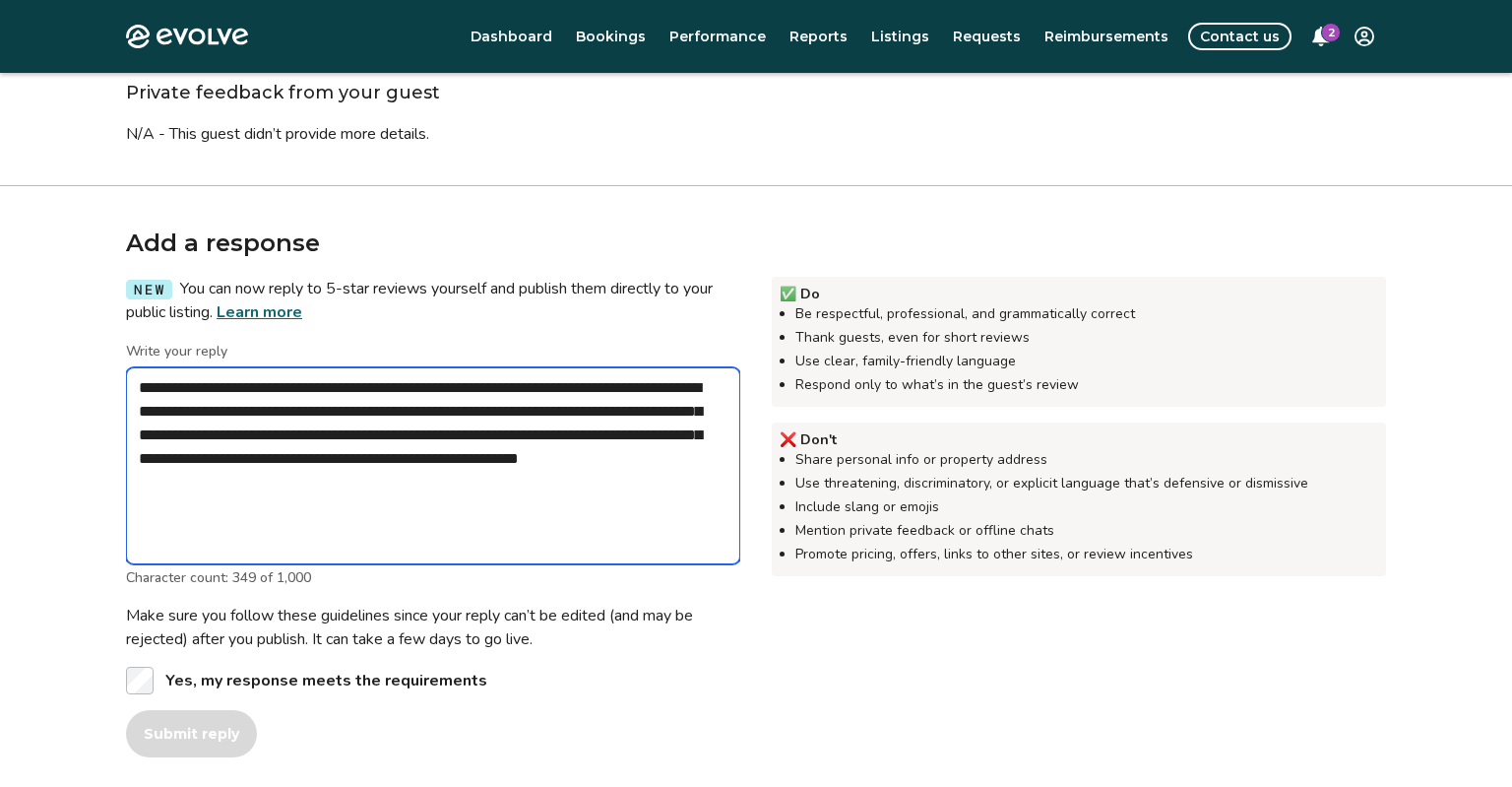 click on "**********" at bounding box center [433, 466] 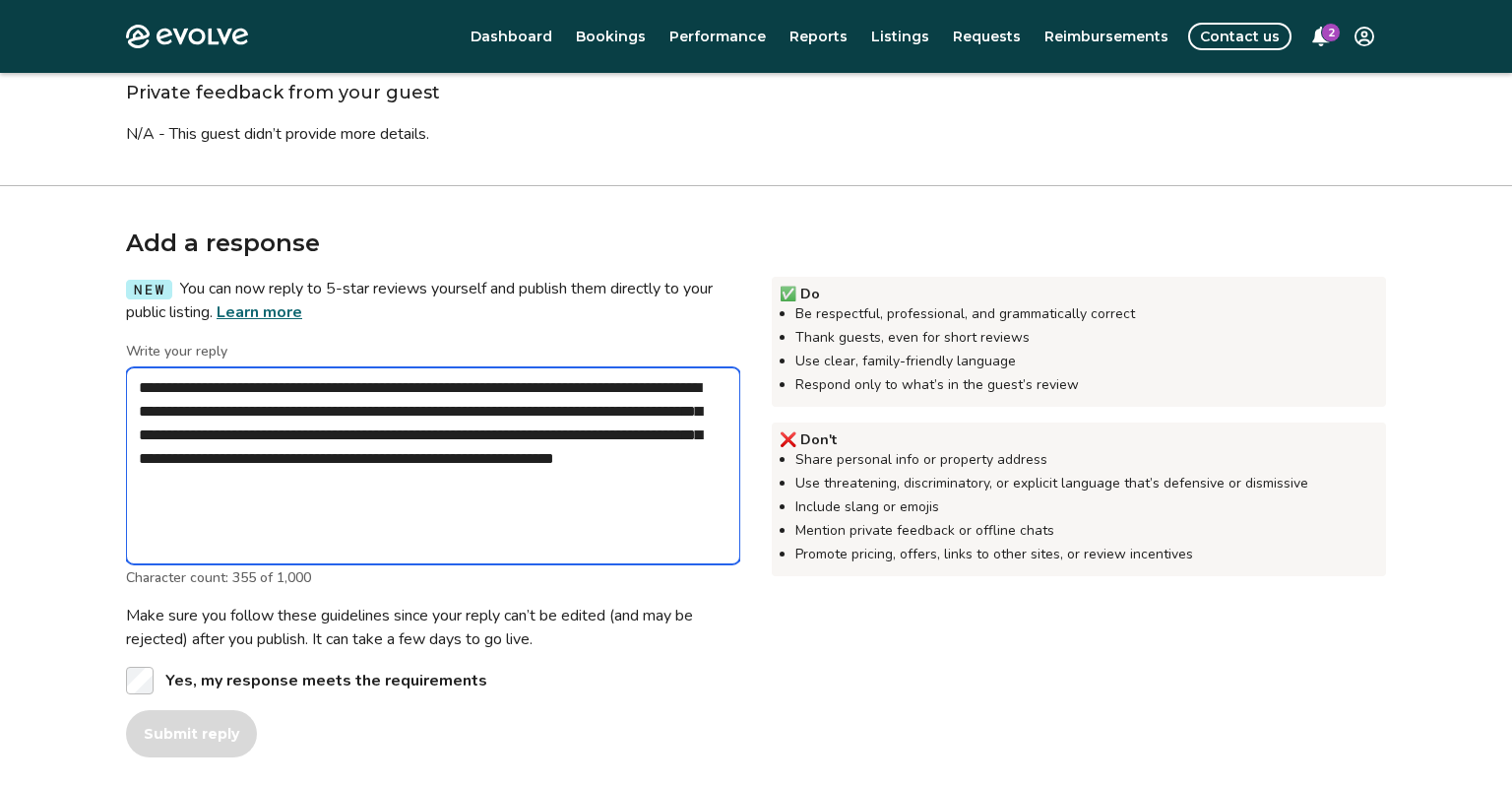 click on "**********" at bounding box center [433, 466] 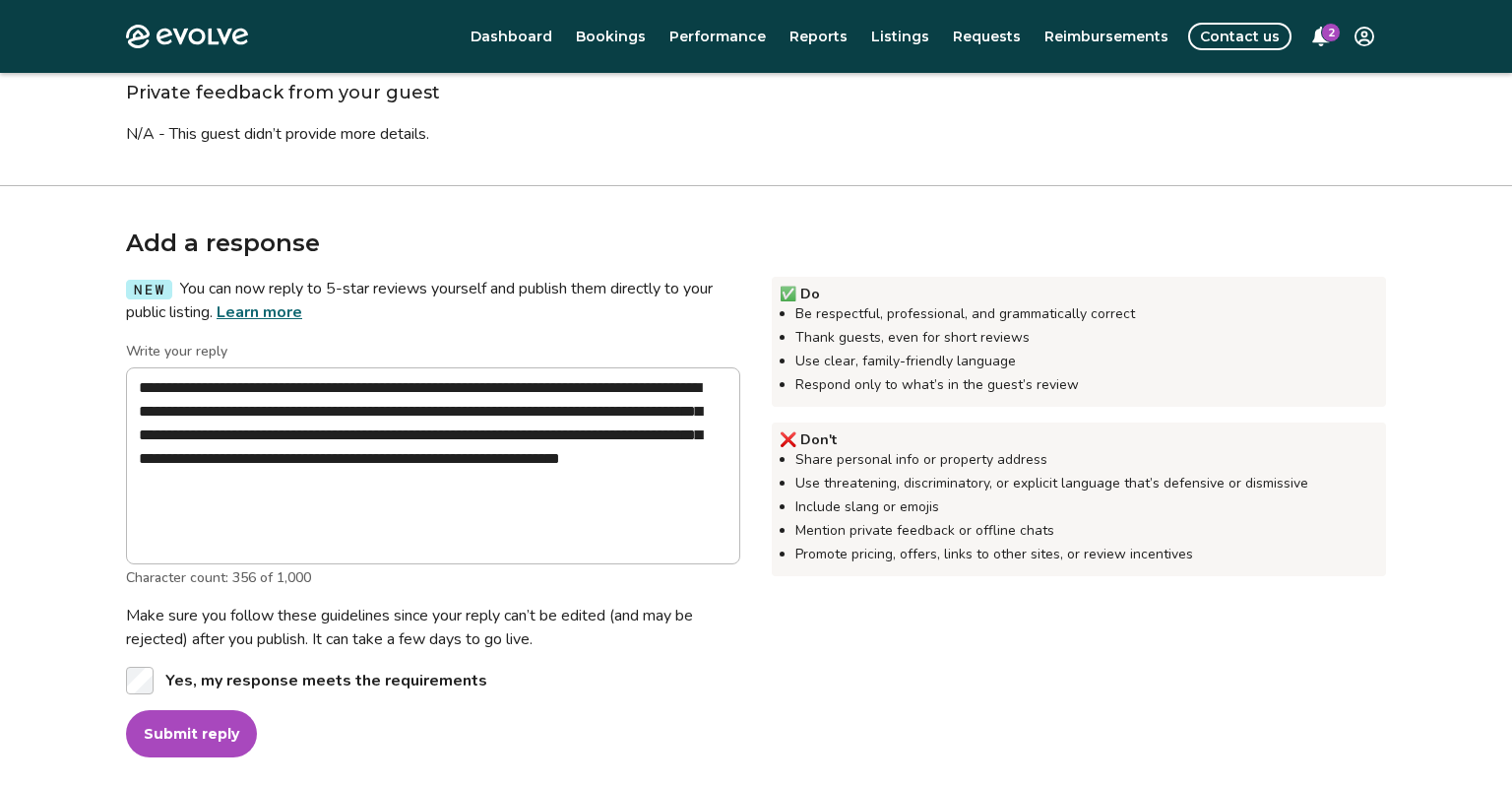 click on "Submit reply" at bounding box center [191, 734] 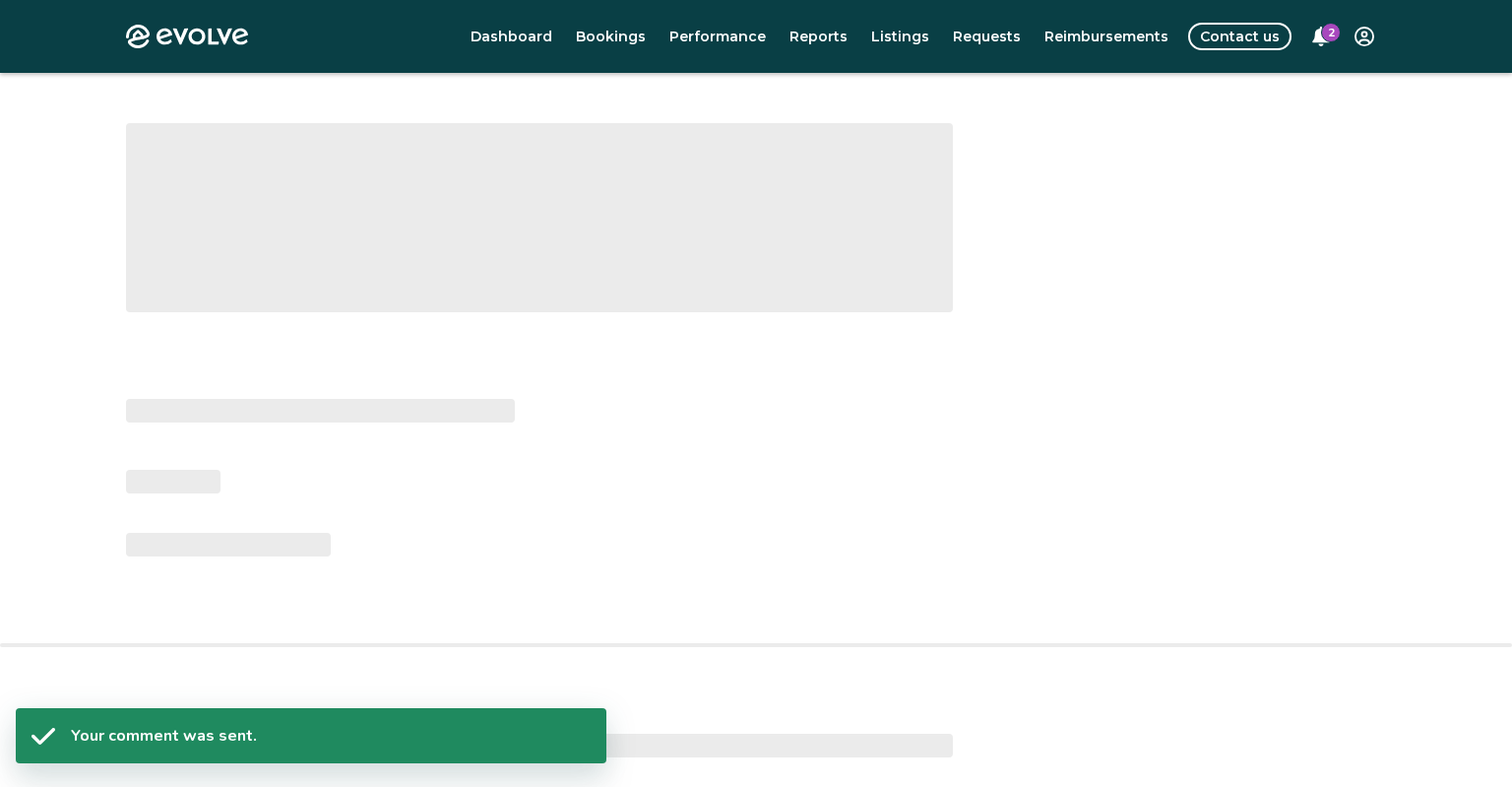 click on "2" at bounding box center (1331, 33) 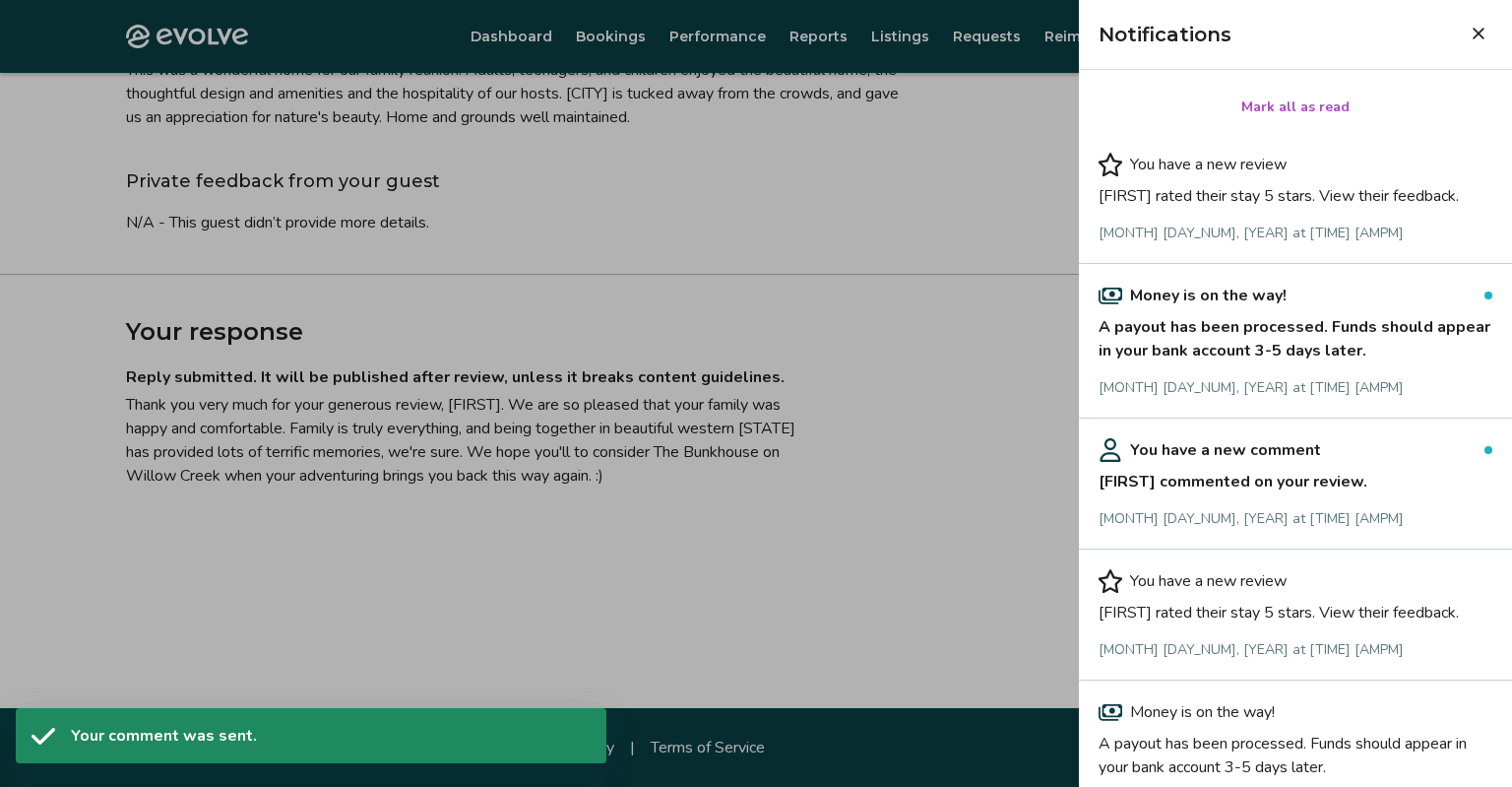 scroll, scrollTop: 231, scrollLeft: 0, axis: vertical 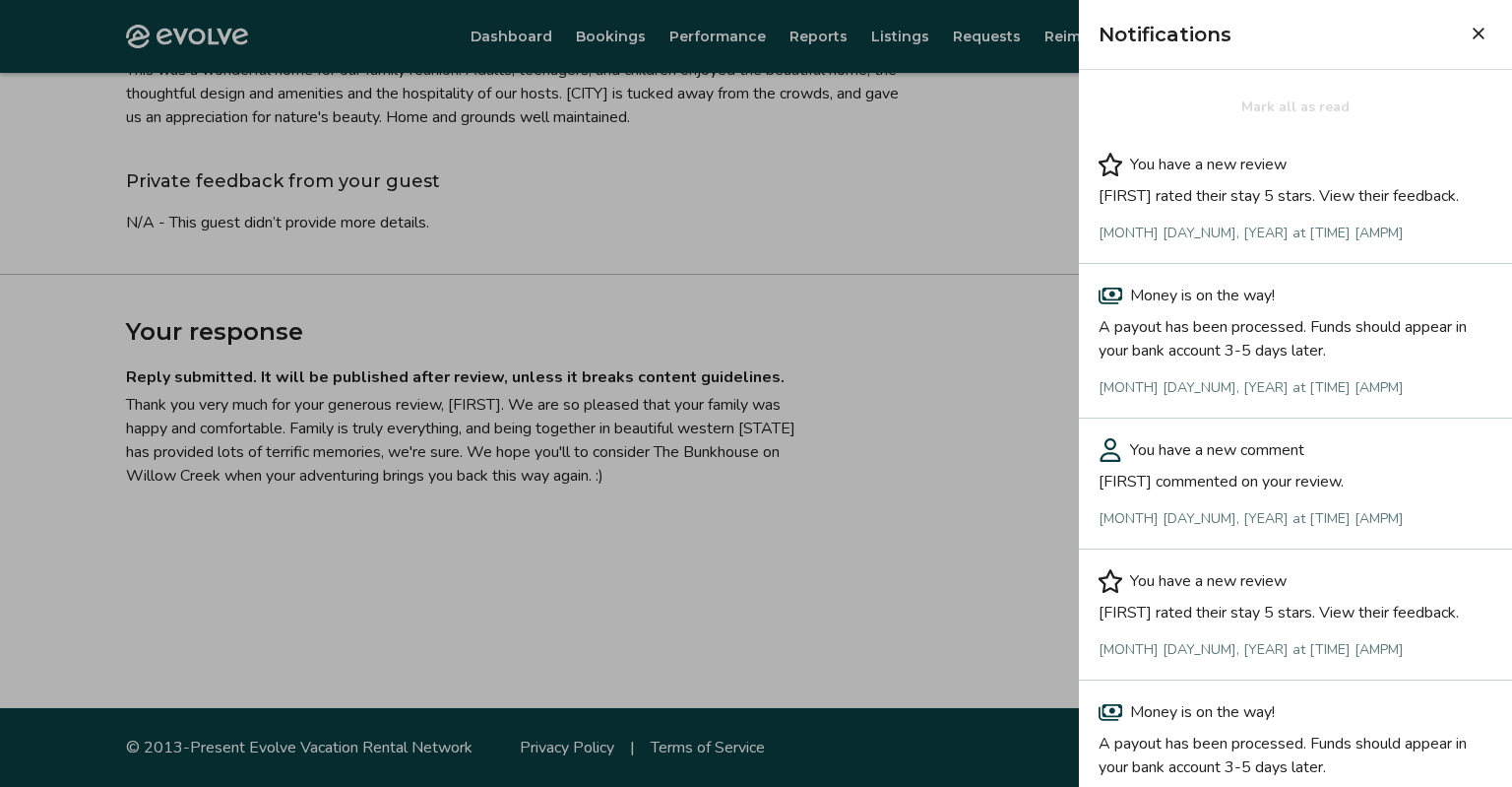 click at bounding box center [1479, 33] 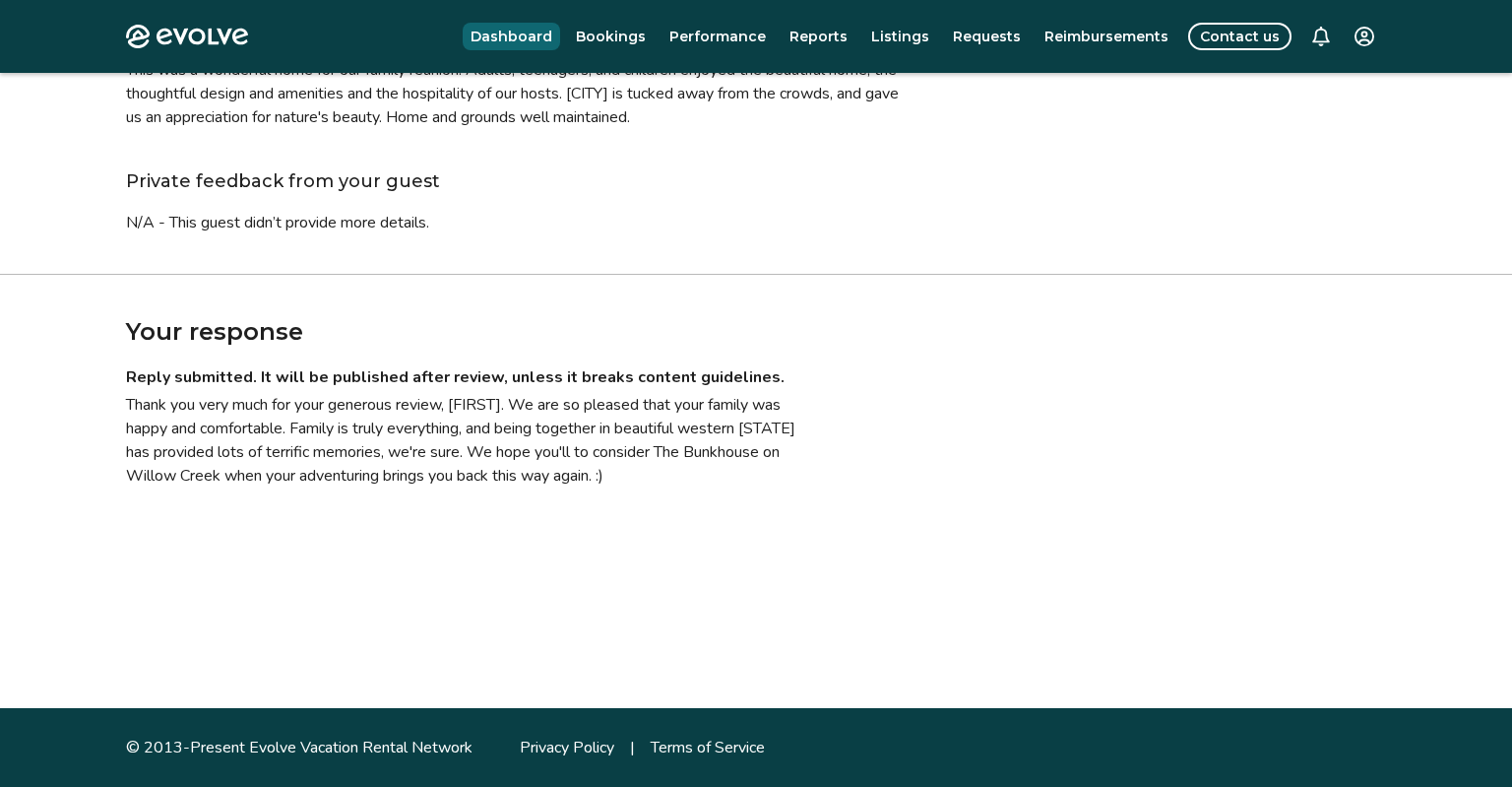 click on "Dashboard" at bounding box center [511, 36] 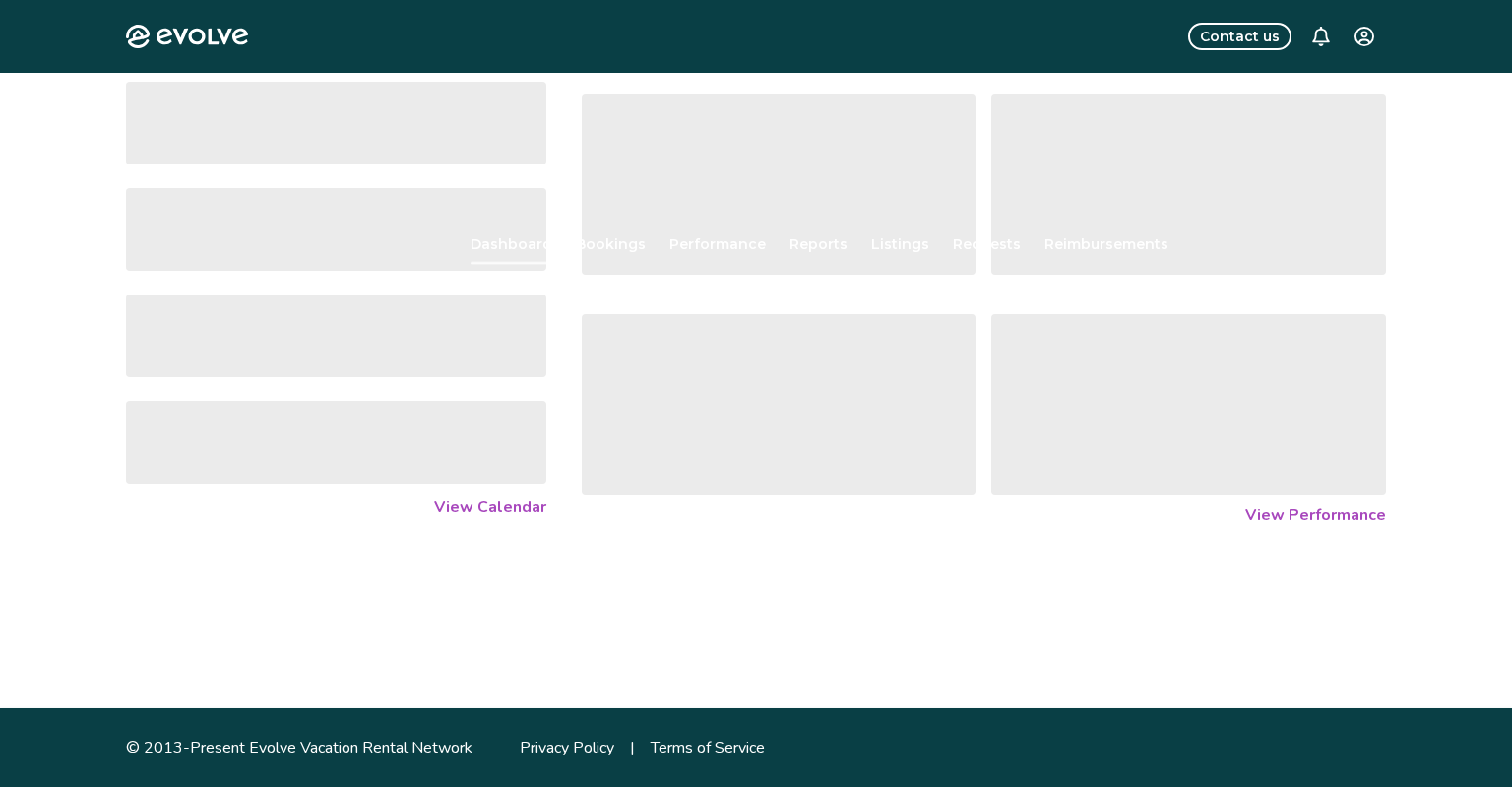 scroll, scrollTop: 0, scrollLeft: 0, axis: both 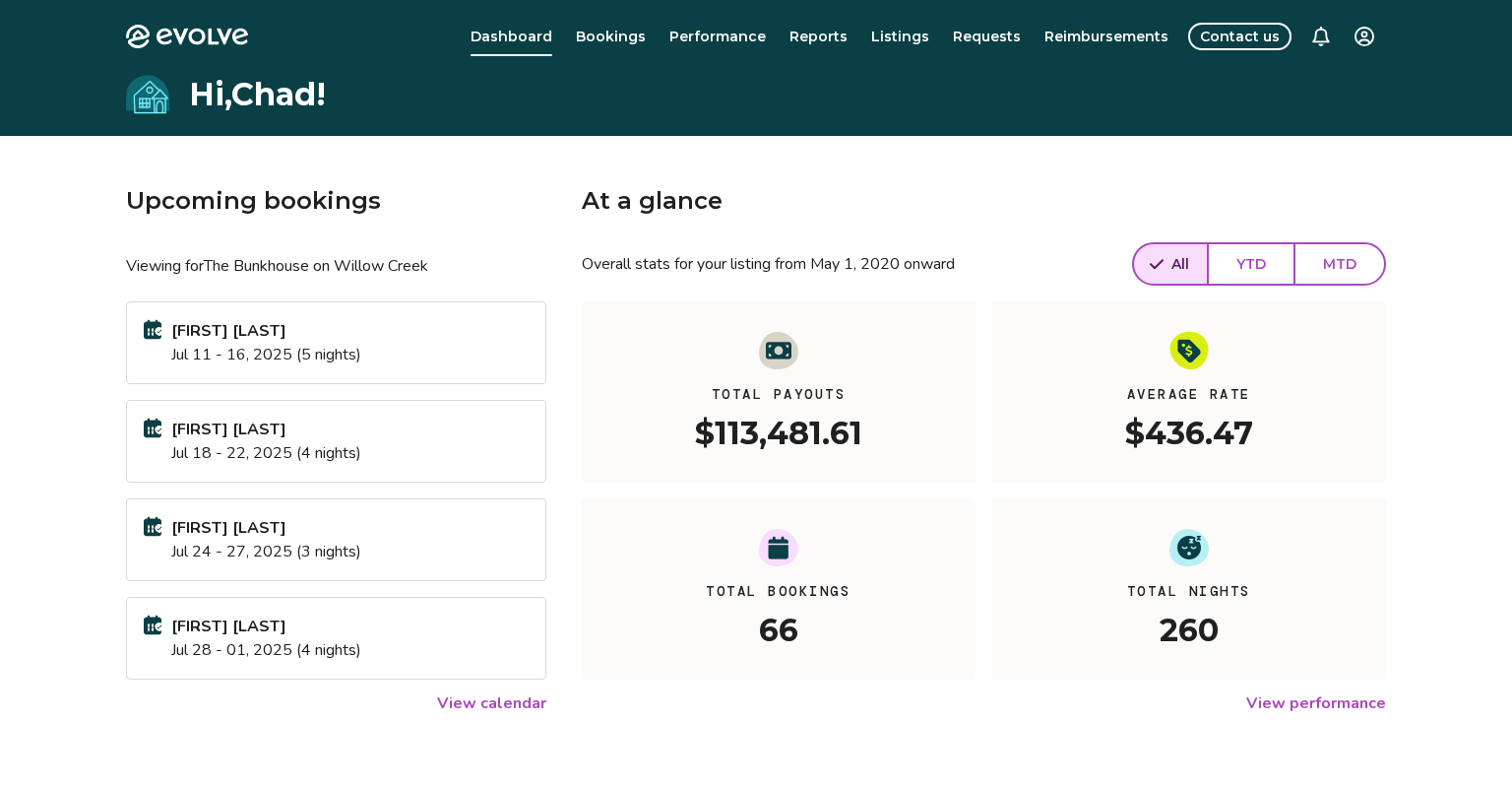 click on "View calendar" at bounding box center [491, 703] 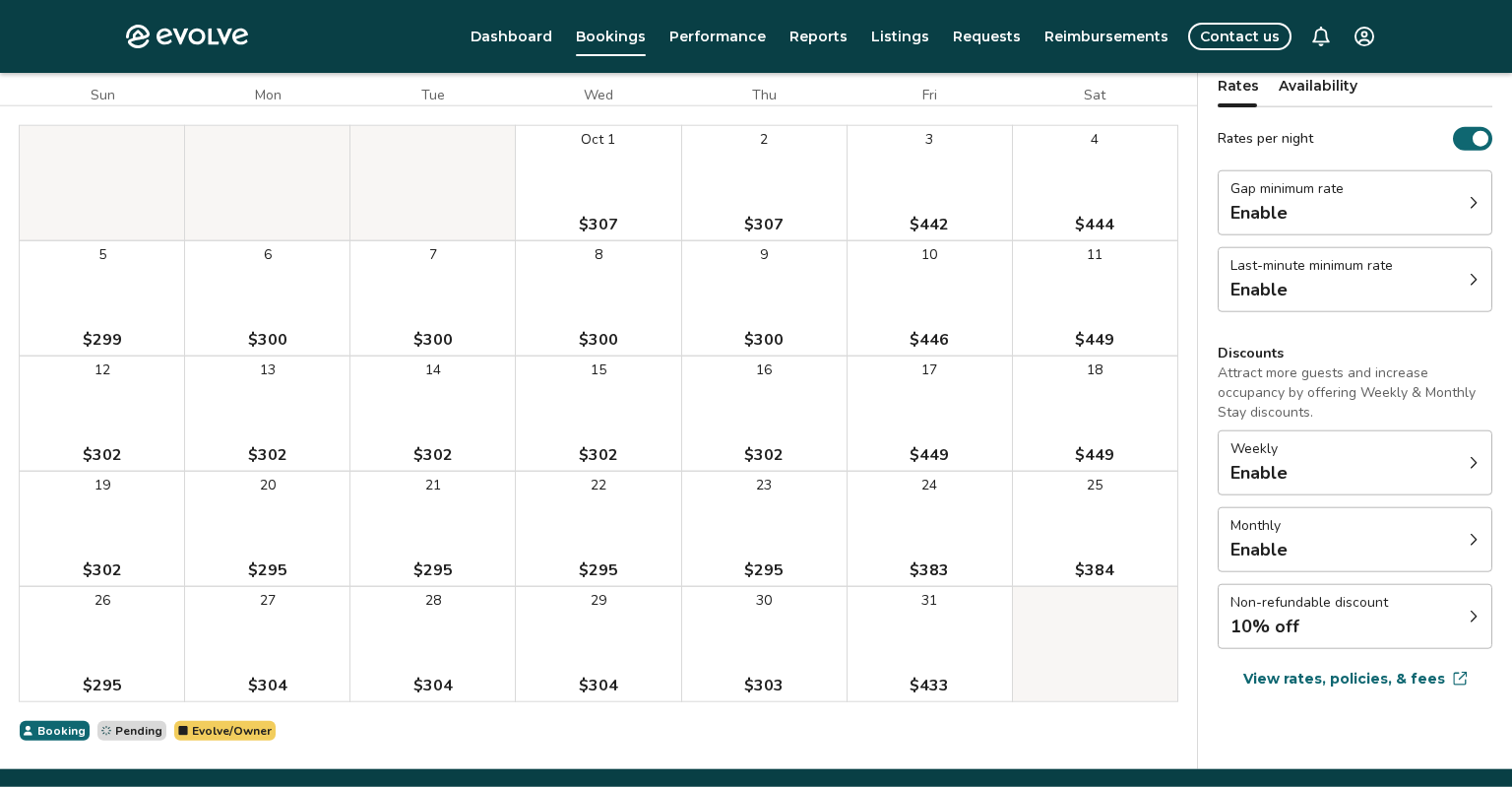 scroll, scrollTop: 231, scrollLeft: 0, axis: vertical 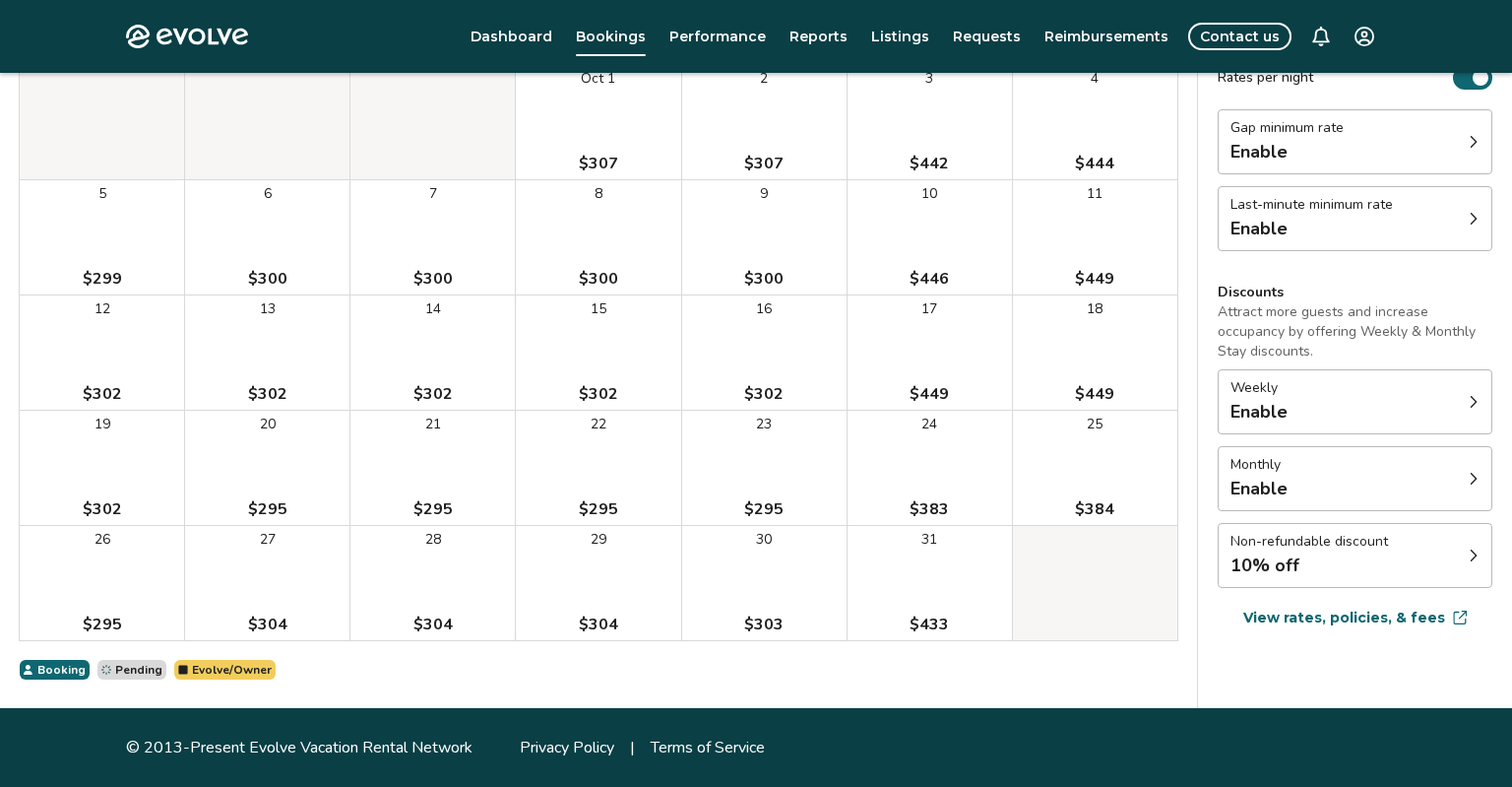 click on "Weekly Enable" at bounding box center (1354, 402) 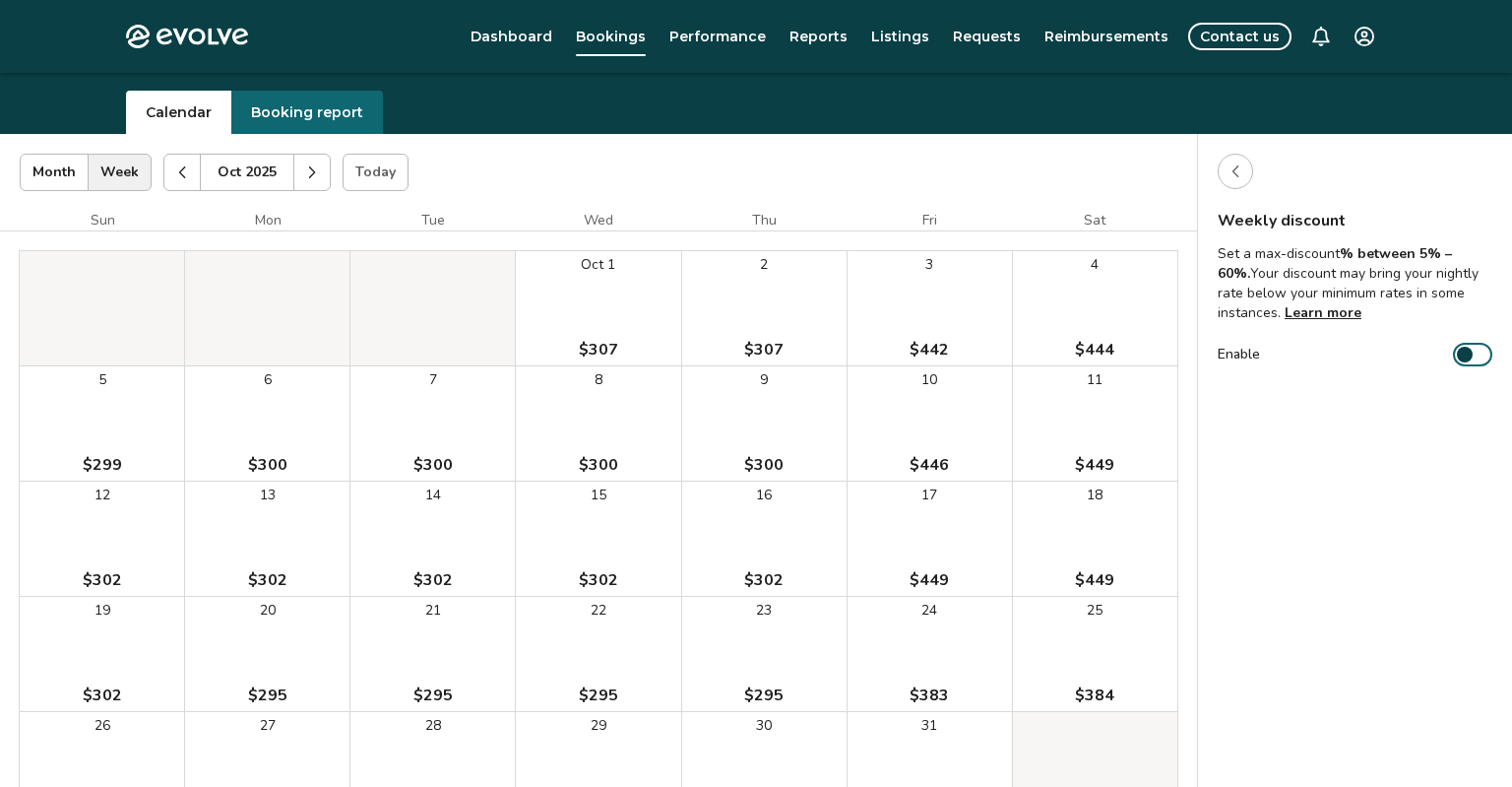 scroll, scrollTop: 34, scrollLeft: 0, axis: vertical 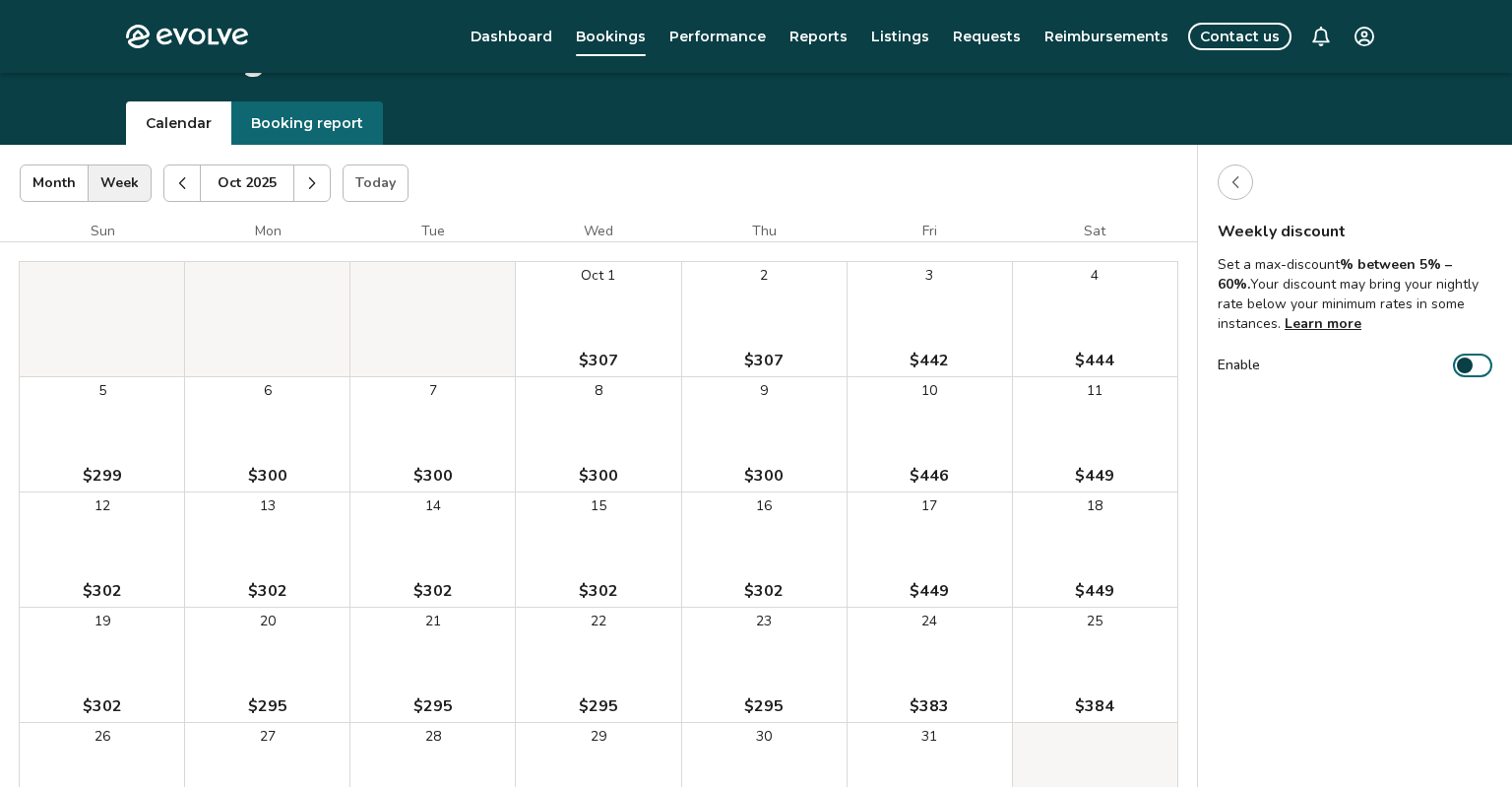 click at bounding box center [1235, 182] 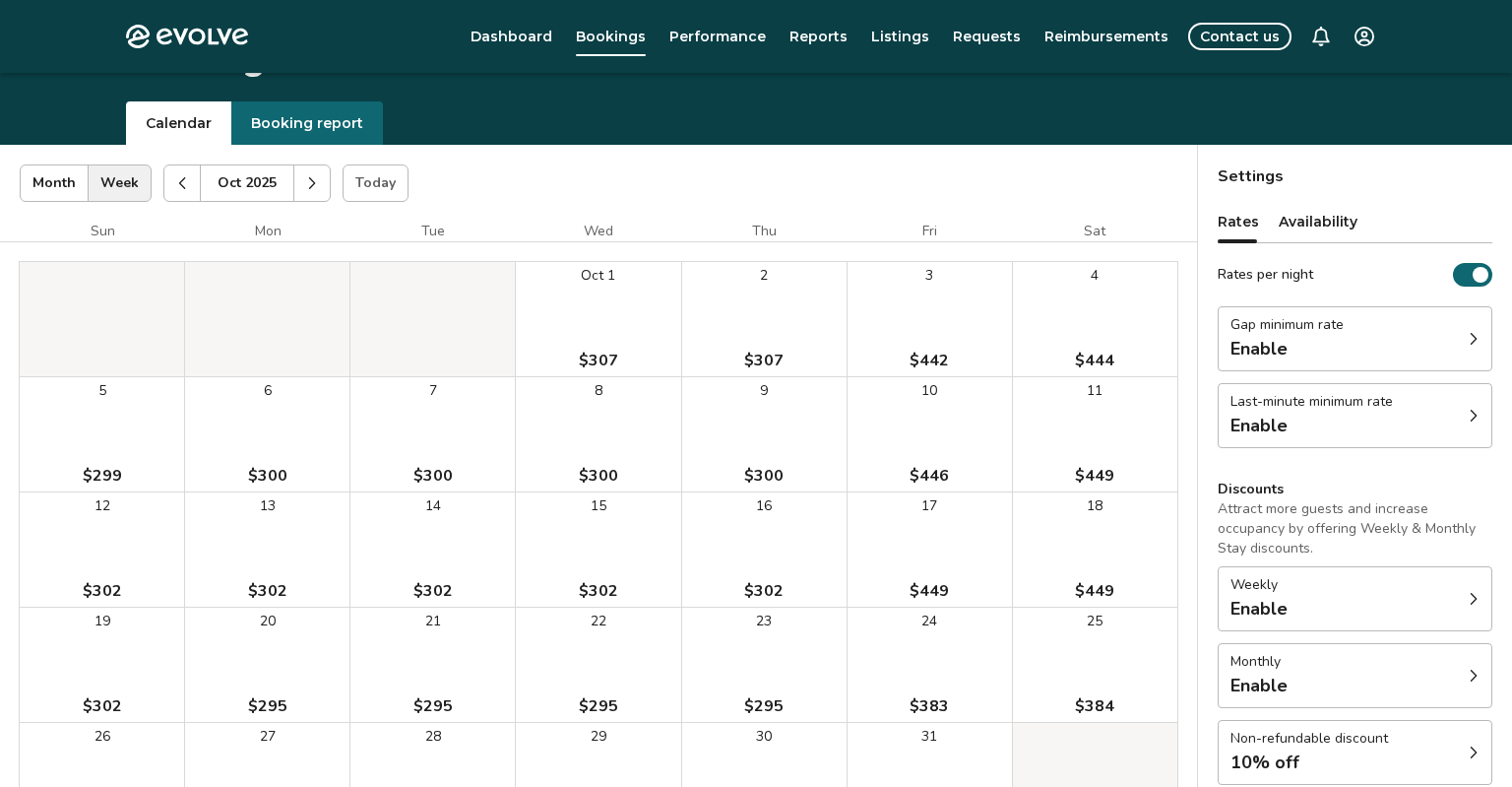 click on "Monthly Enable" at bounding box center [1354, 676] 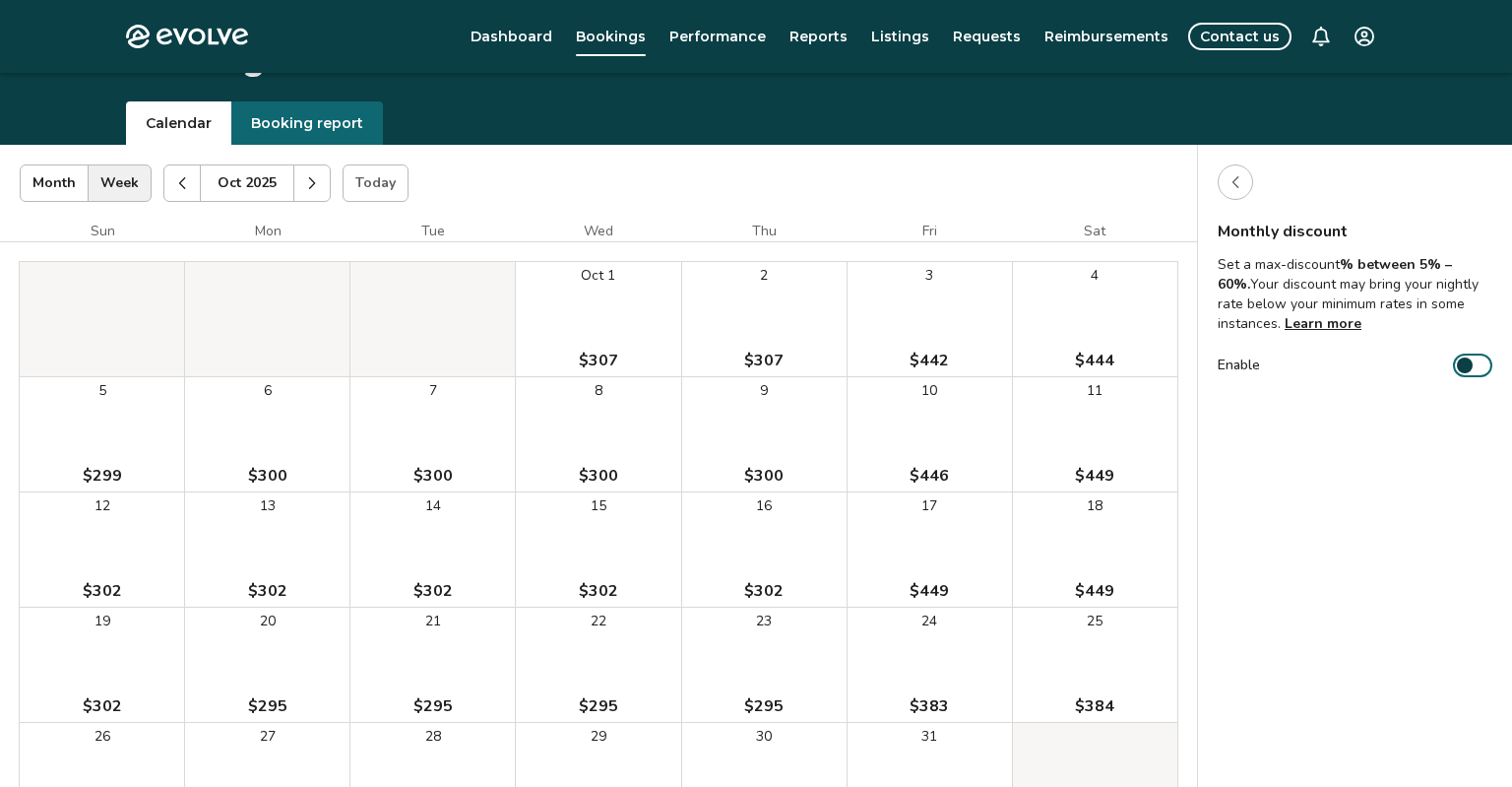 click at bounding box center [1235, 182] 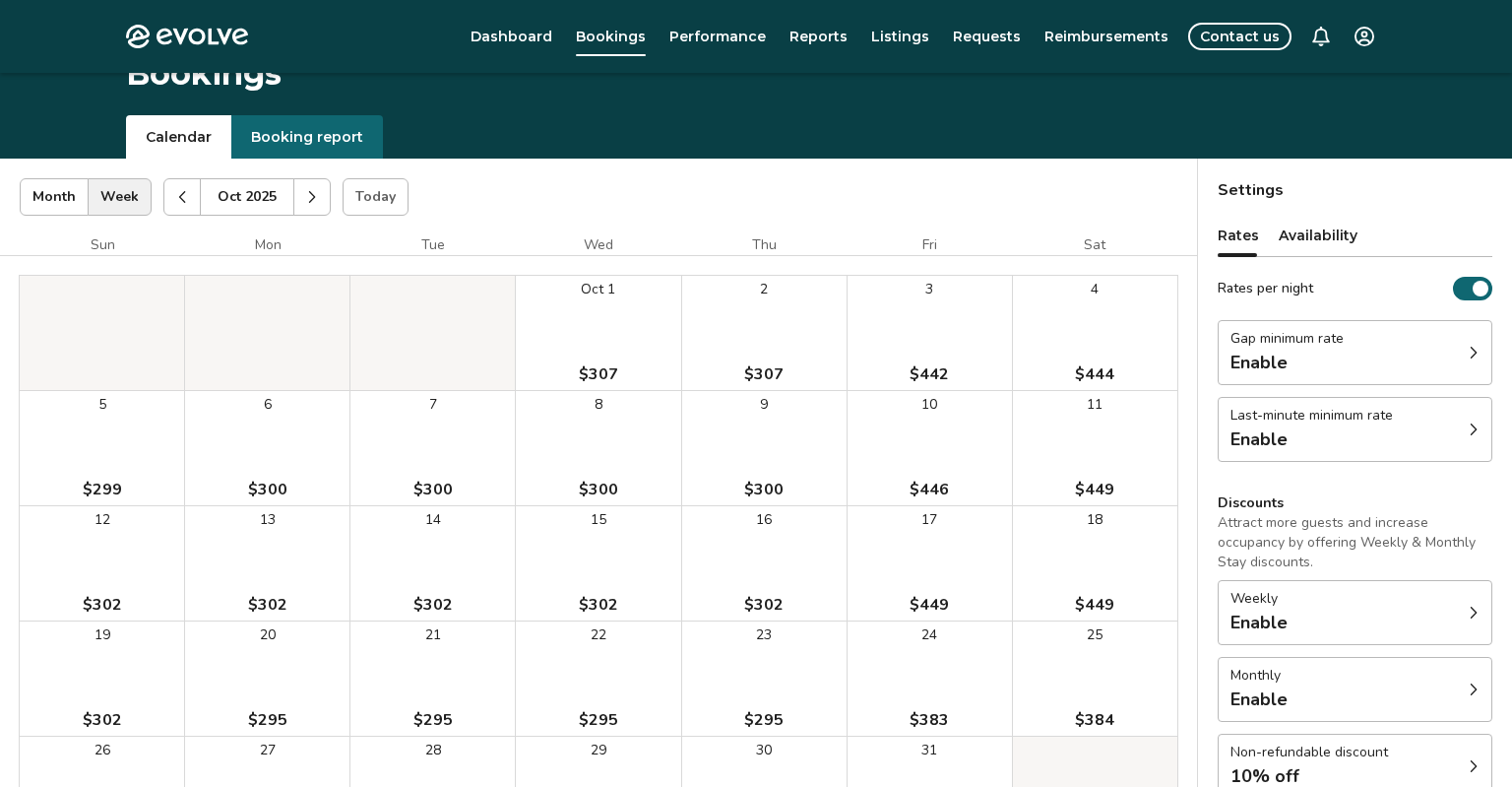 scroll, scrollTop: 0, scrollLeft: 0, axis: both 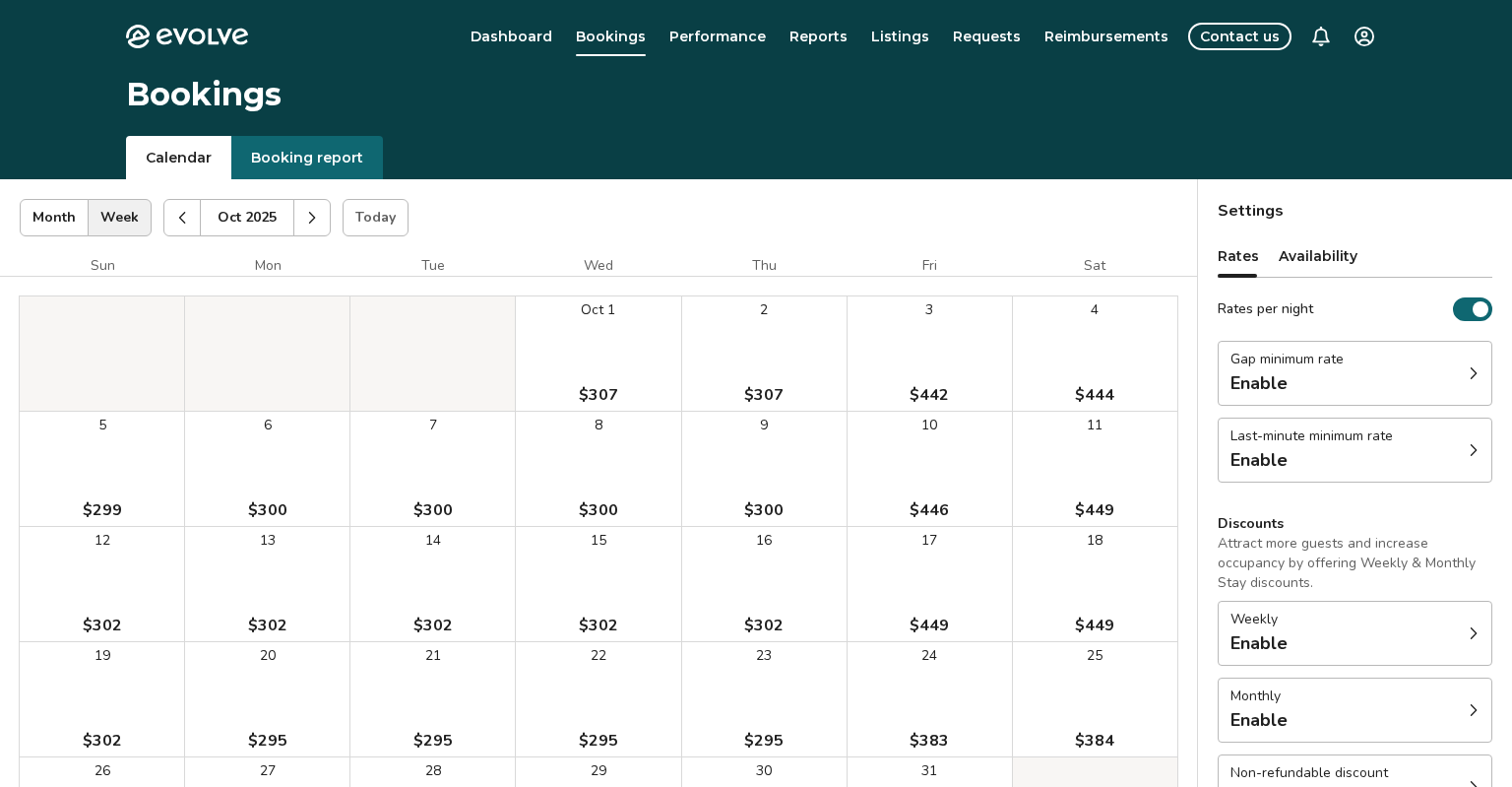 click 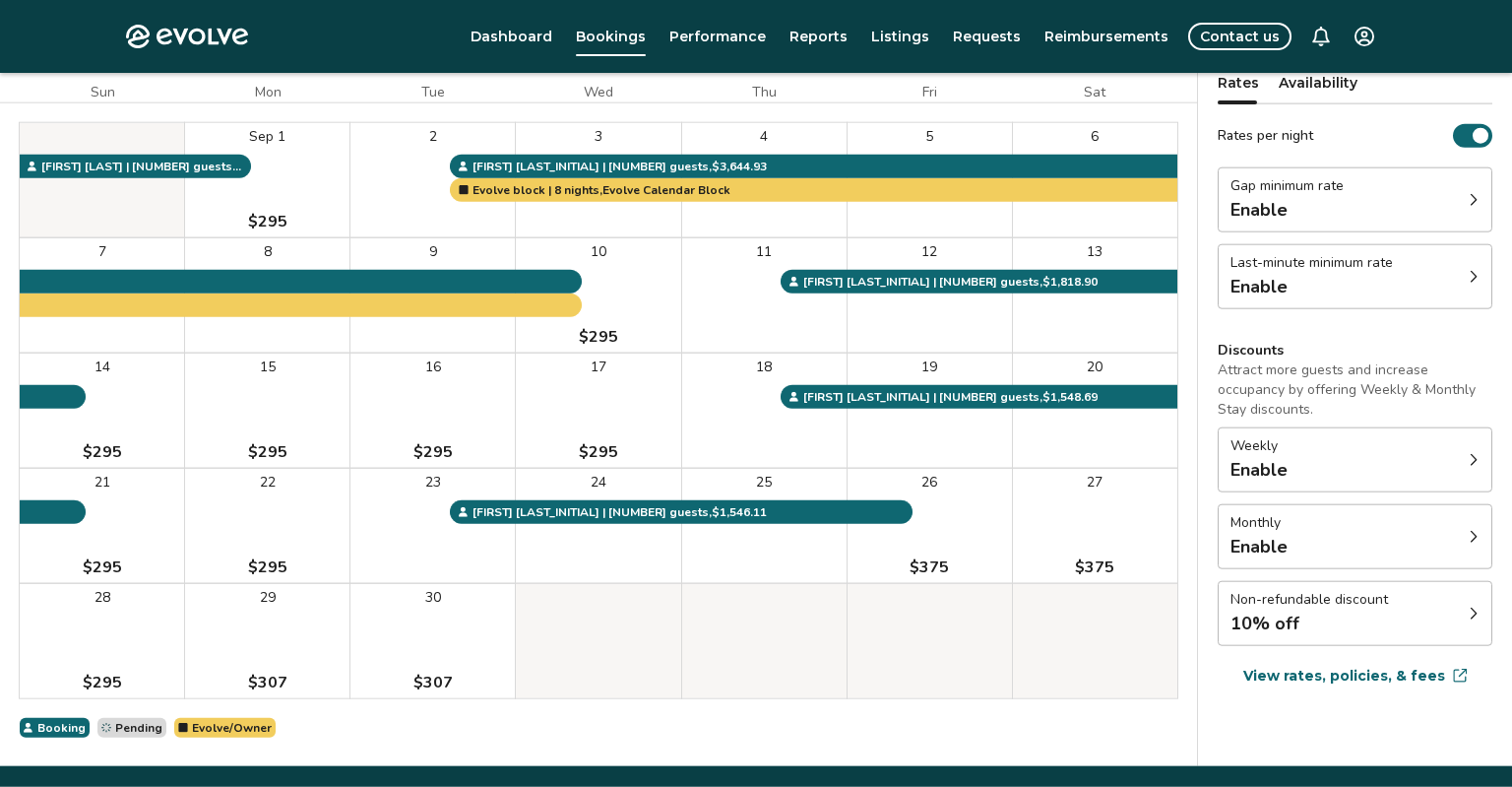 scroll, scrollTop: 231, scrollLeft: 0, axis: vertical 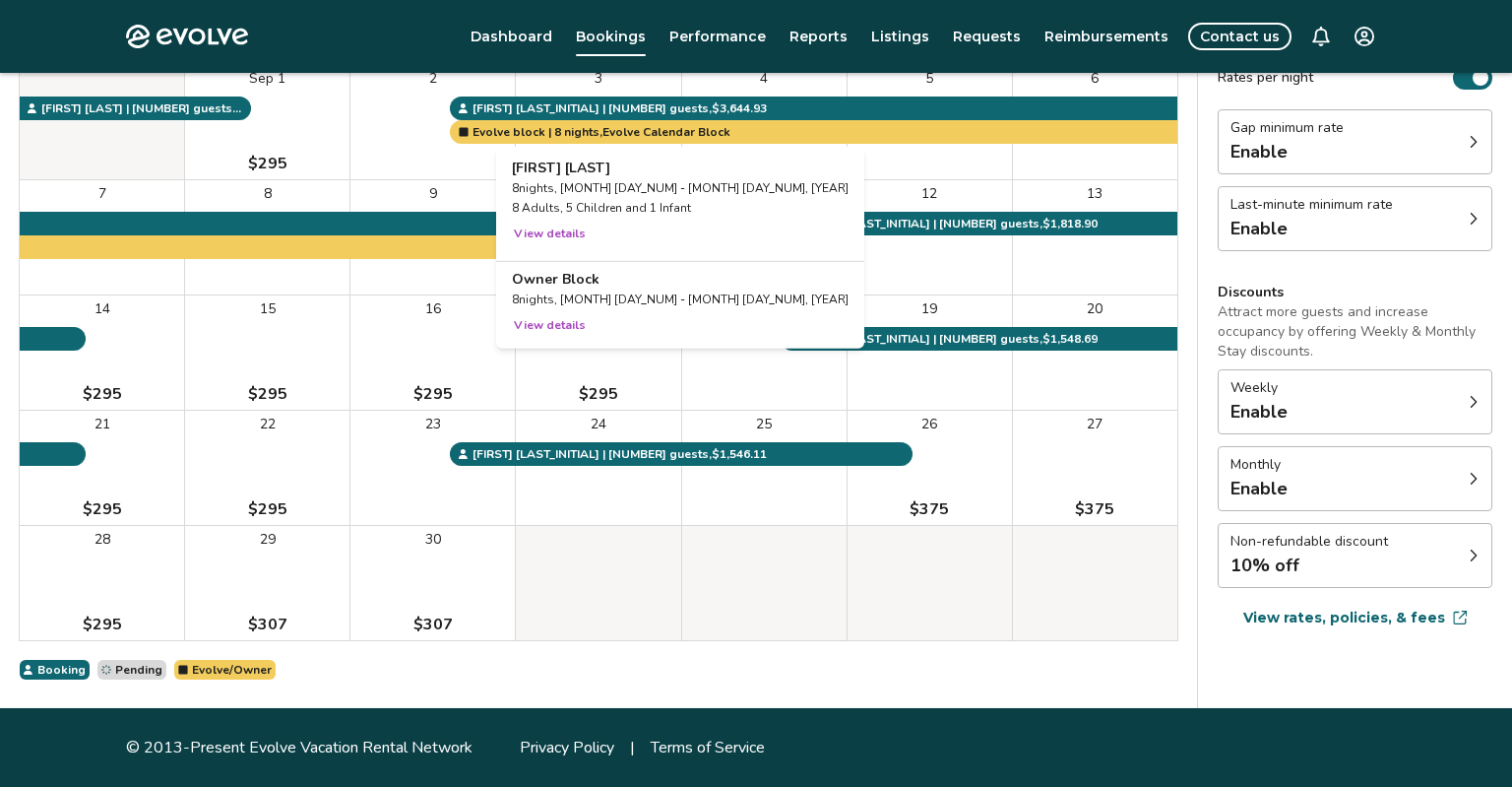 click on "View details" at bounding box center (549, 325) 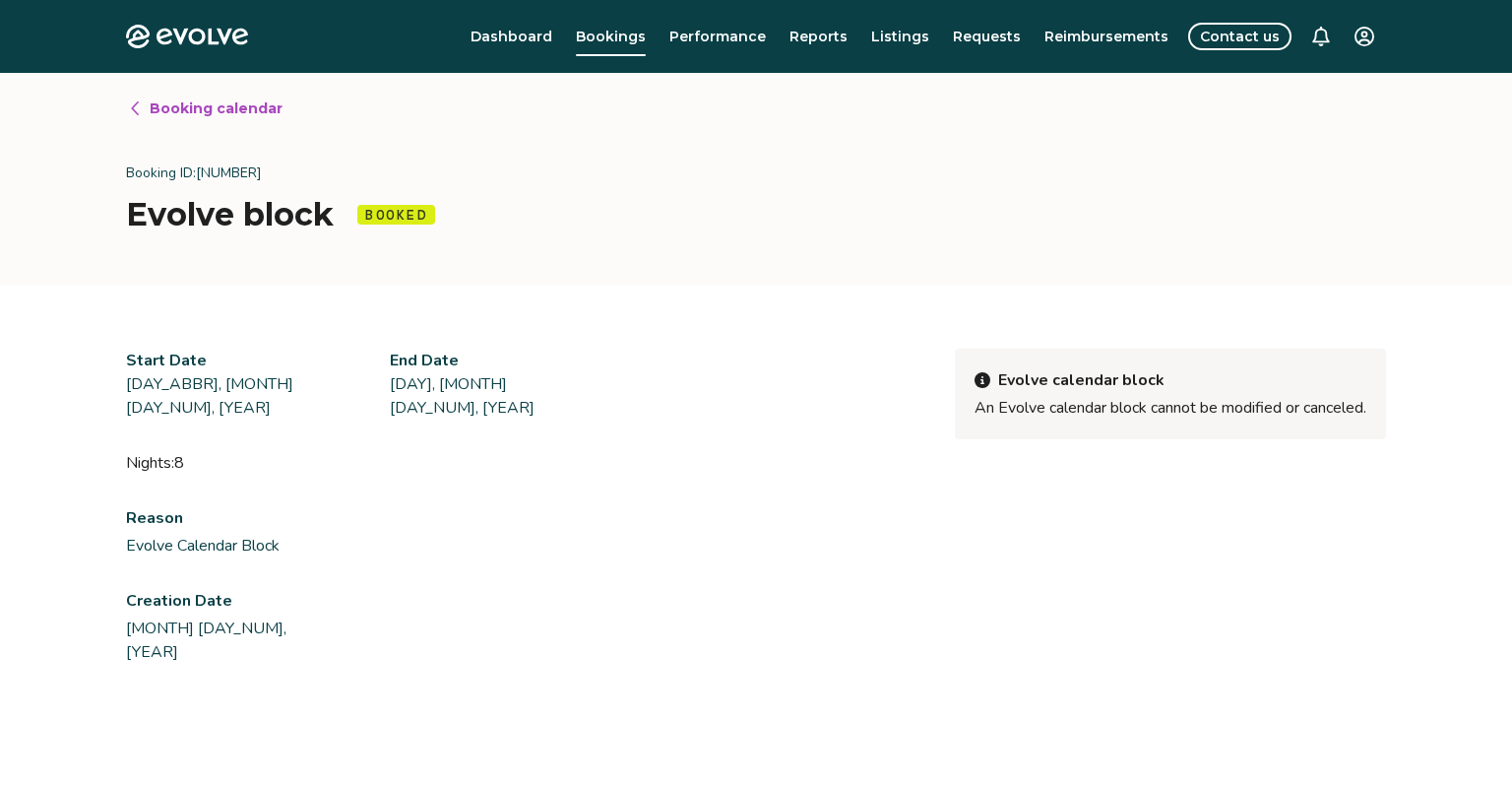 scroll, scrollTop: 231, scrollLeft: 0, axis: vertical 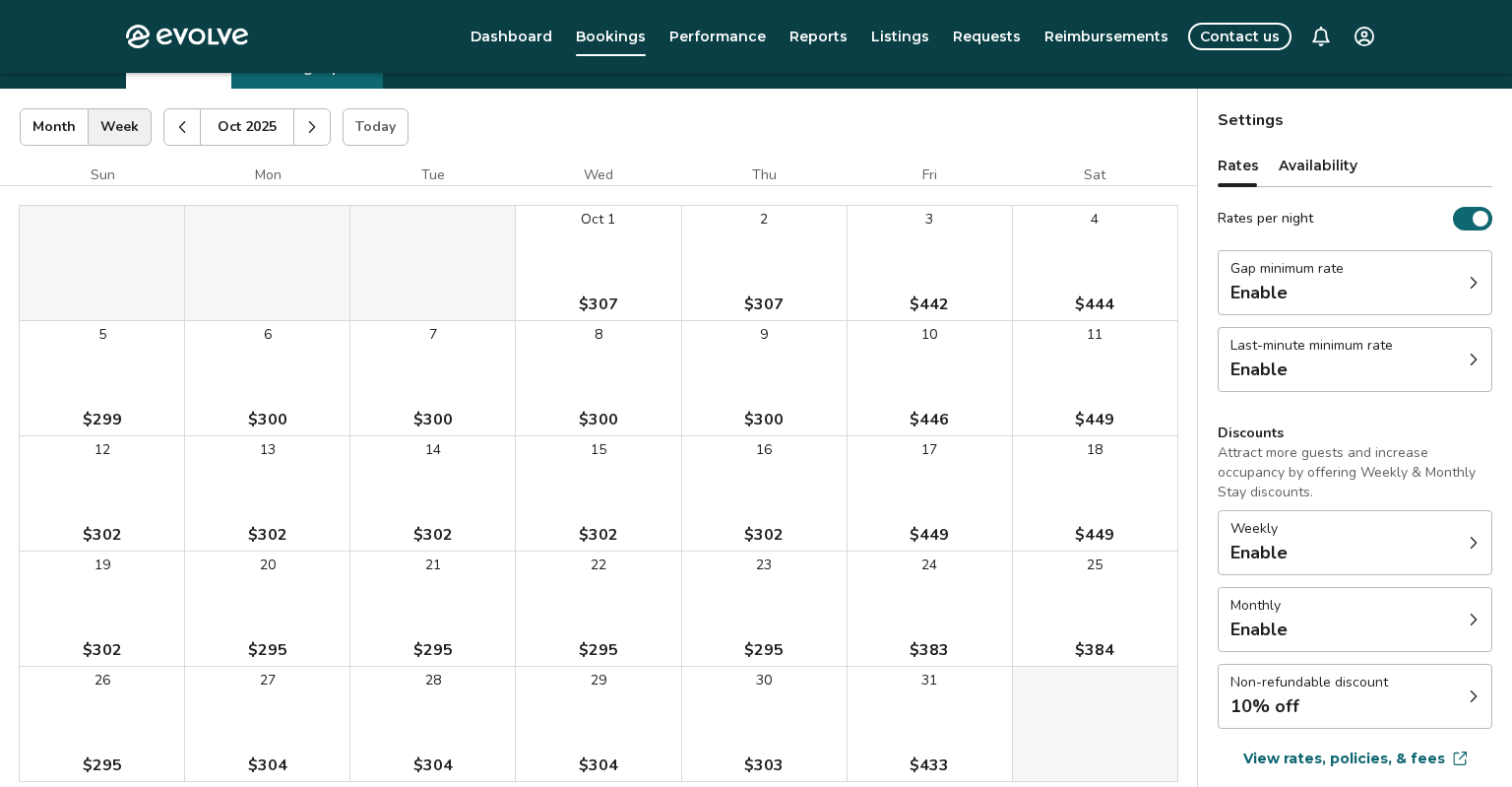 click 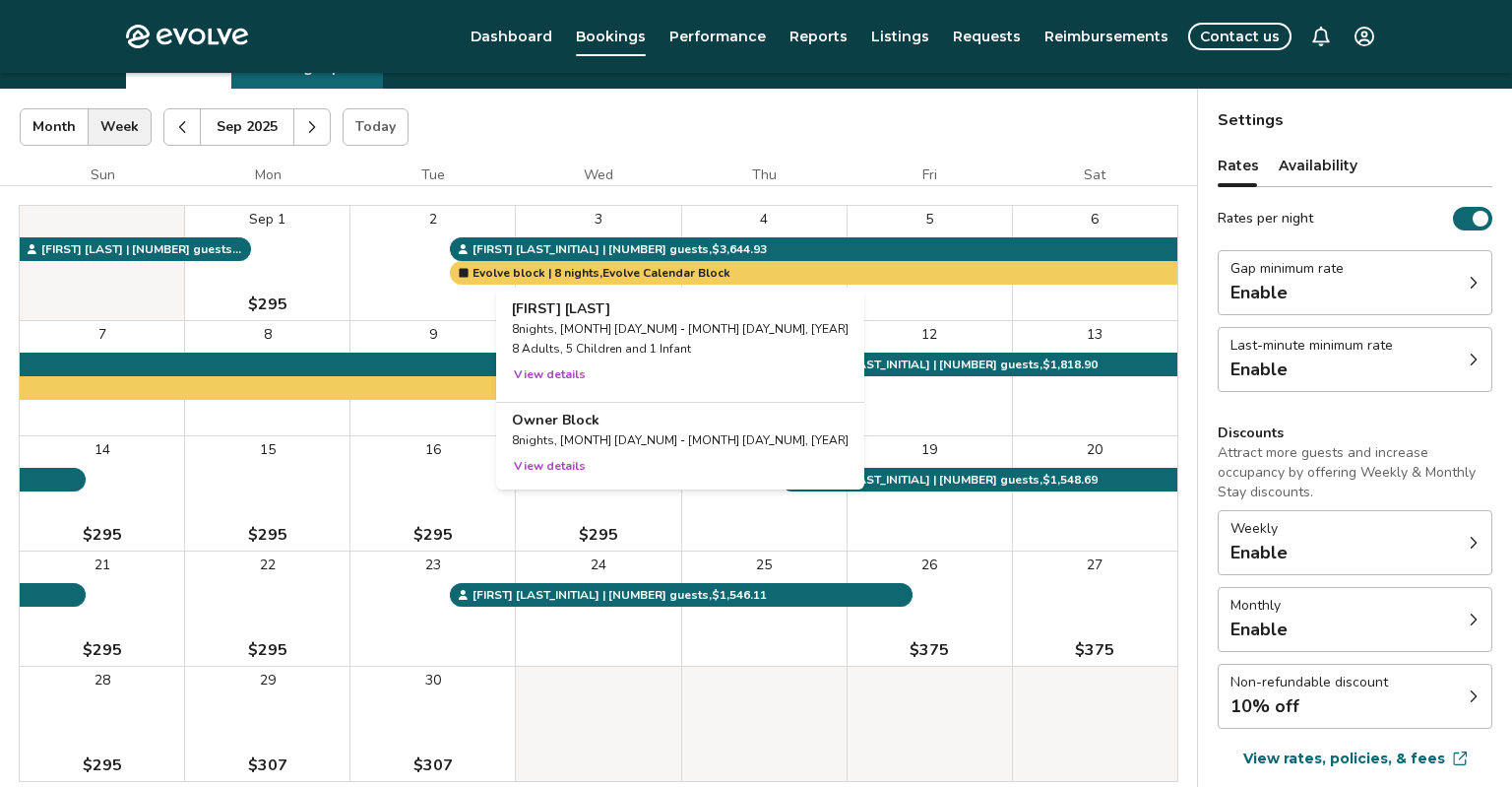click on "View details" at bounding box center [549, 466] 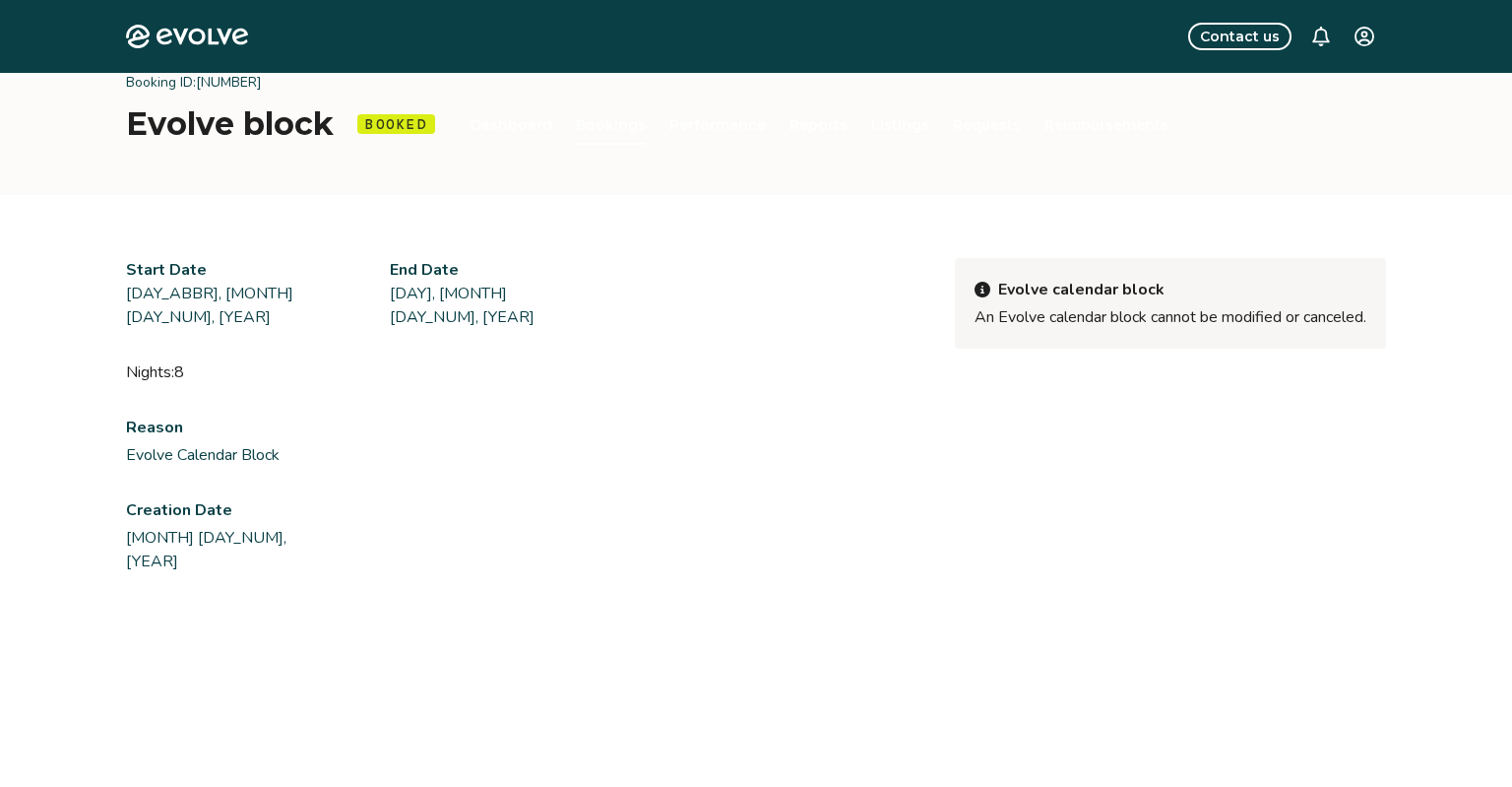 scroll, scrollTop: 0, scrollLeft: 0, axis: both 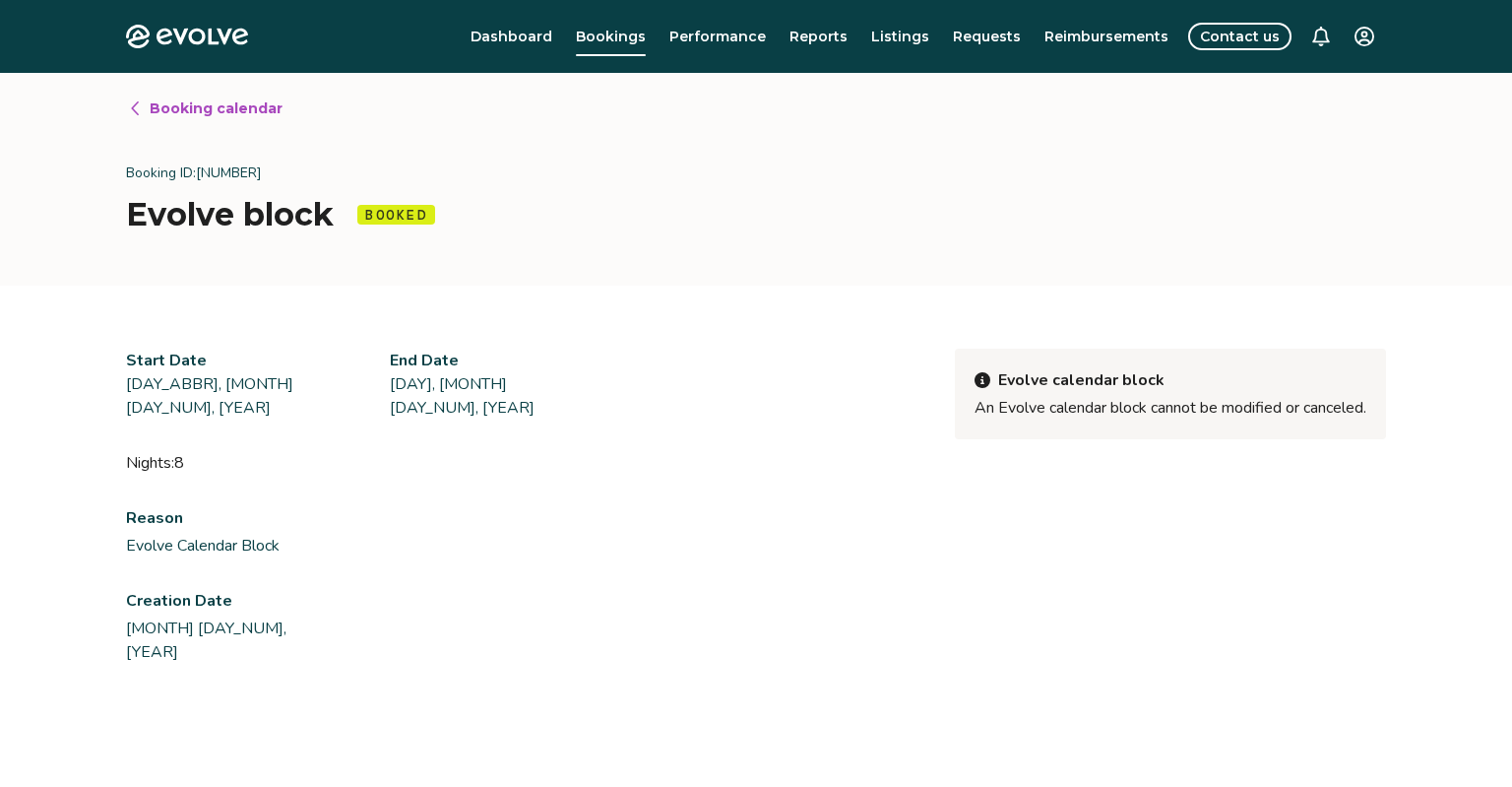 click on "Booking calendar" at bounding box center [216, 108] 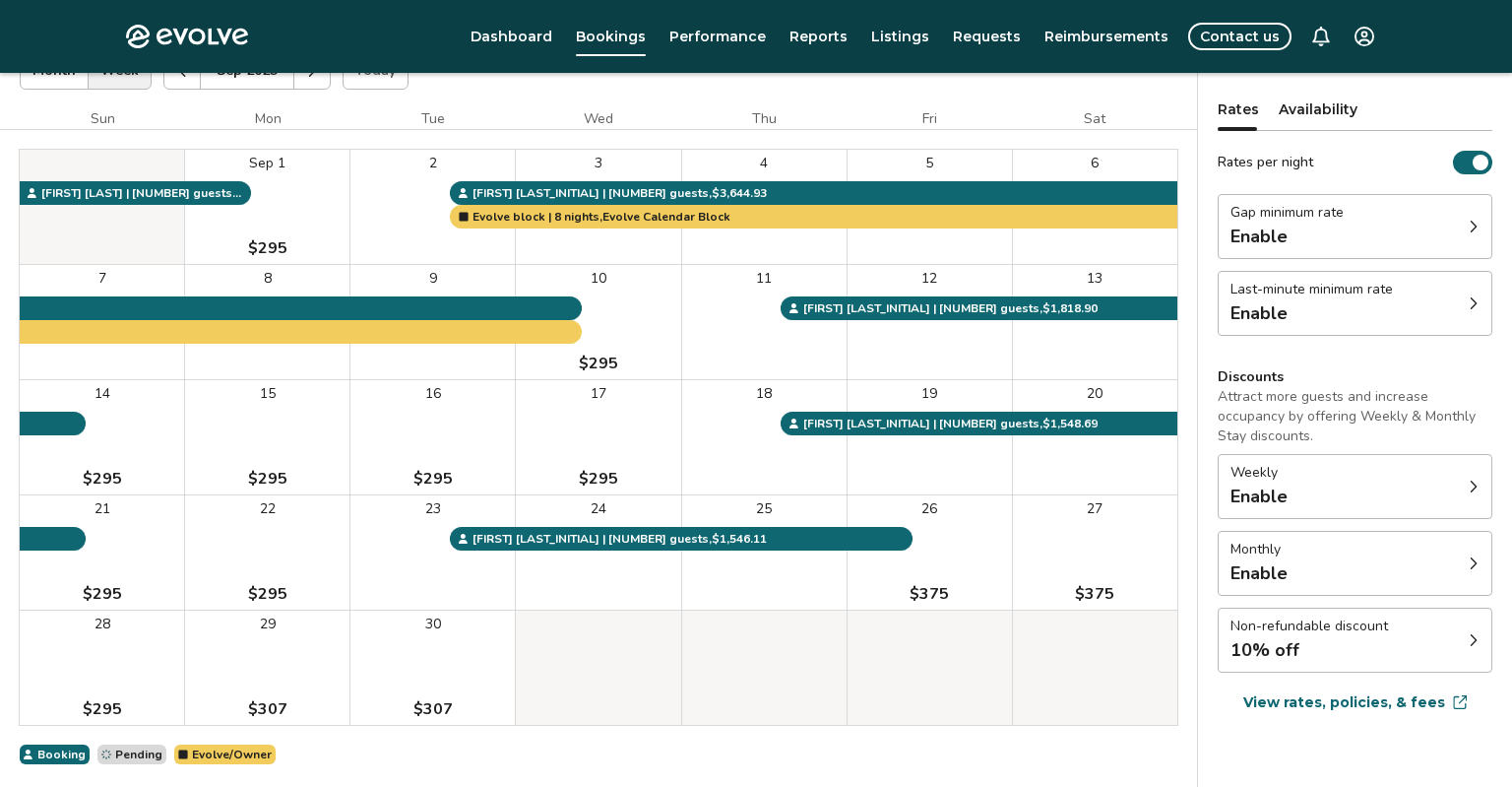 scroll, scrollTop: 164, scrollLeft: 0, axis: vertical 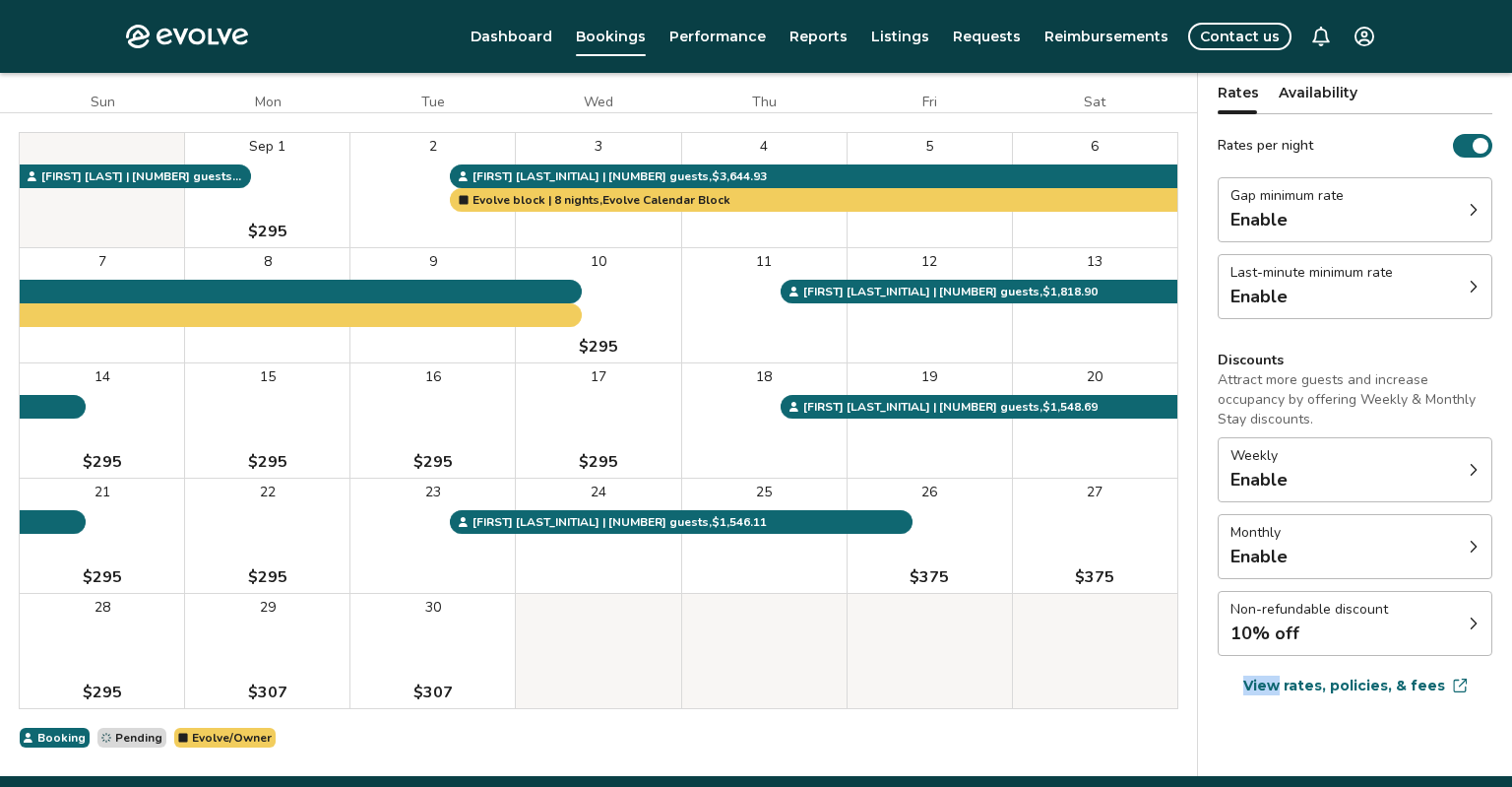 drag, startPoint x: 1280, startPoint y: 660, endPoint x: 1471, endPoint y: 629, distance: 193.4994 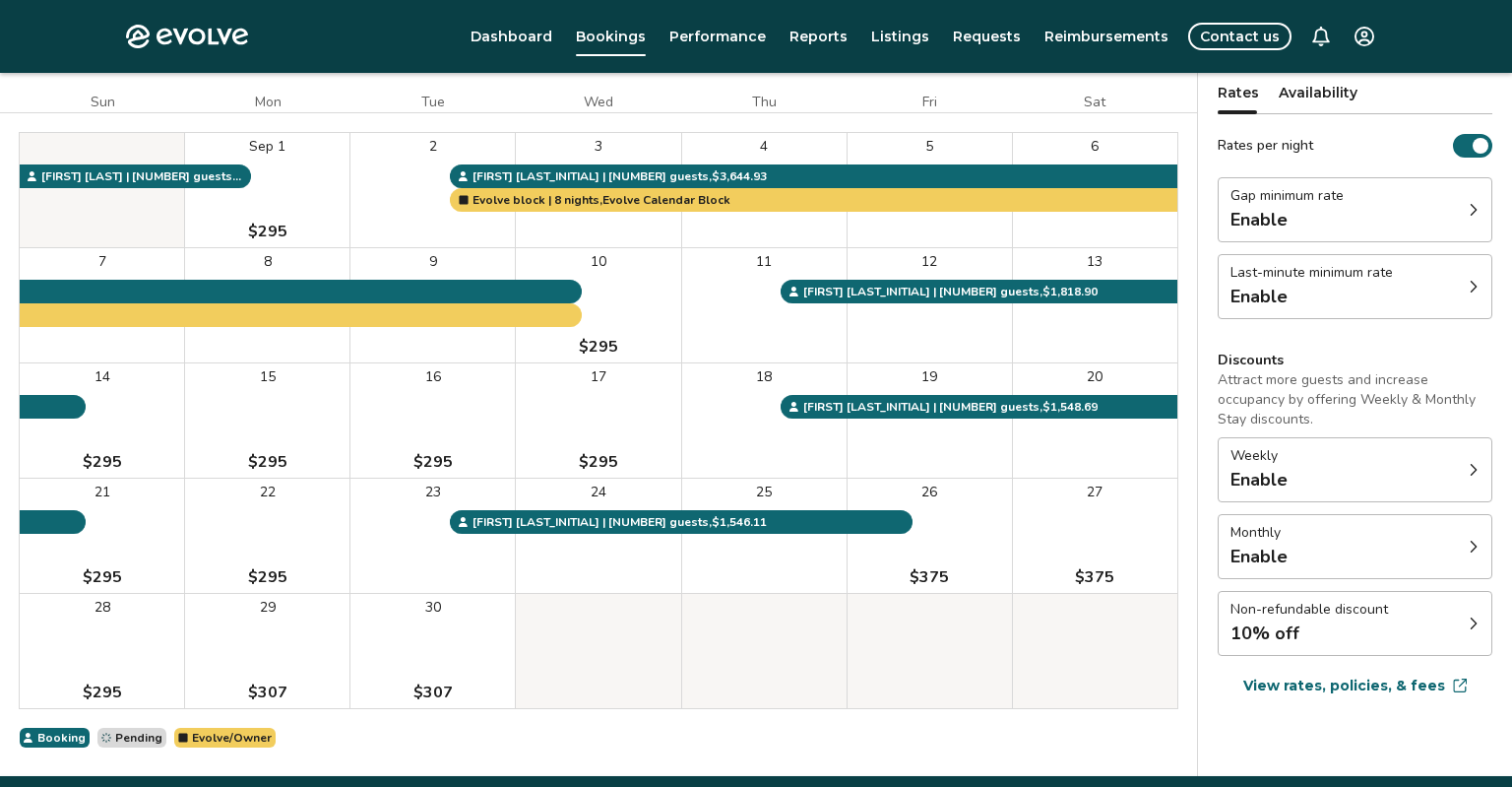 click 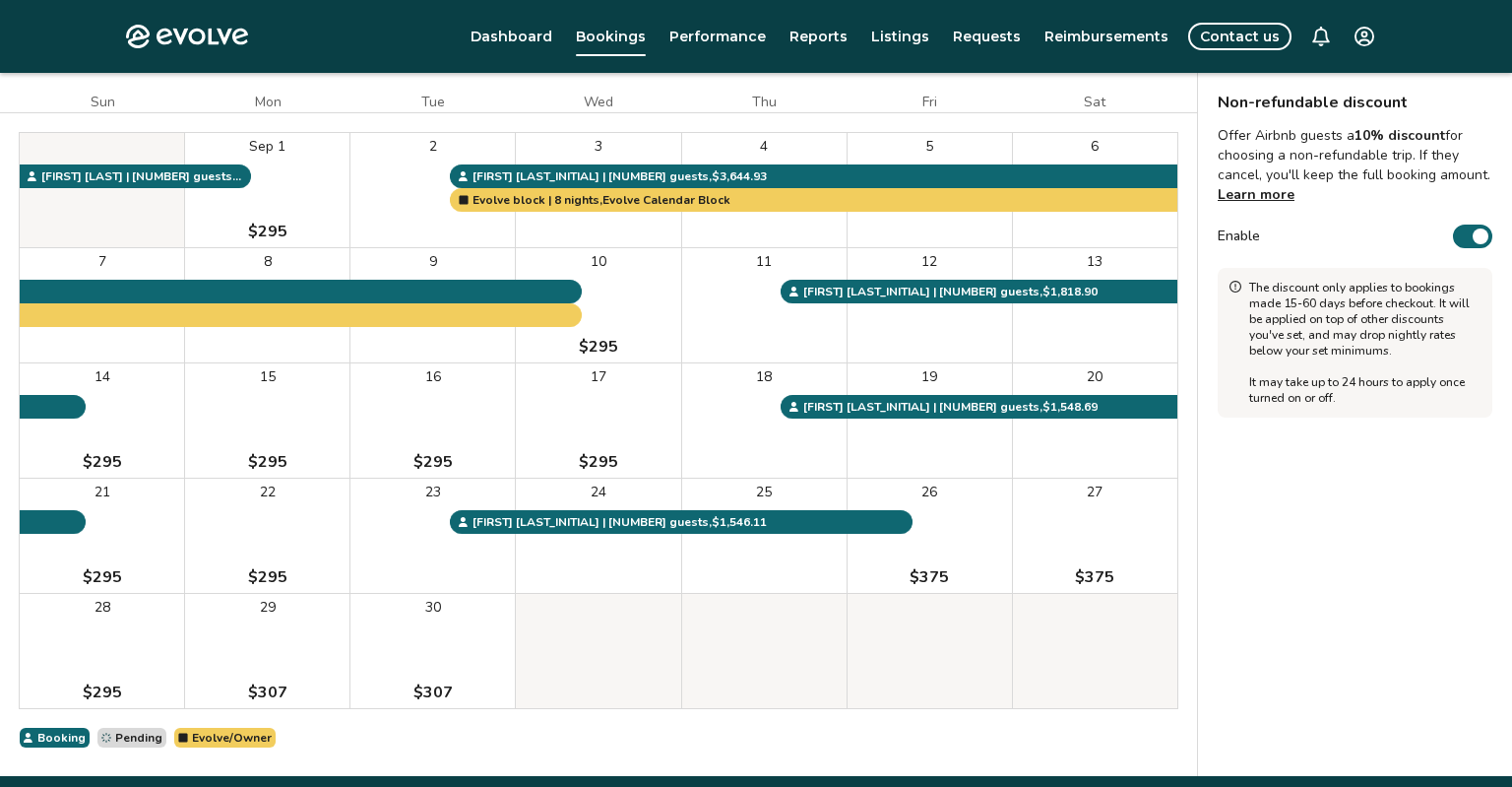 click on "Booking Pending Evolve/Owner" at bounding box center [598, 738] 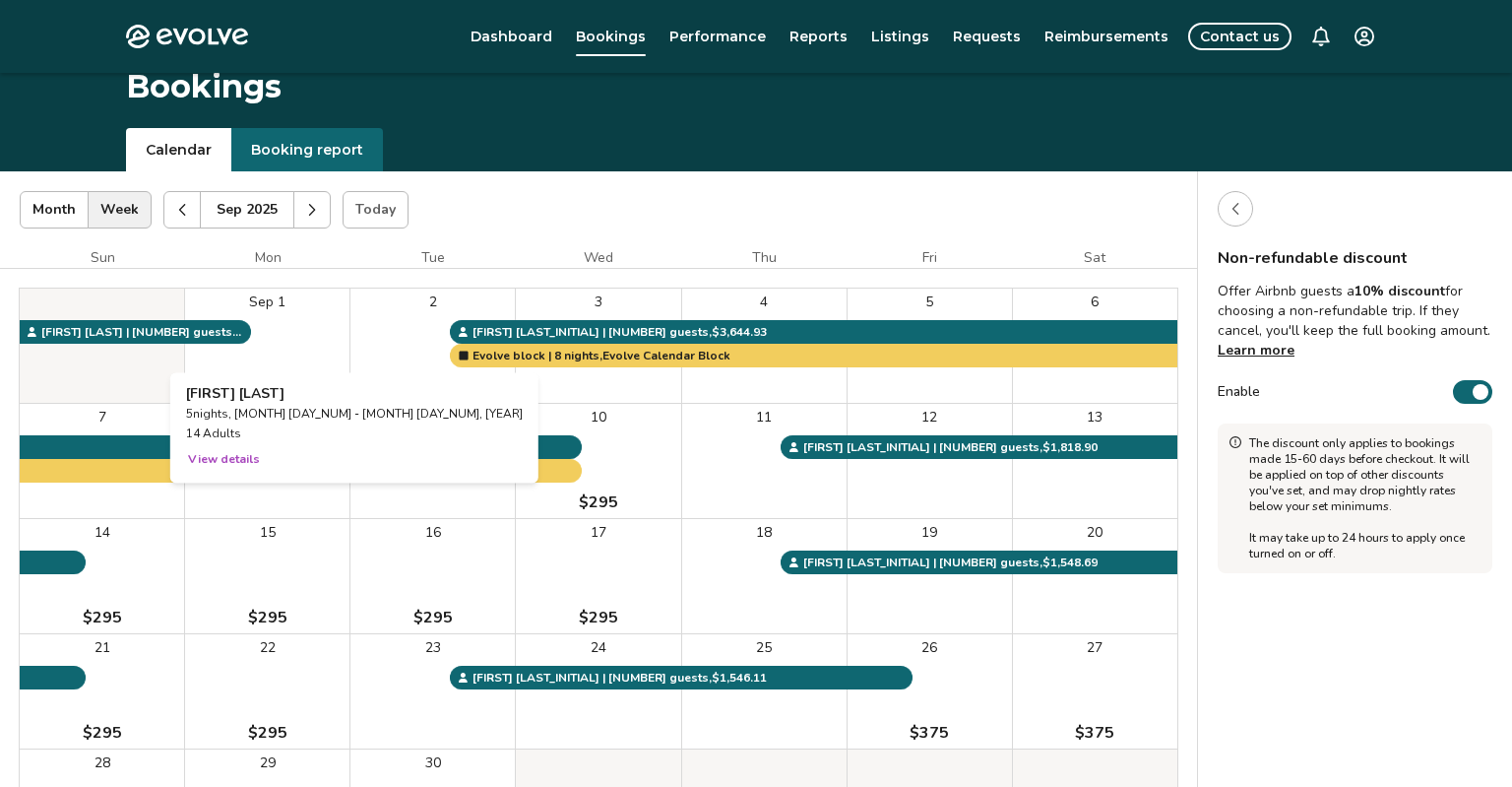 scroll, scrollTop: 6, scrollLeft: 0, axis: vertical 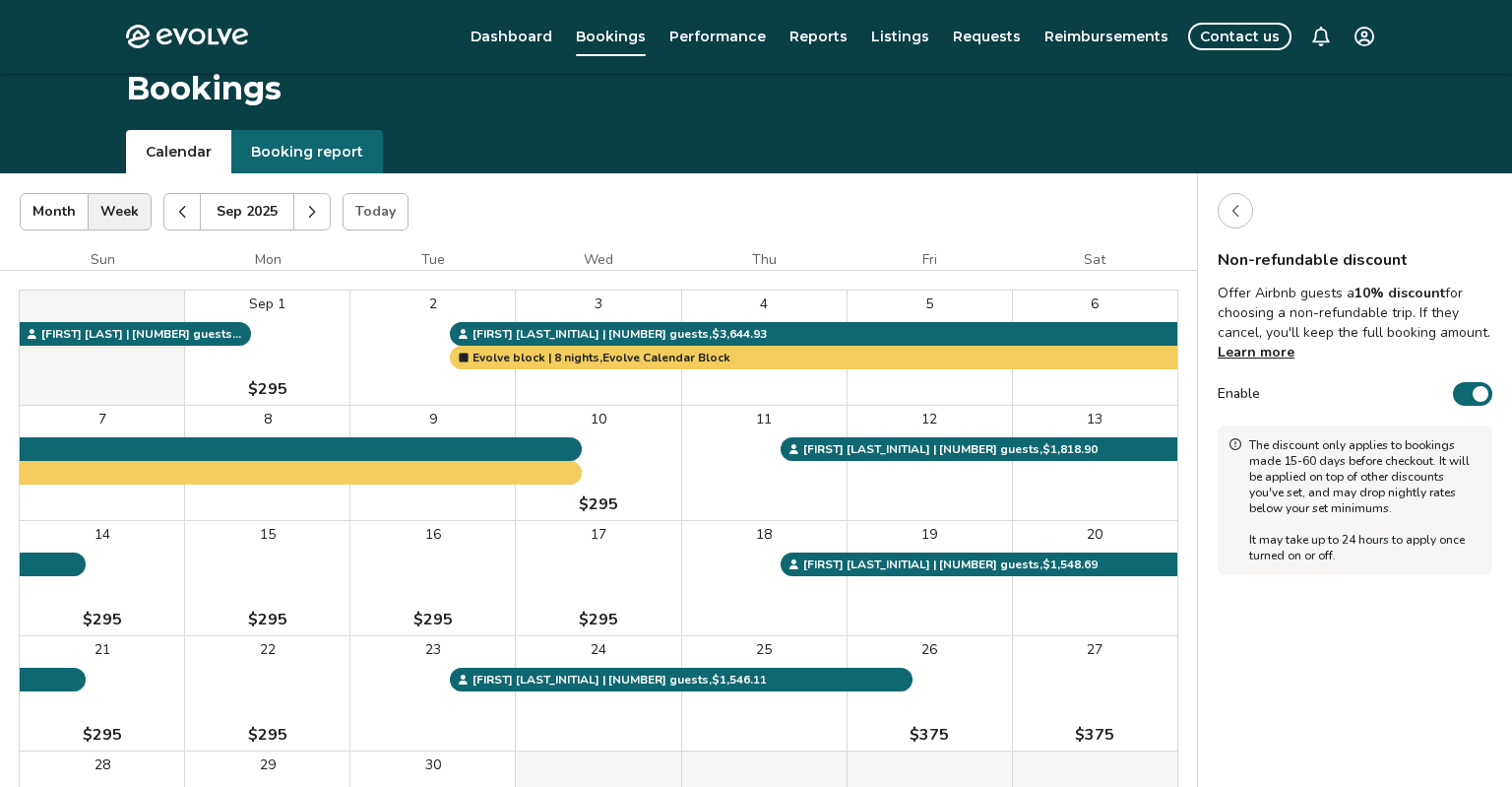 click at bounding box center (312, 212) 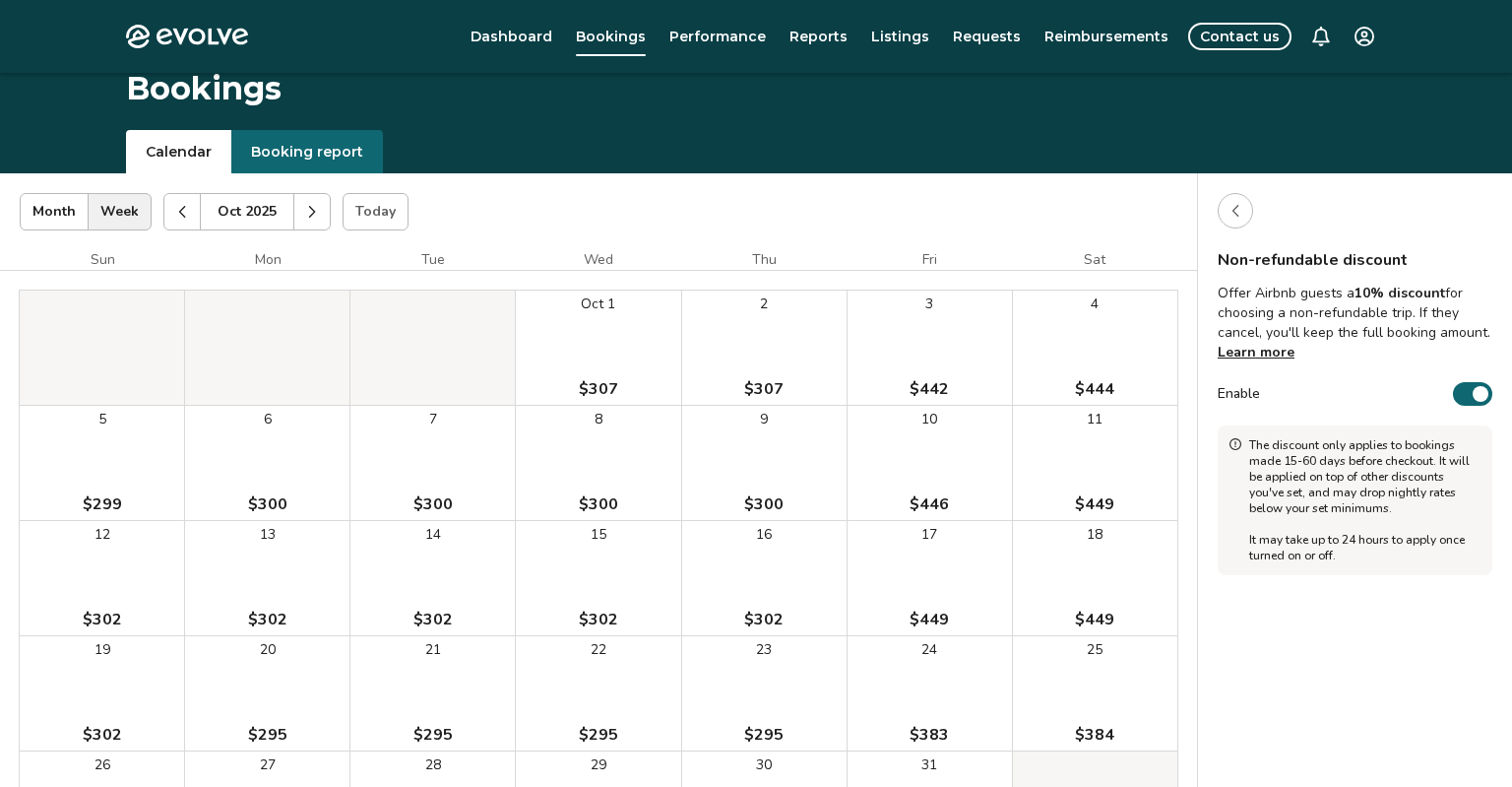 click at bounding box center (1480, 394) 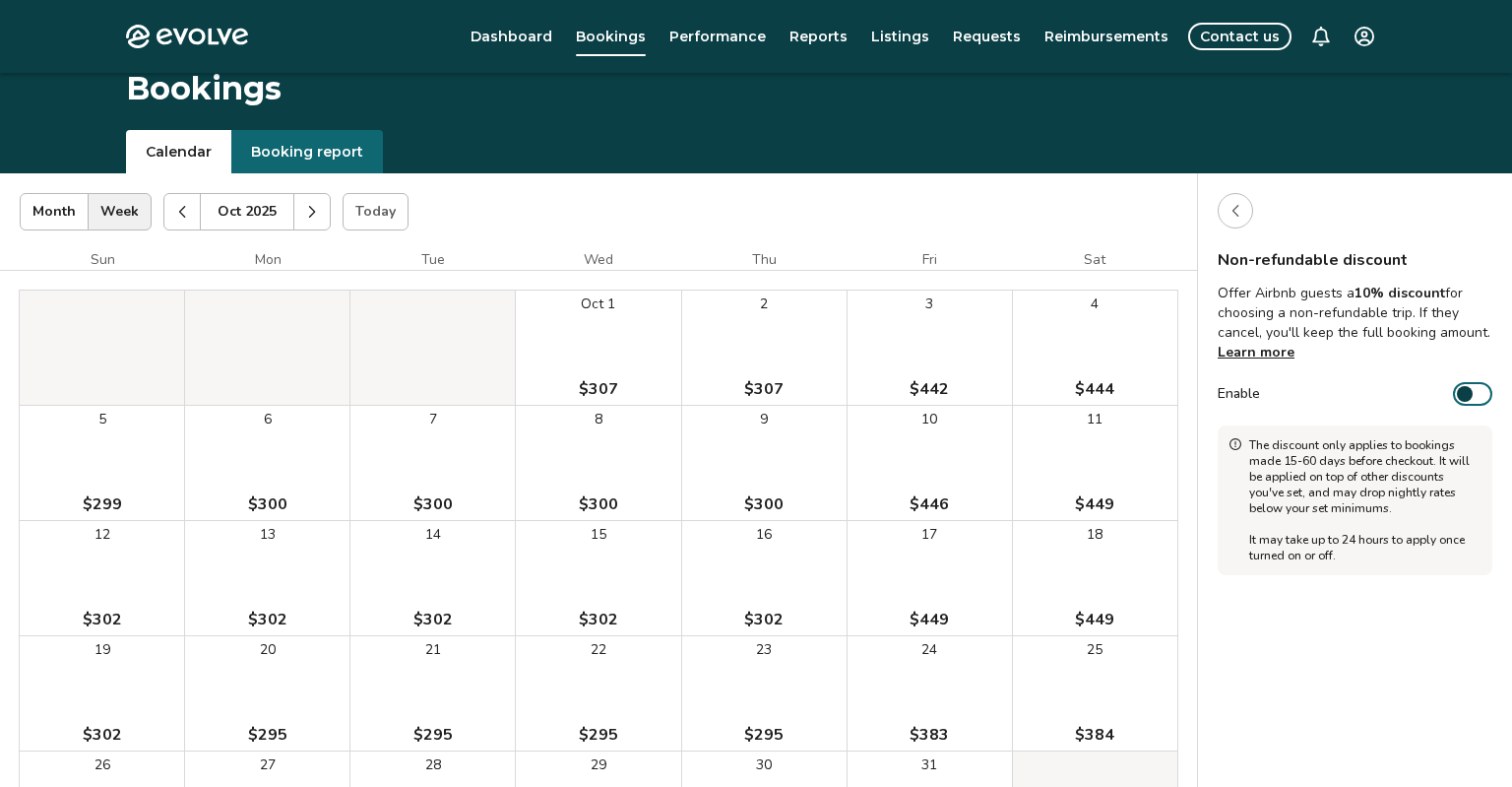 click at bounding box center (1465, 394) 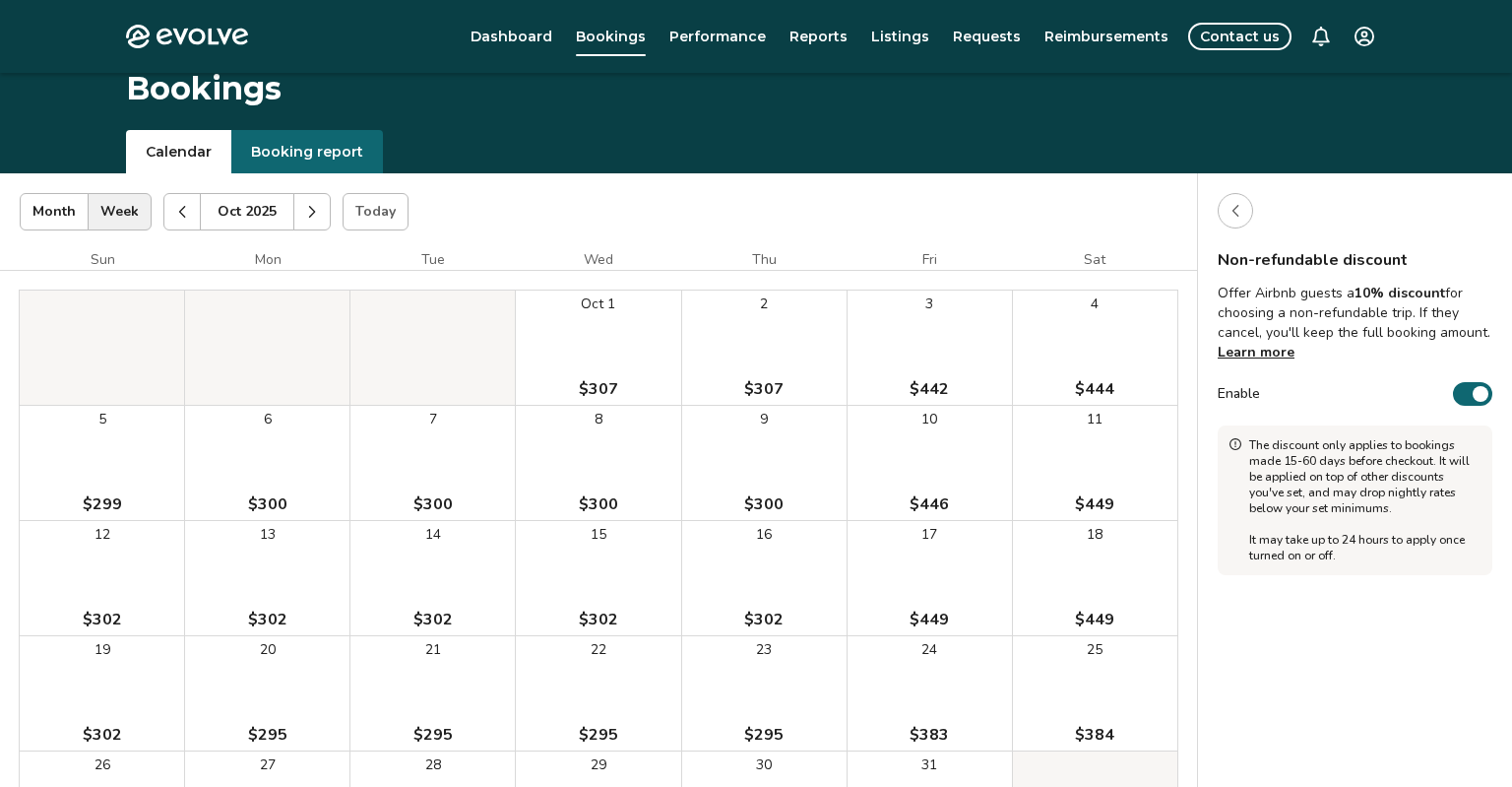 click at bounding box center [1480, 394] 